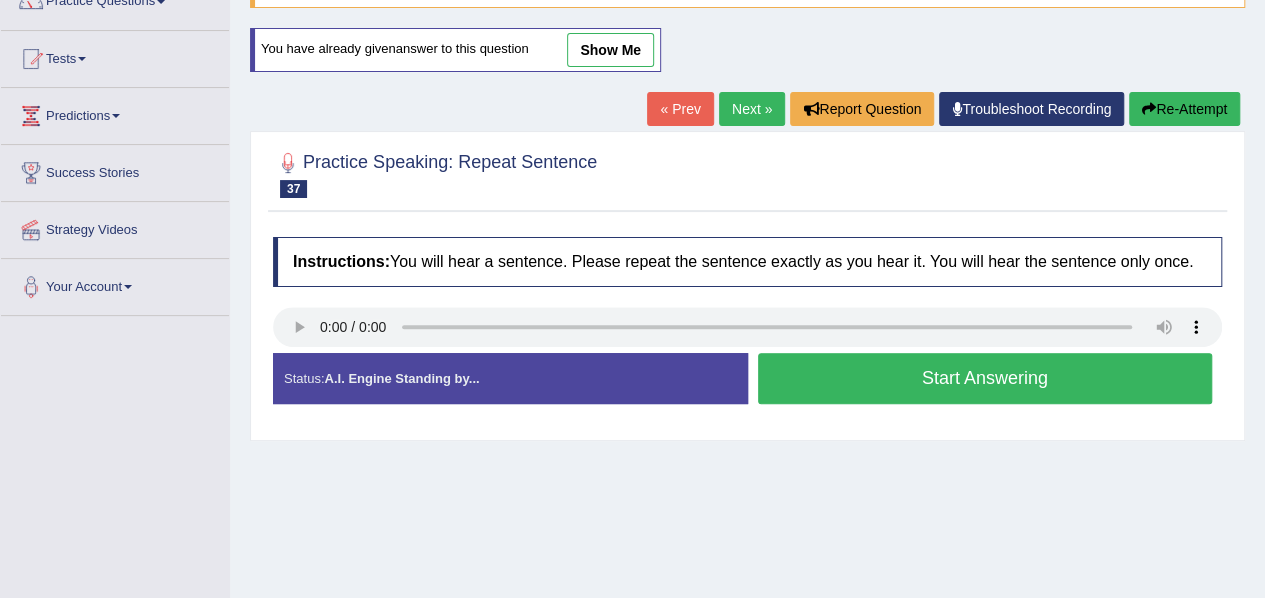 scroll, scrollTop: 182, scrollLeft: 0, axis: vertical 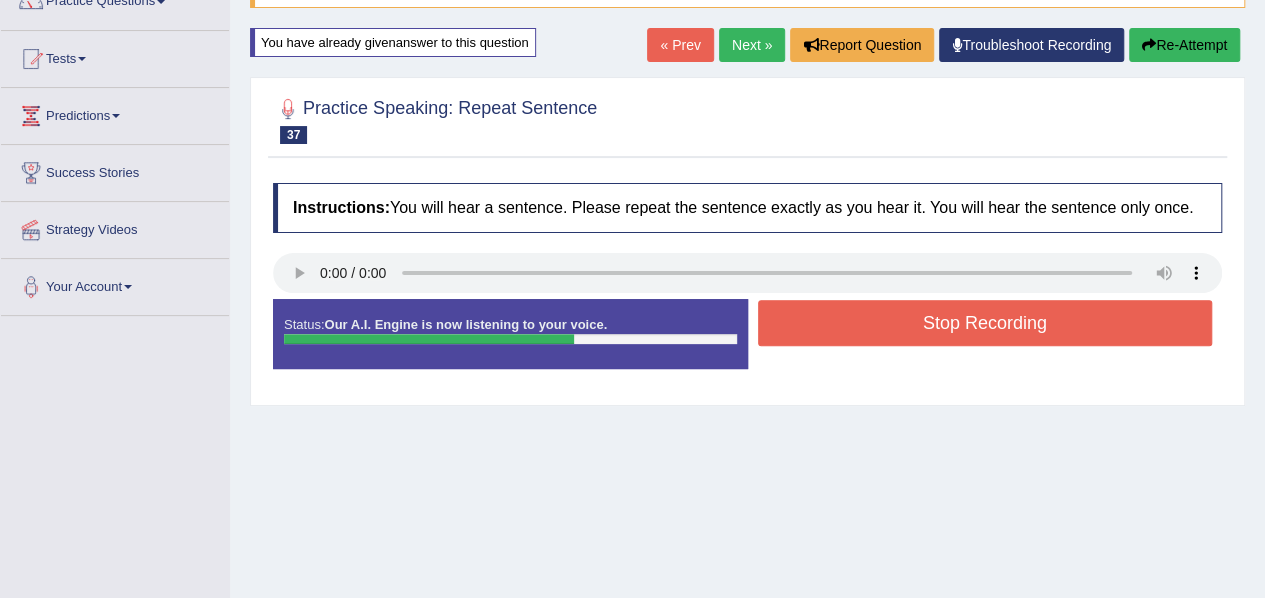 click on "Stop Recording" at bounding box center (985, 323) 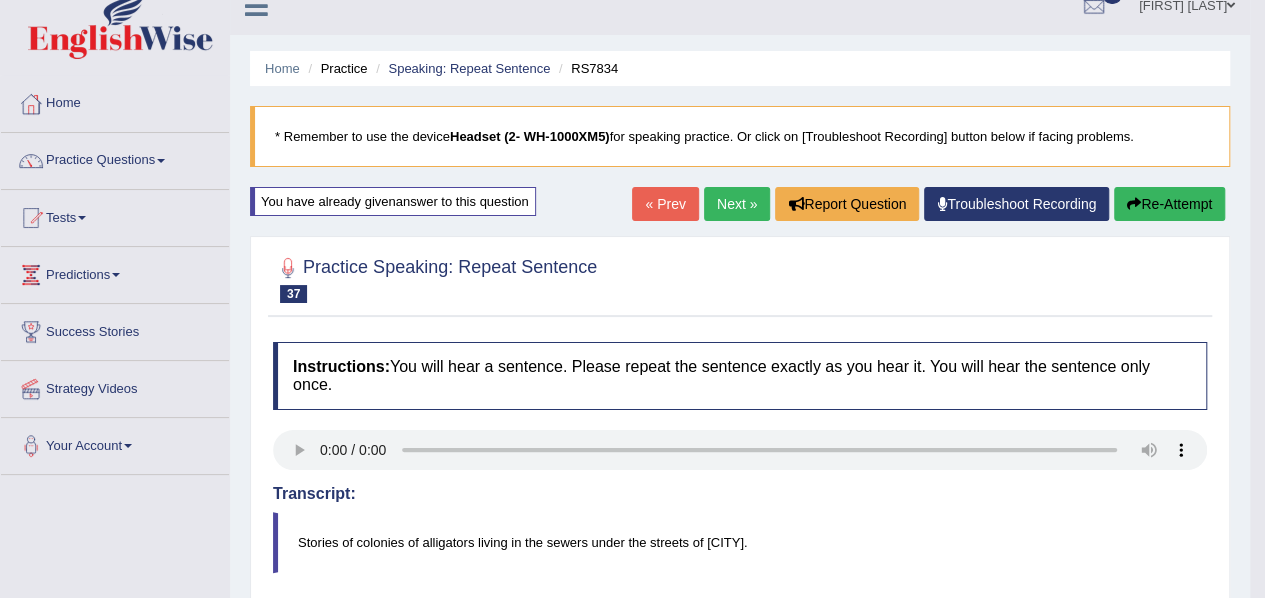 scroll, scrollTop: 0, scrollLeft: 0, axis: both 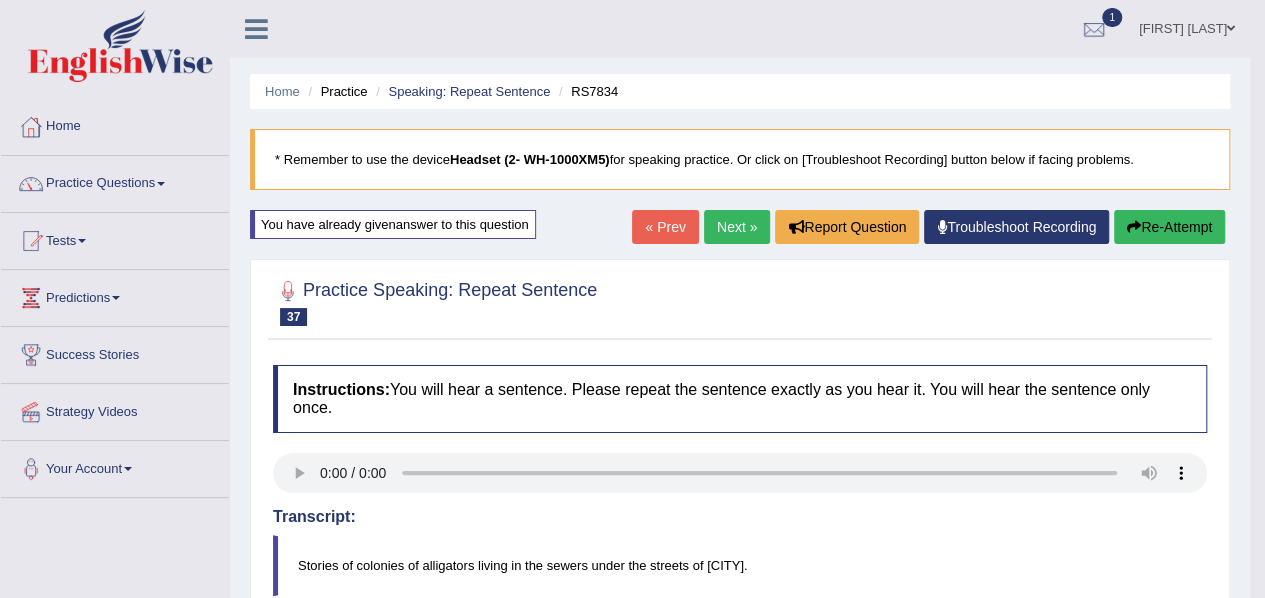click on "Re-Attempt" at bounding box center [1169, 227] 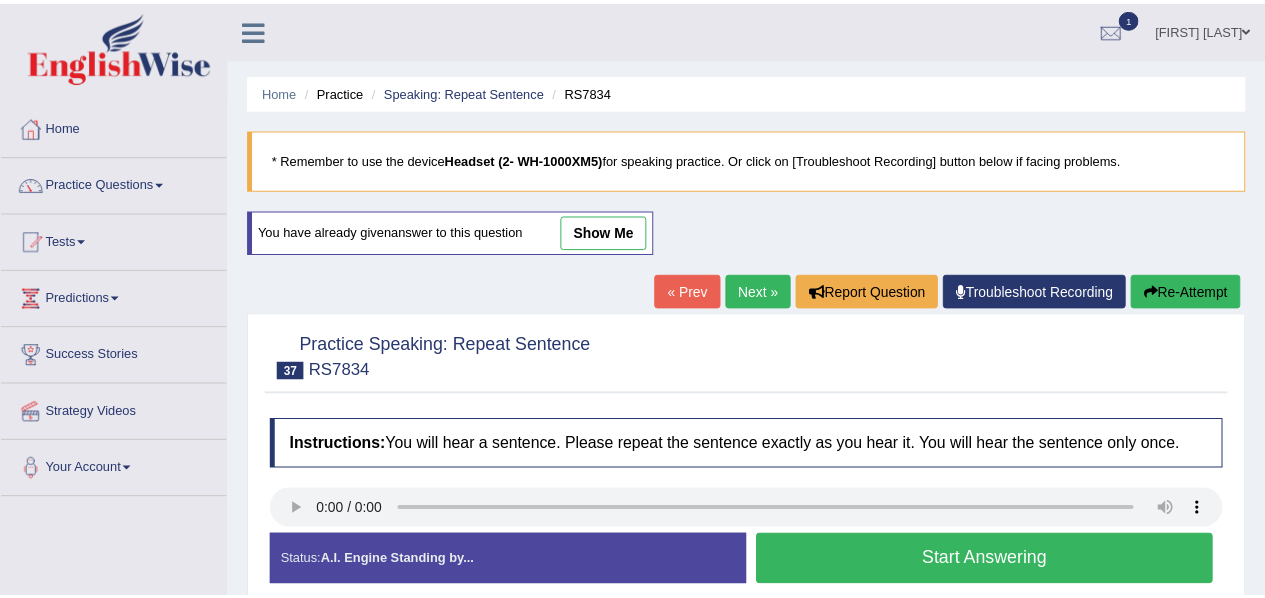scroll, scrollTop: 0, scrollLeft: 0, axis: both 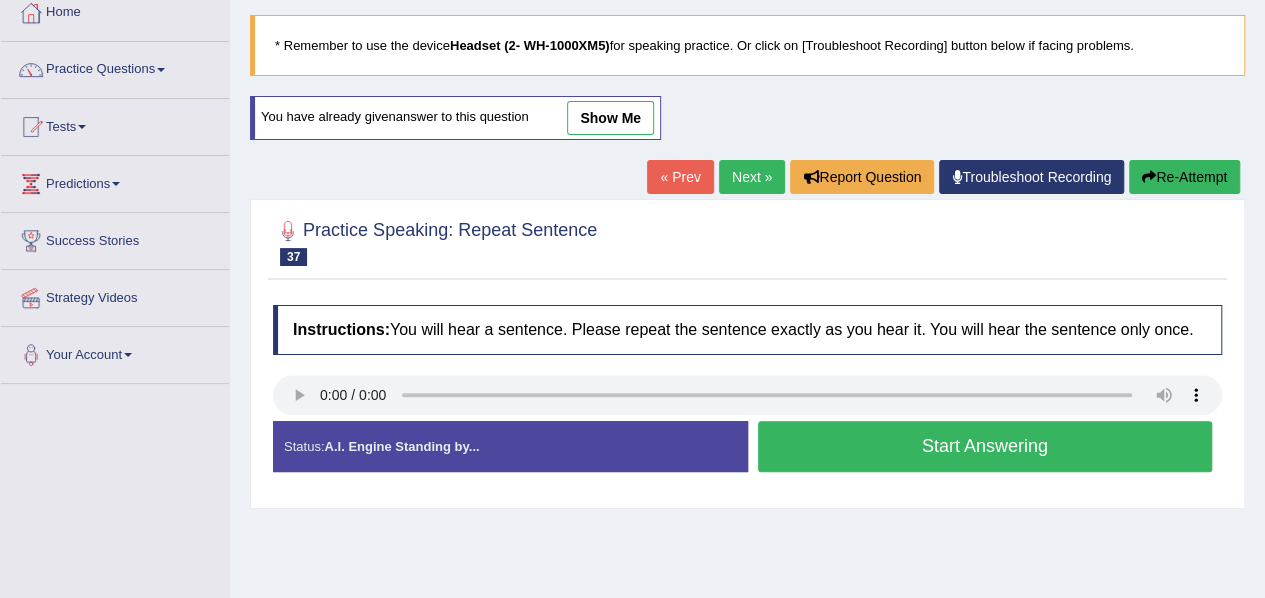 click on "Start Answering" at bounding box center [985, 446] 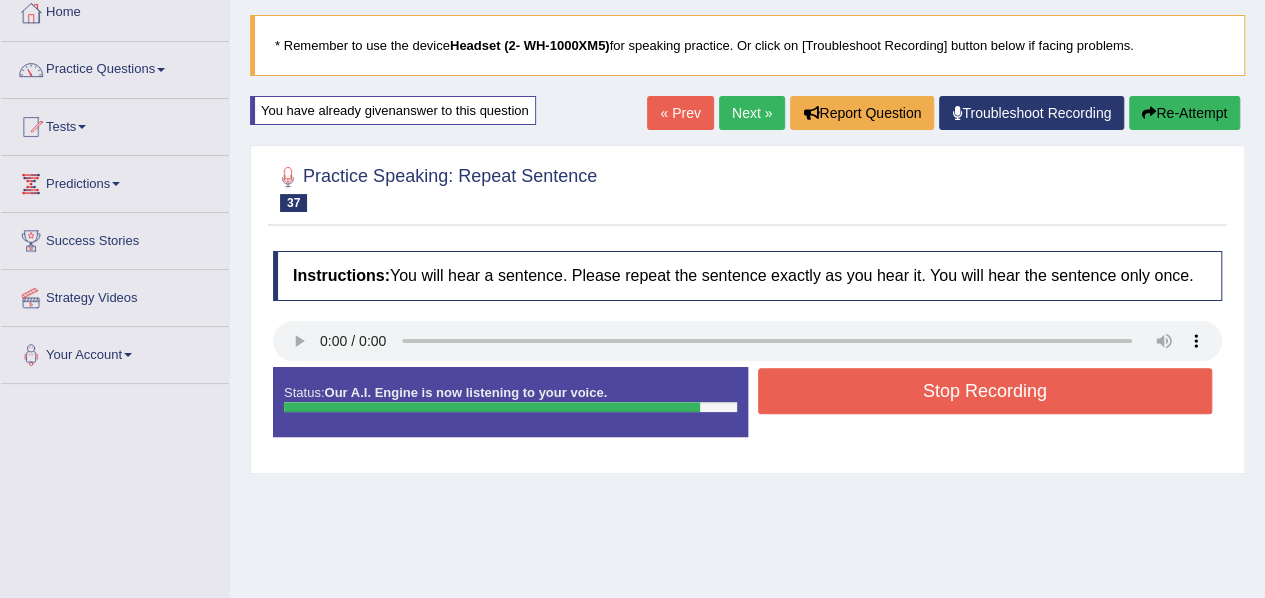 click on "Stop Recording" at bounding box center [985, 391] 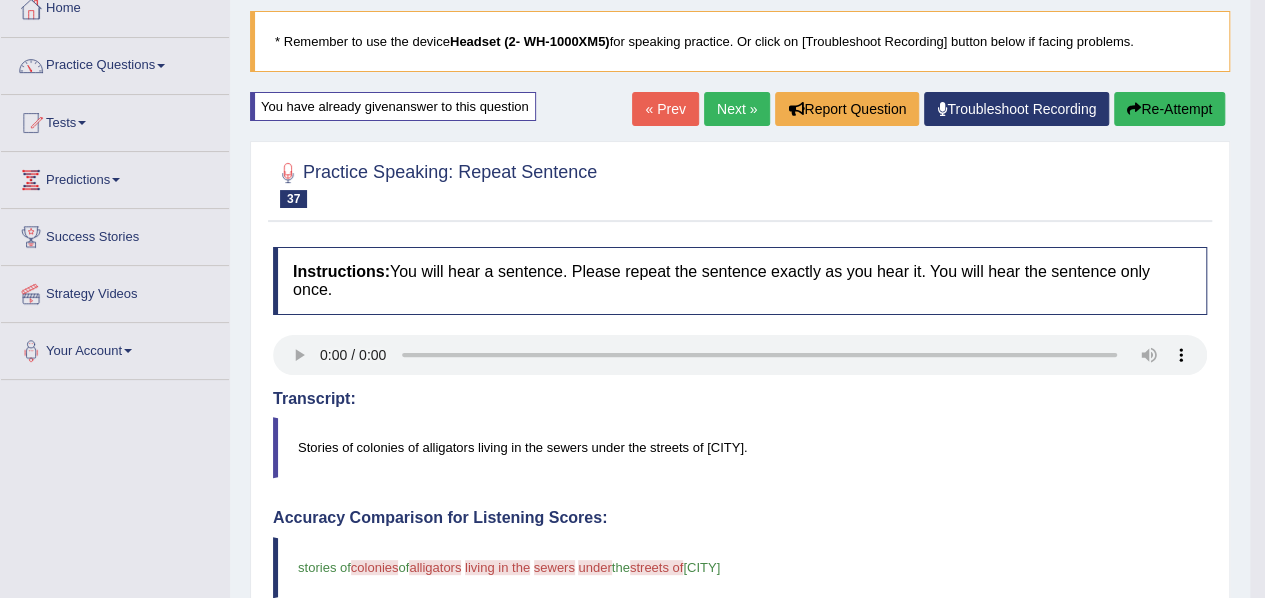 scroll, scrollTop: 103, scrollLeft: 0, axis: vertical 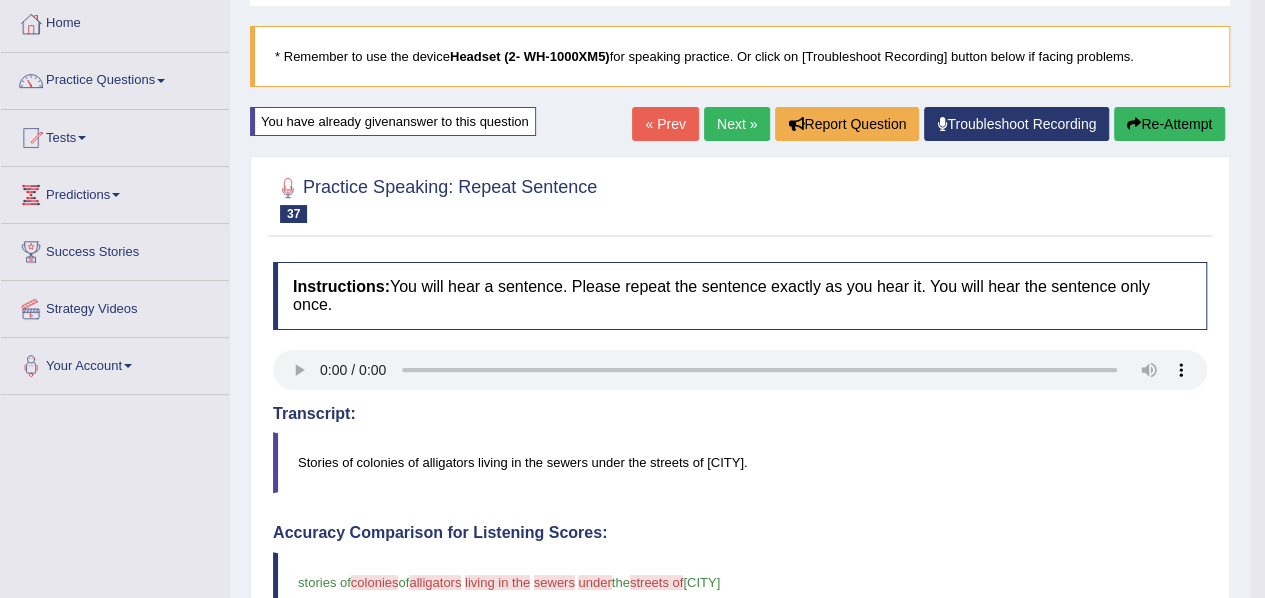 click on "Next »" at bounding box center [737, 124] 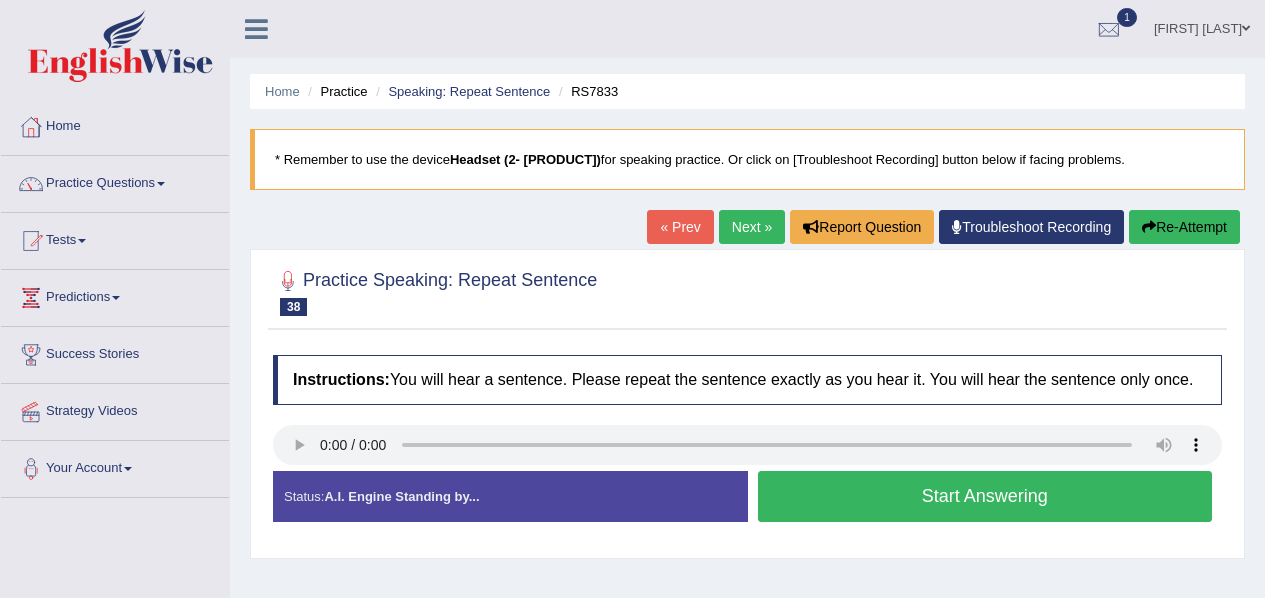 scroll, scrollTop: 0, scrollLeft: 0, axis: both 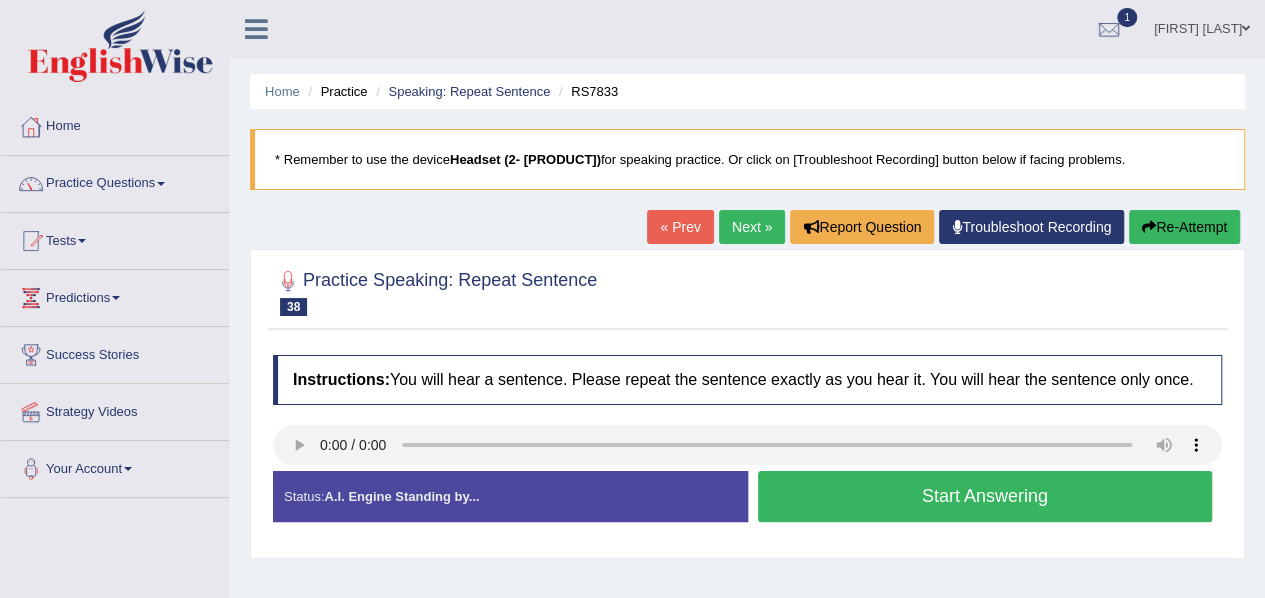 click on "Start Answering" at bounding box center (985, 496) 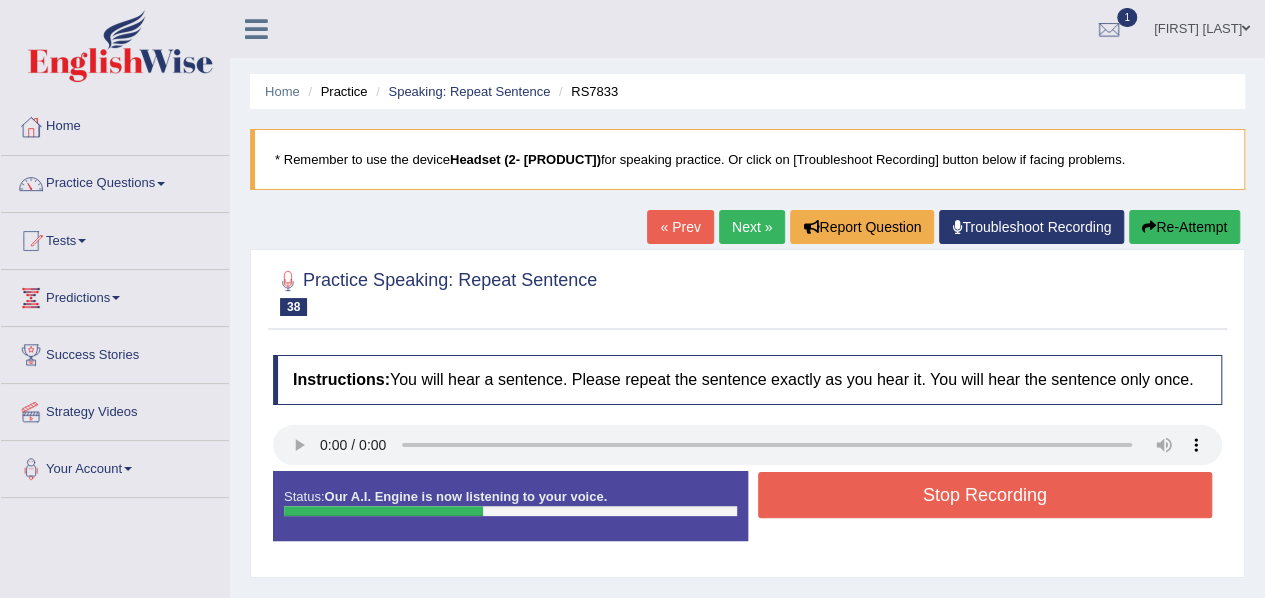 click on "Stop Recording" at bounding box center (985, 495) 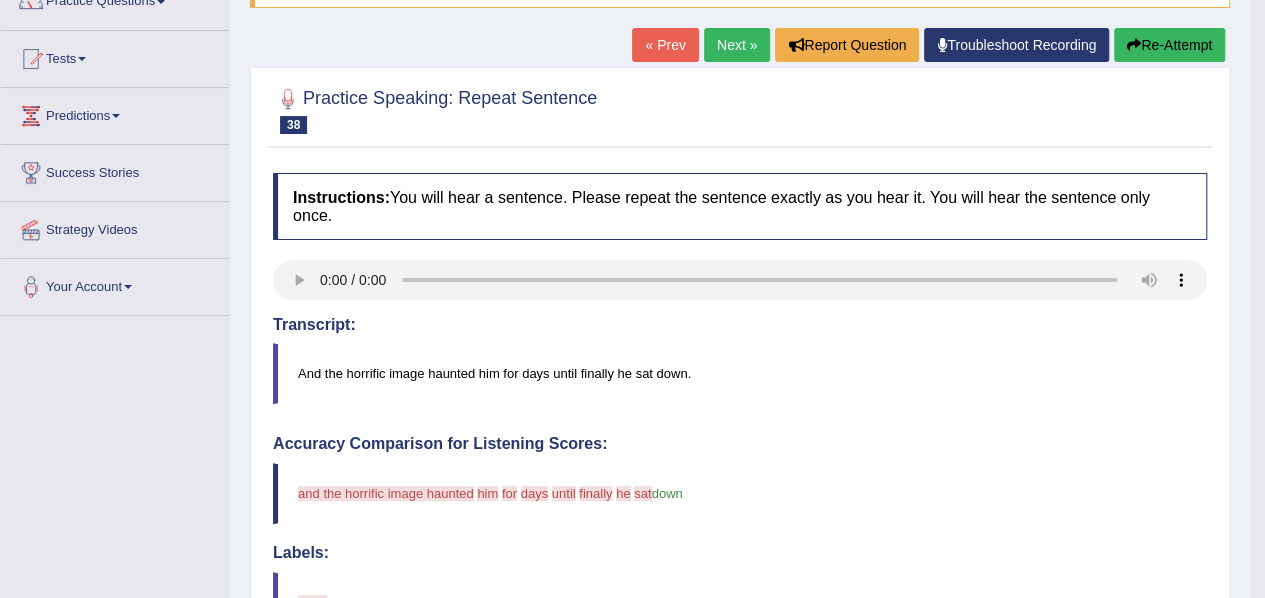 scroll, scrollTop: 183, scrollLeft: 0, axis: vertical 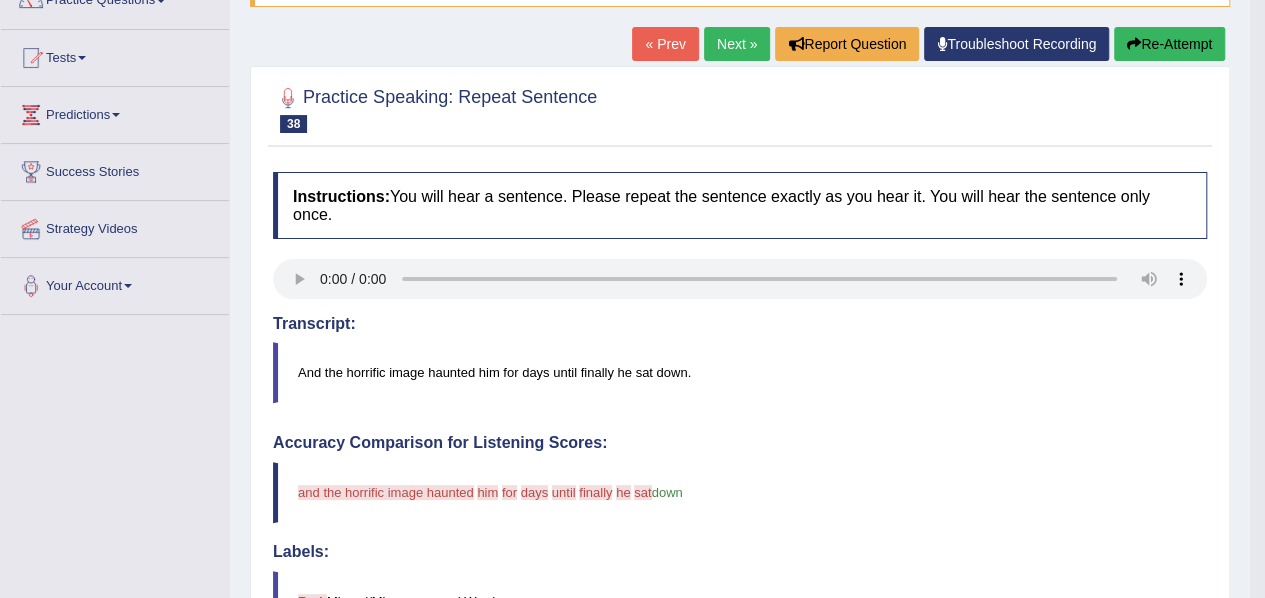 click on "and the horrific image haunted in   him a   for hurling   days the   until image   finally it   he sounds   sat out  down" at bounding box center (740, 492) 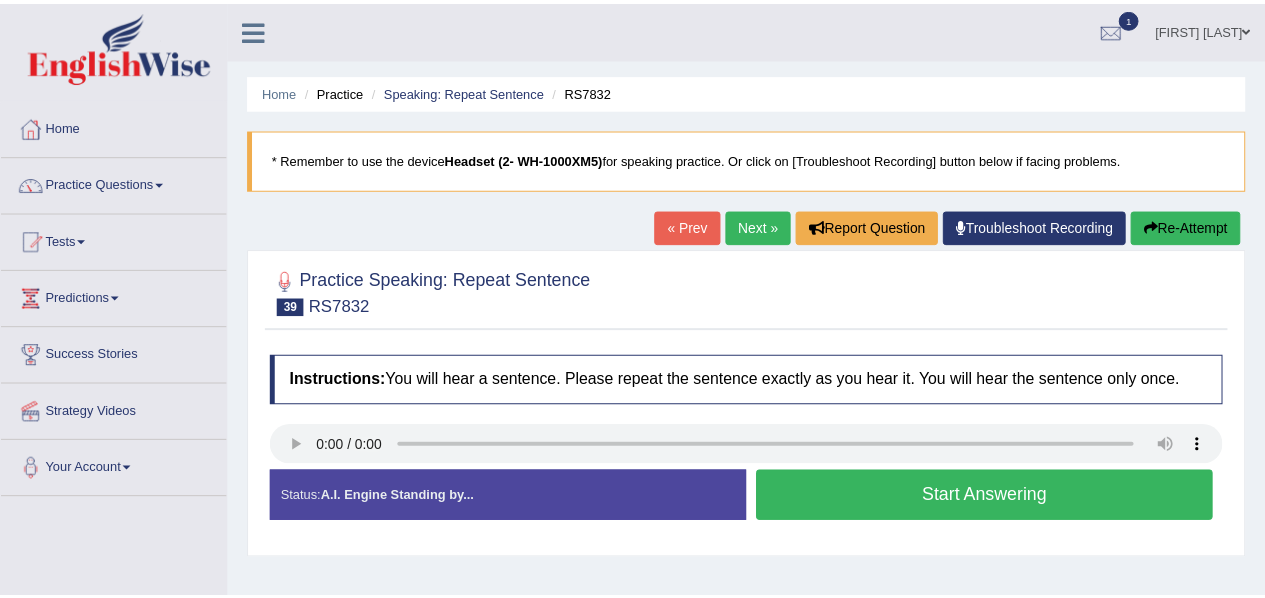 scroll, scrollTop: 0, scrollLeft: 0, axis: both 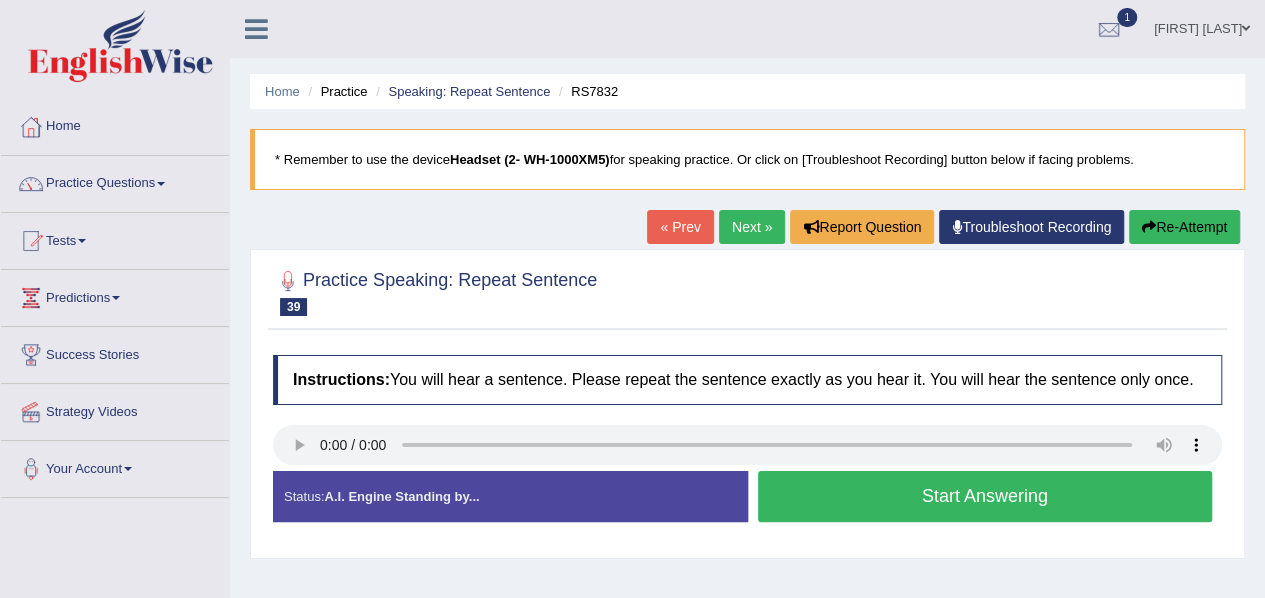 click on "Start Answering" at bounding box center (985, 496) 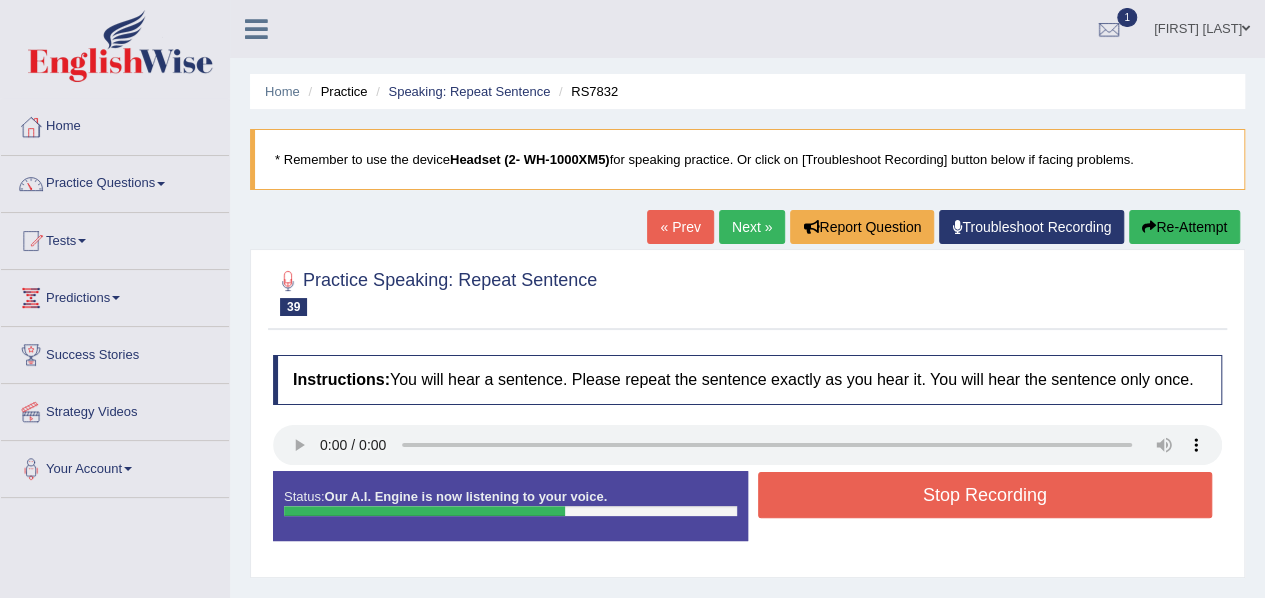 click on "Stop Recording" at bounding box center (985, 495) 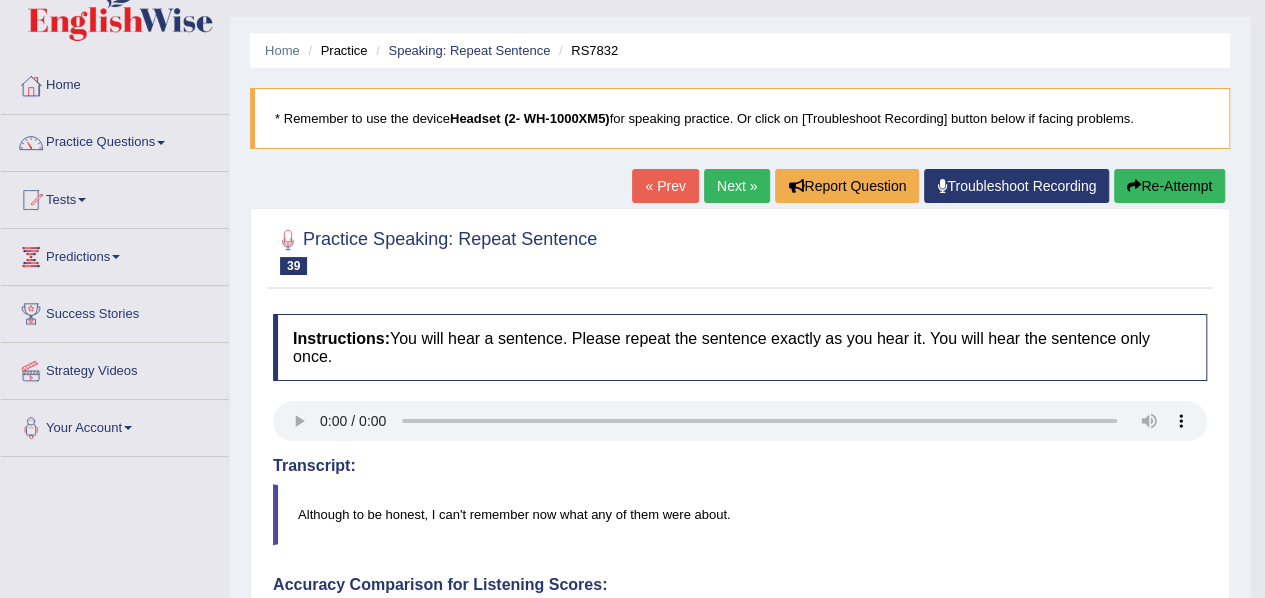 scroll, scrollTop: 33, scrollLeft: 0, axis: vertical 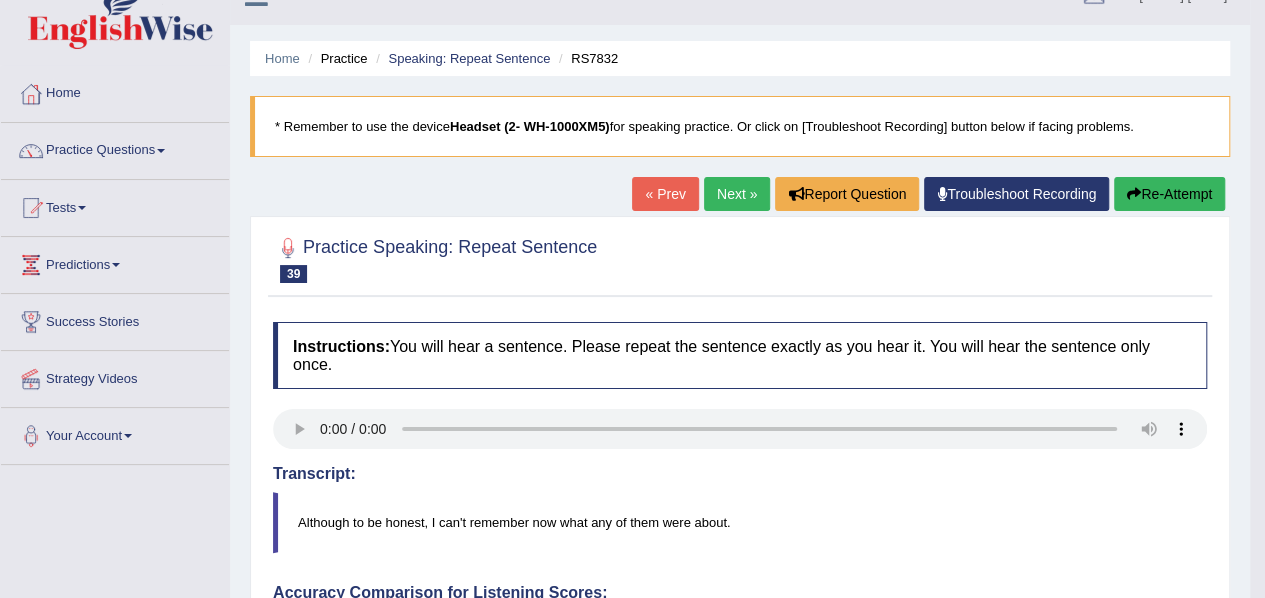 click on "Next »" at bounding box center [737, 194] 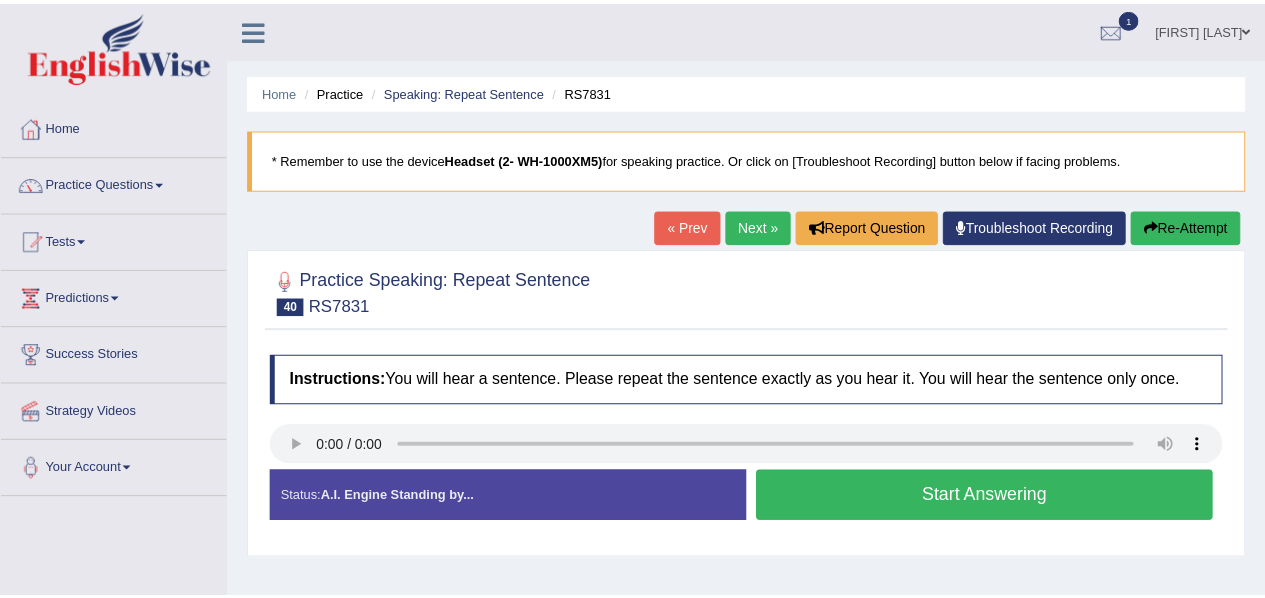 scroll, scrollTop: 0, scrollLeft: 0, axis: both 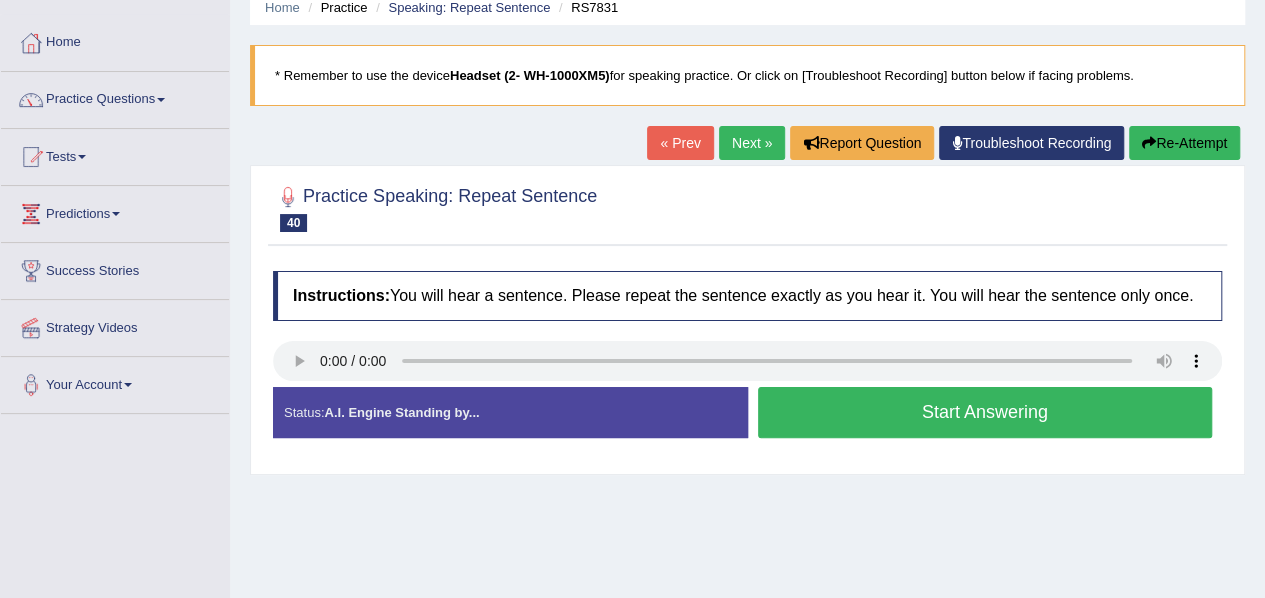 click on "Start Answering" at bounding box center [985, 412] 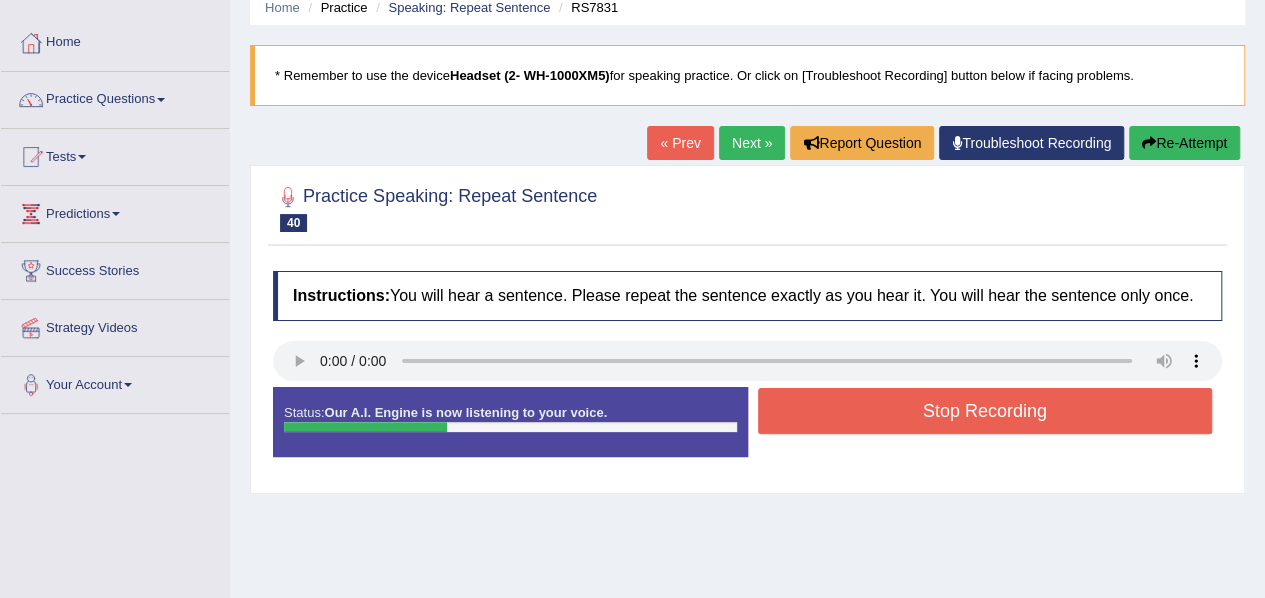 click on "Stop Recording" at bounding box center (985, 411) 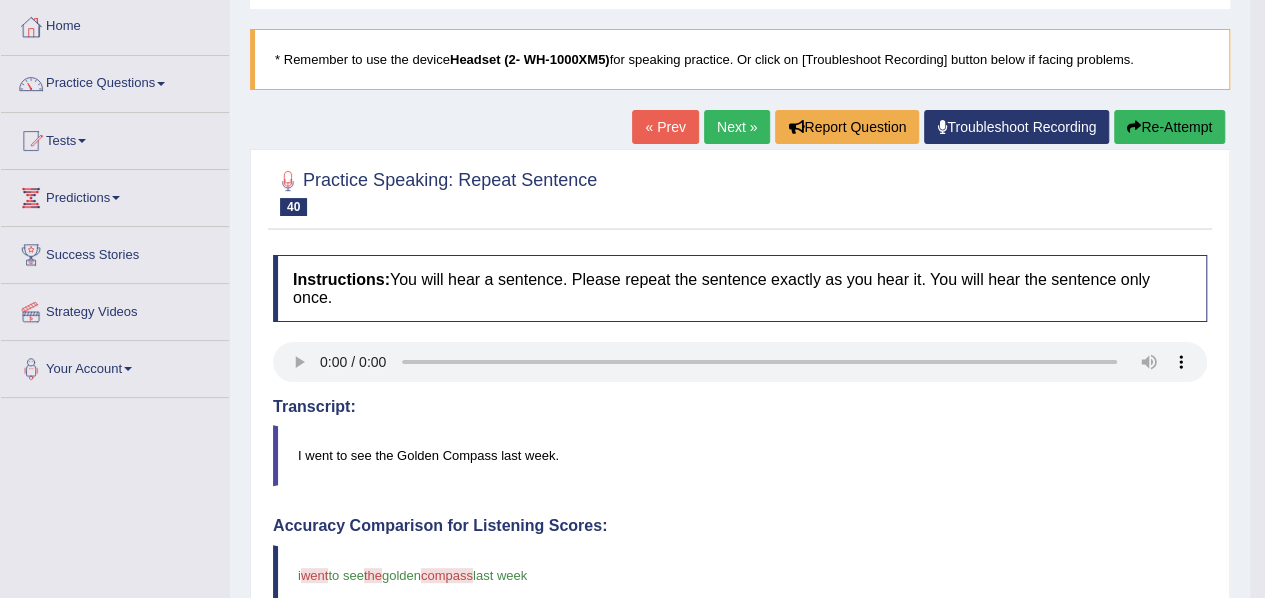 scroll, scrollTop: 99, scrollLeft: 0, axis: vertical 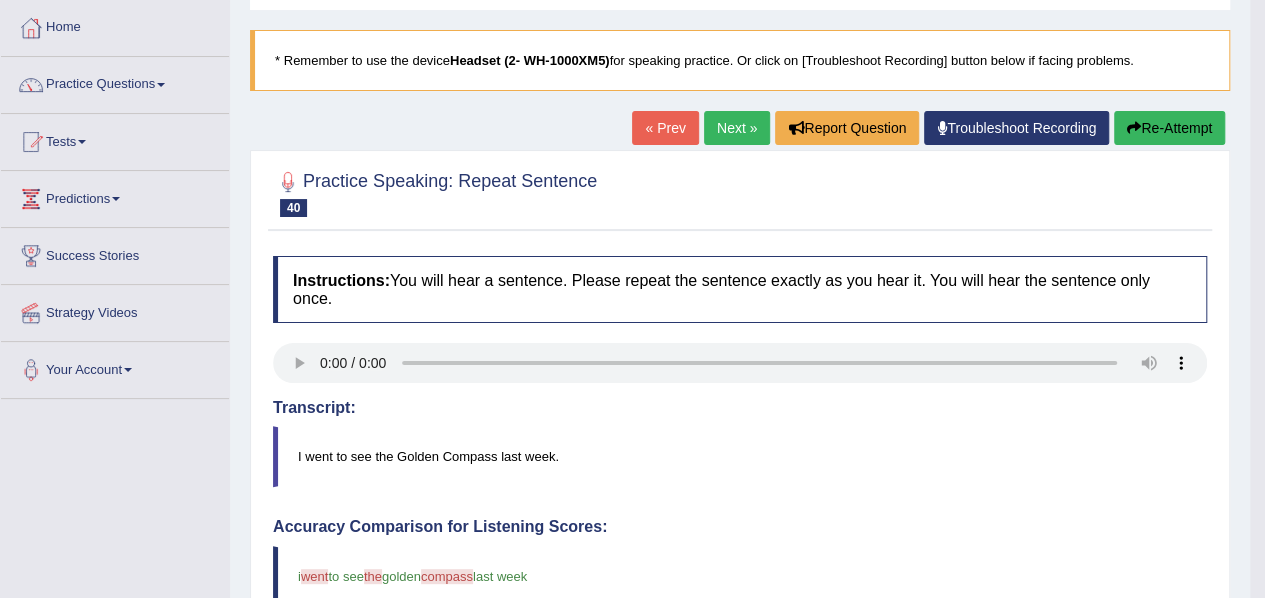 click on "Next »" at bounding box center [737, 128] 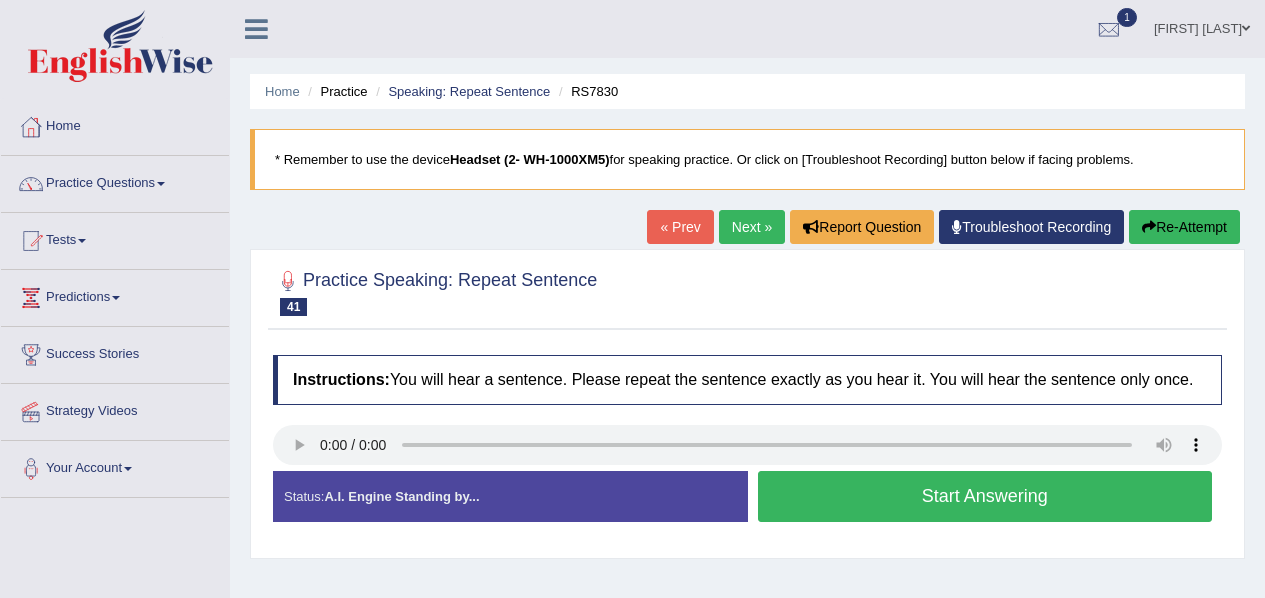 scroll, scrollTop: 0, scrollLeft: 0, axis: both 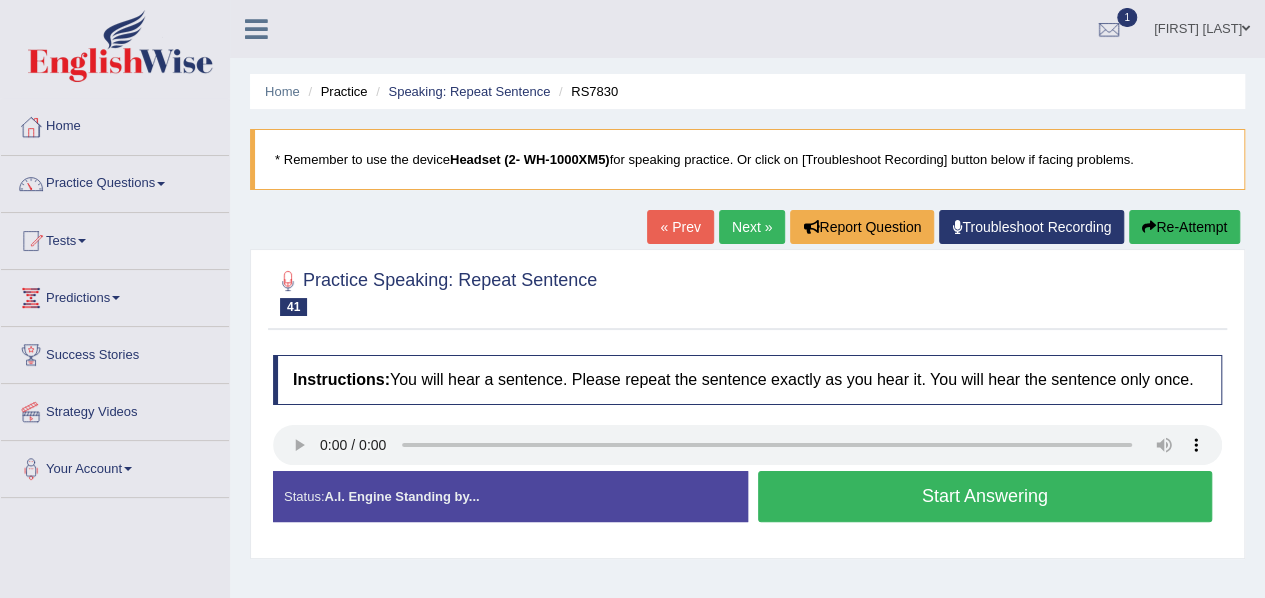 click on "Start Answering" at bounding box center [985, 496] 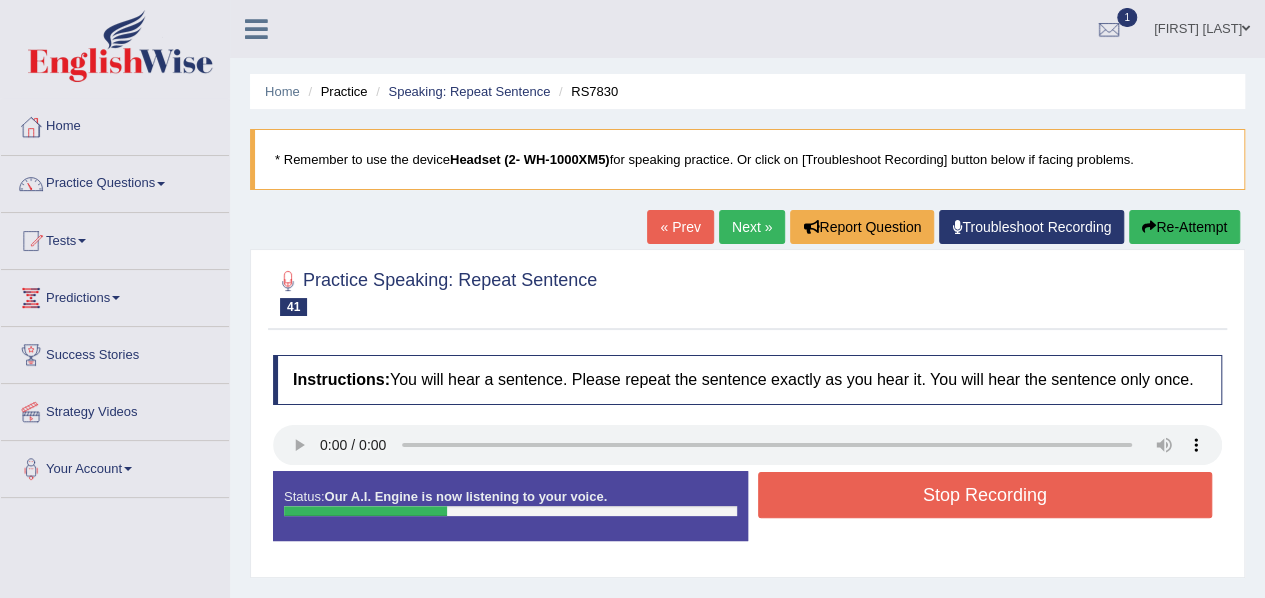 click on "Stop Recording" at bounding box center (985, 495) 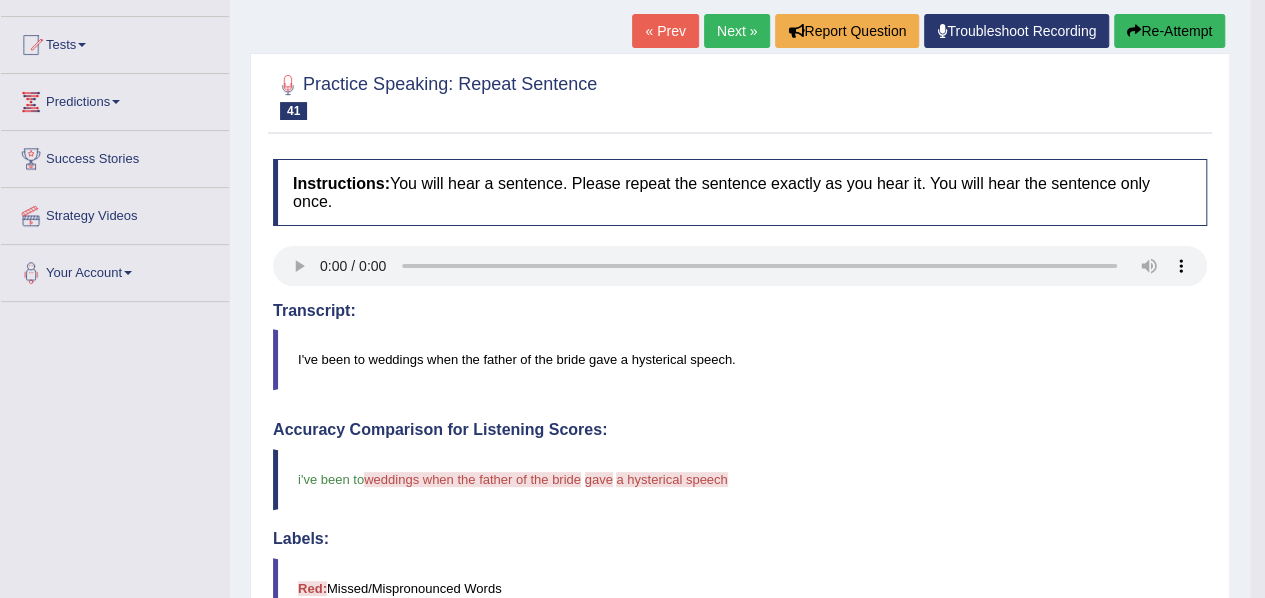 scroll, scrollTop: 194, scrollLeft: 0, axis: vertical 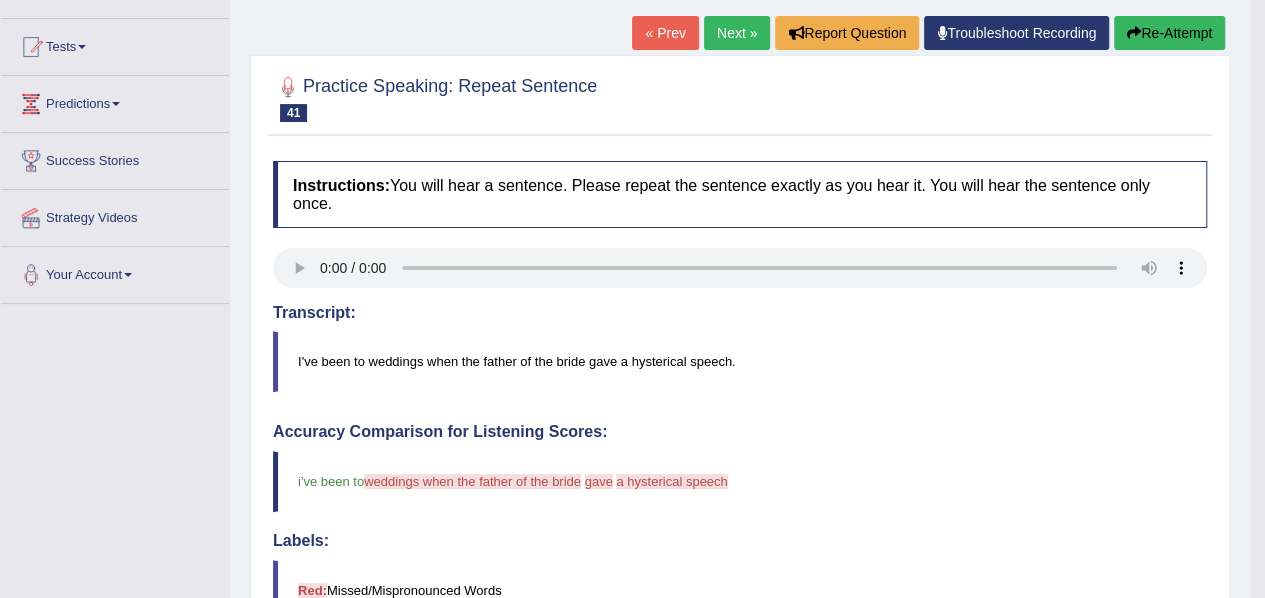 click on "Re-Attempt" at bounding box center (1169, 33) 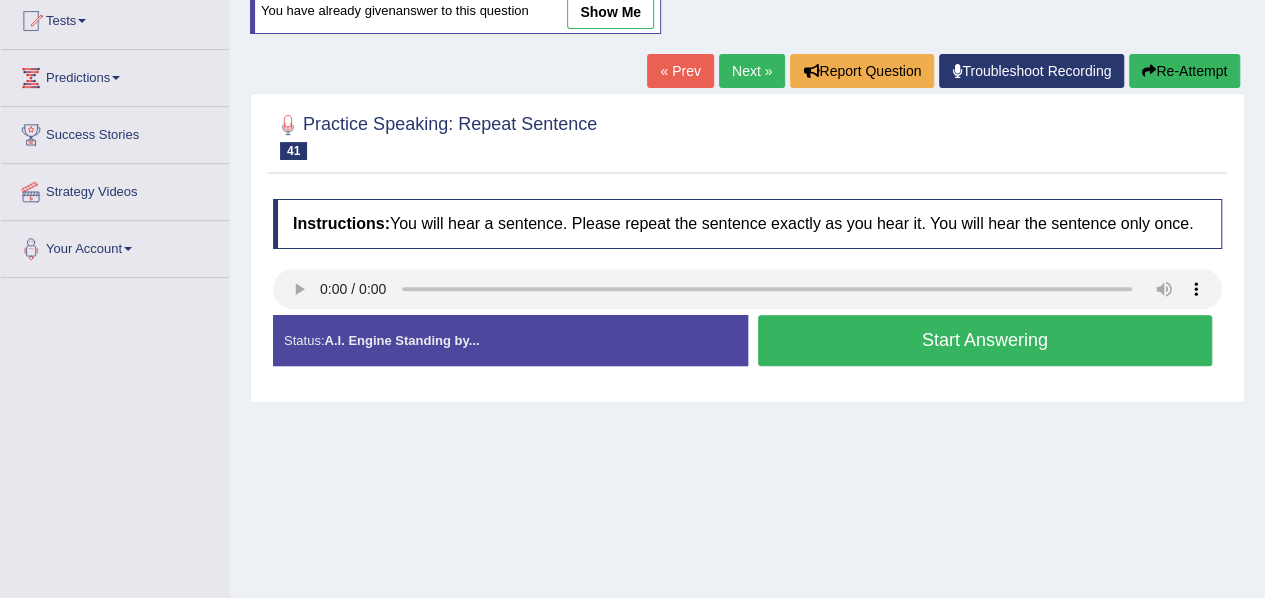 scroll, scrollTop: 194, scrollLeft: 0, axis: vertical 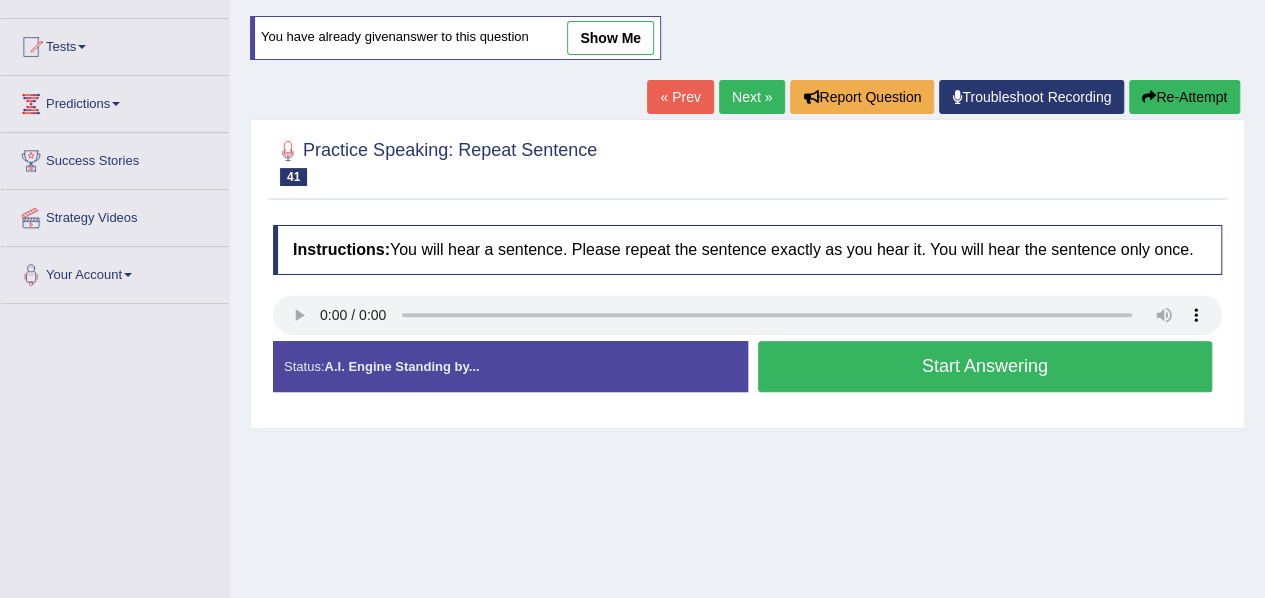 click on "Start Answering" at bounding box center [985, 366] 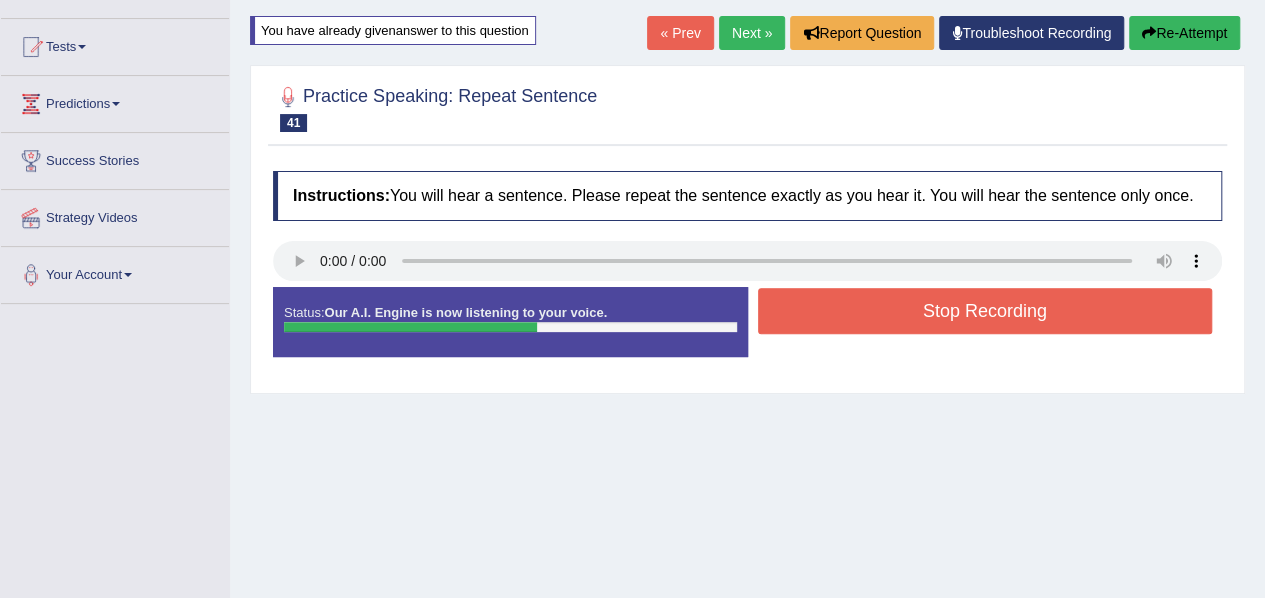click on "Stop Recording" at bounding box center (985, 311) 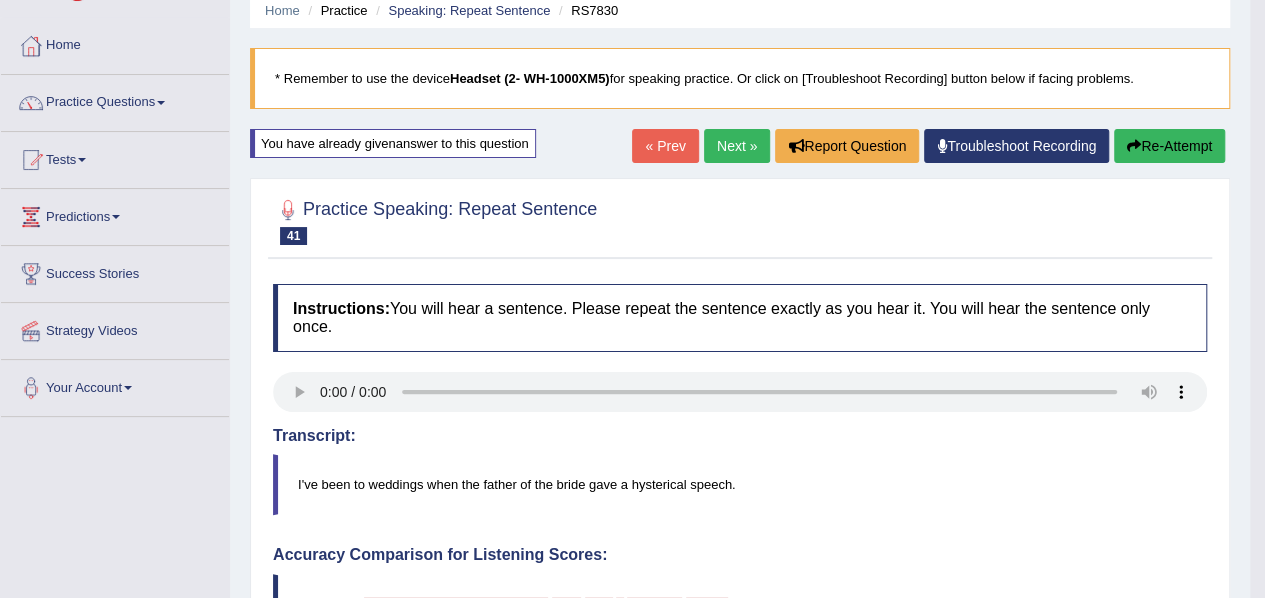 scroll, scrollTop: 82, scrollLeft: 0, axis: vertical 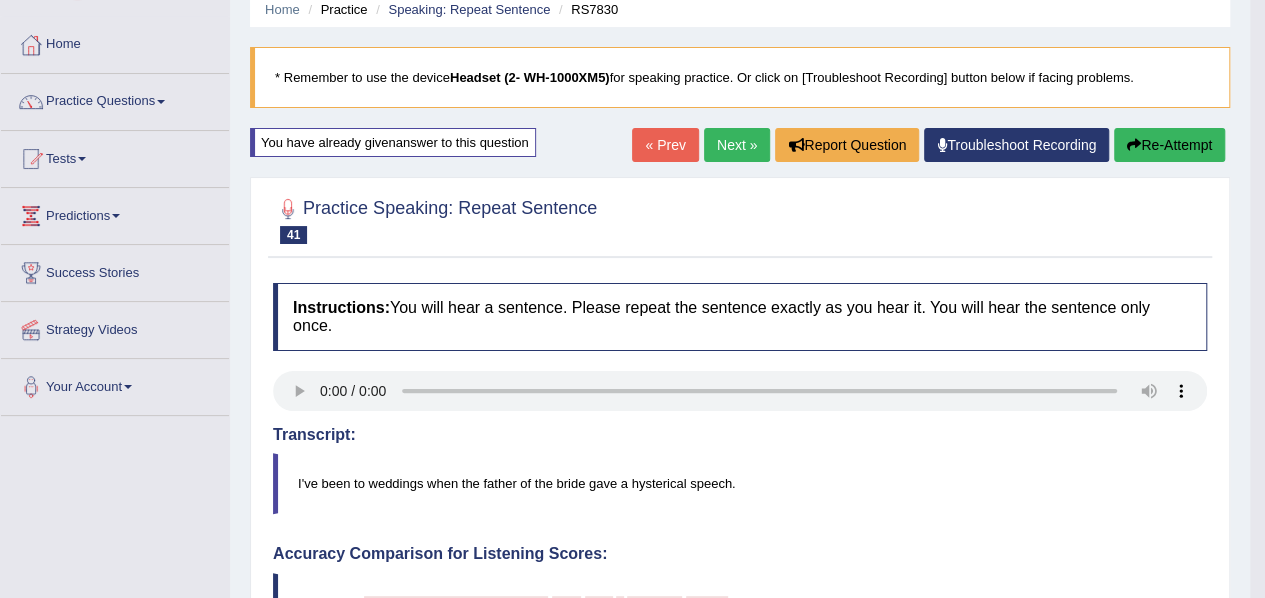 click on "Next »" at bounding box center [737, 145] 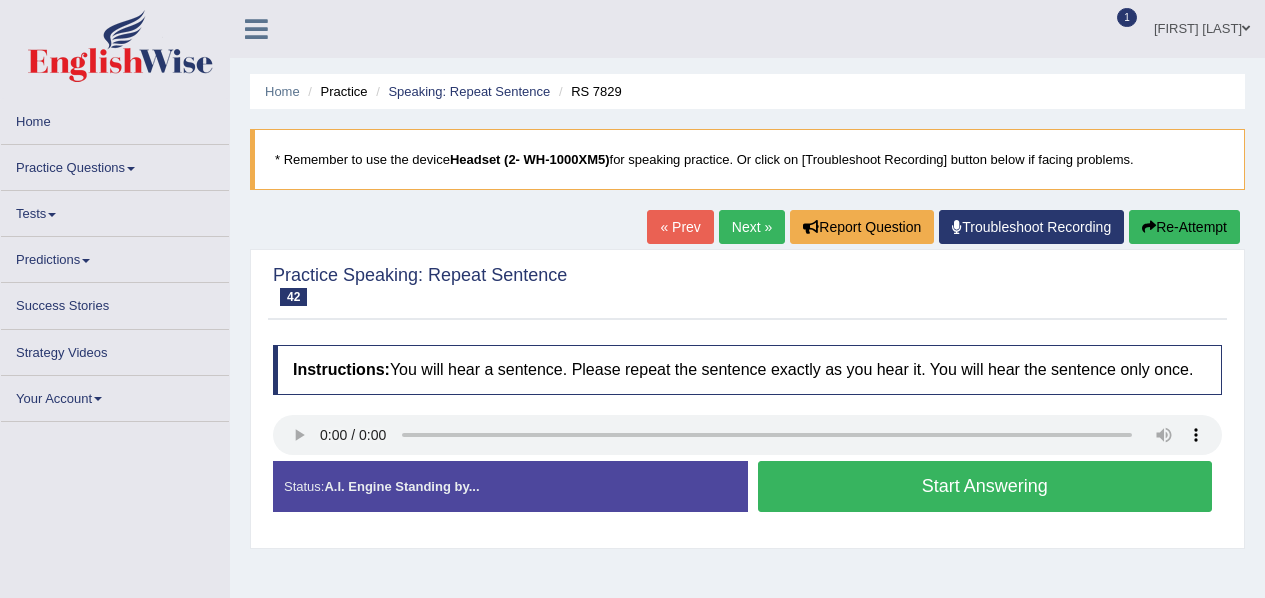 scroll, scrollTop: 0, scrollLeft: 0, axis: both 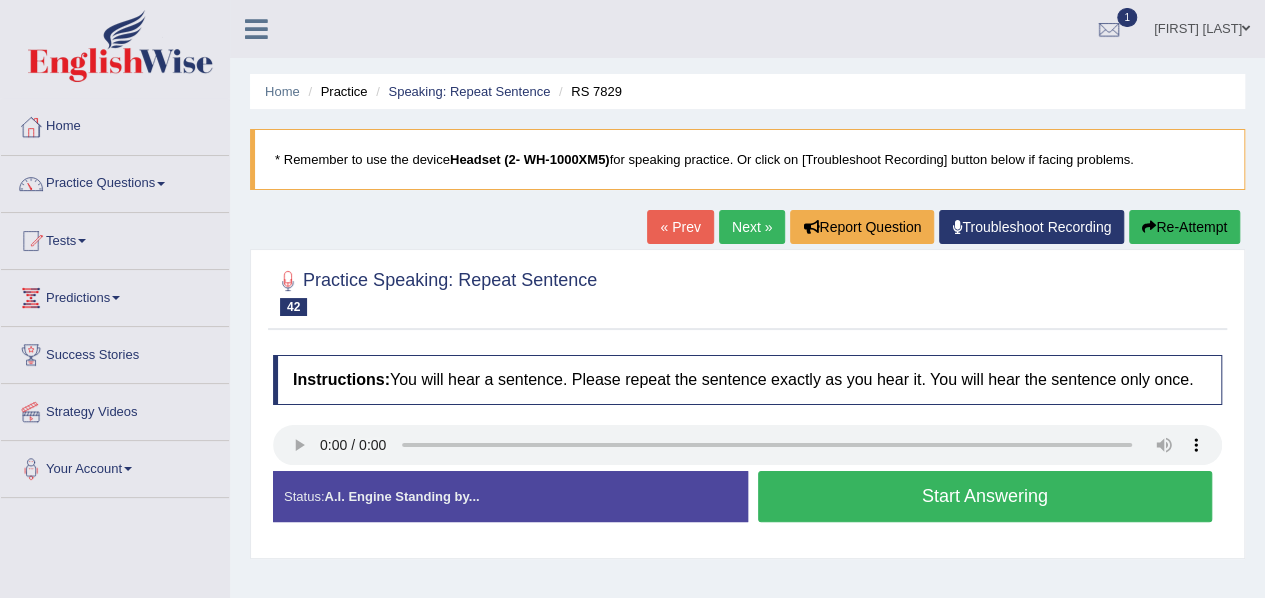 click on "Start Answering" at bounding box center [985, 496] 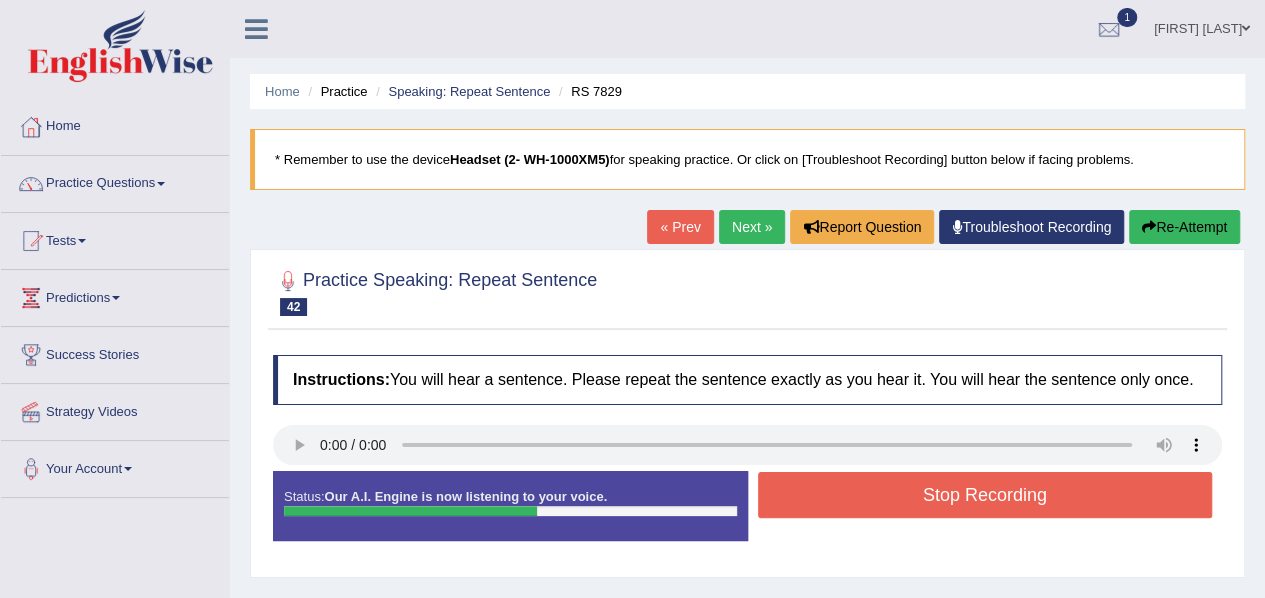 click on "Stop Recording" at bounding box center (985, 495) 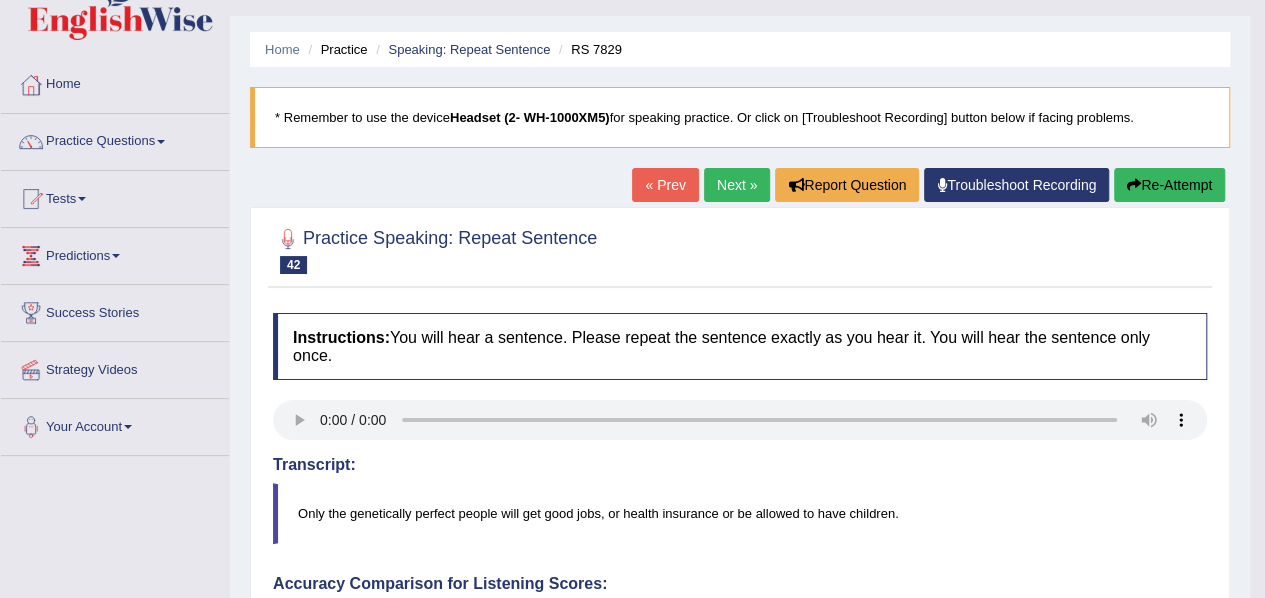scroll, scrollTop: 0, scrollLeft: 0, axis: both 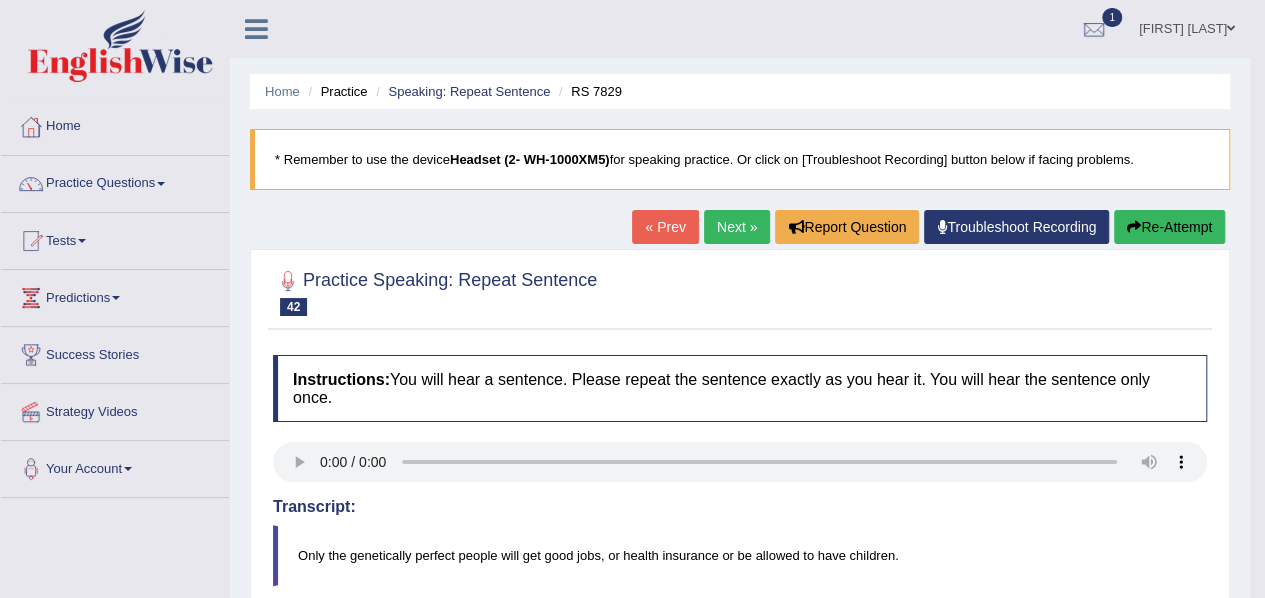 click on "Next »" at bounding box center (737, 227) 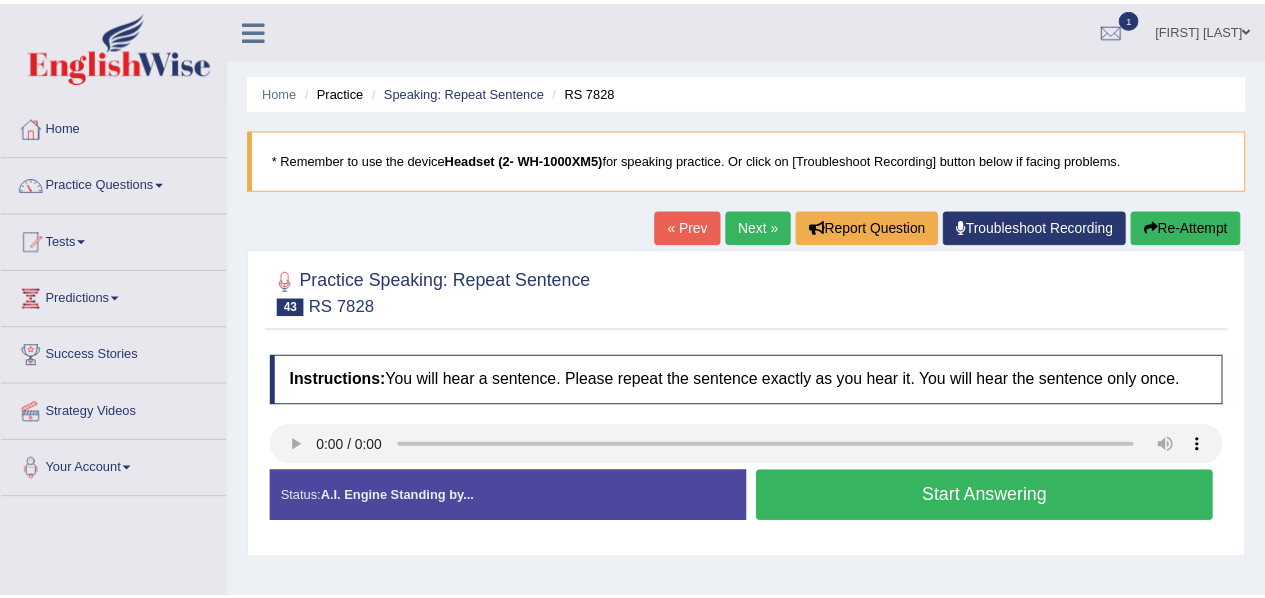 scroll, scrollTop: 0, scrollLeft: 0, axis: both 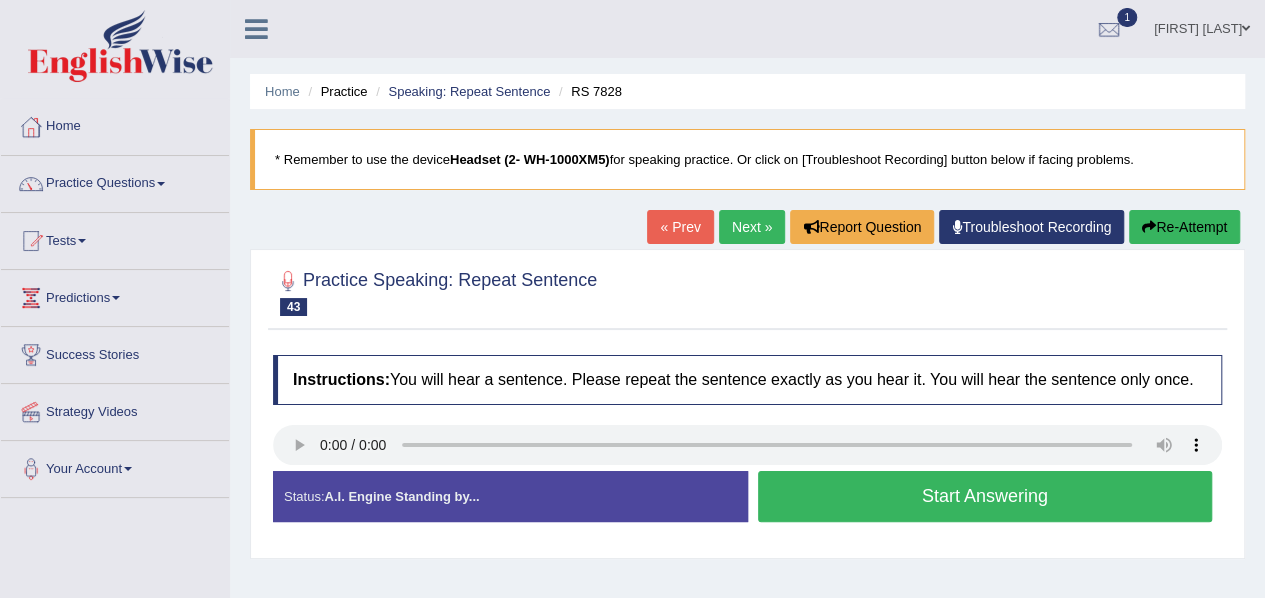 click on "Start Answering" at bounding box center [985, 496] 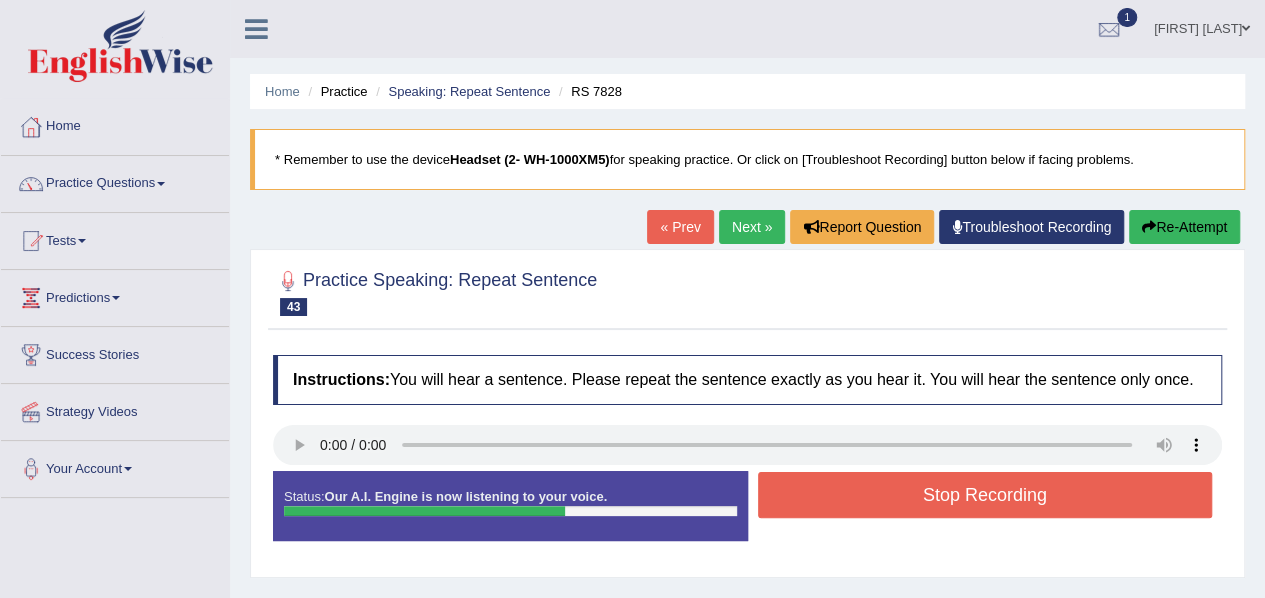 click on "Stop Recording" at bounding box center (985, 495) 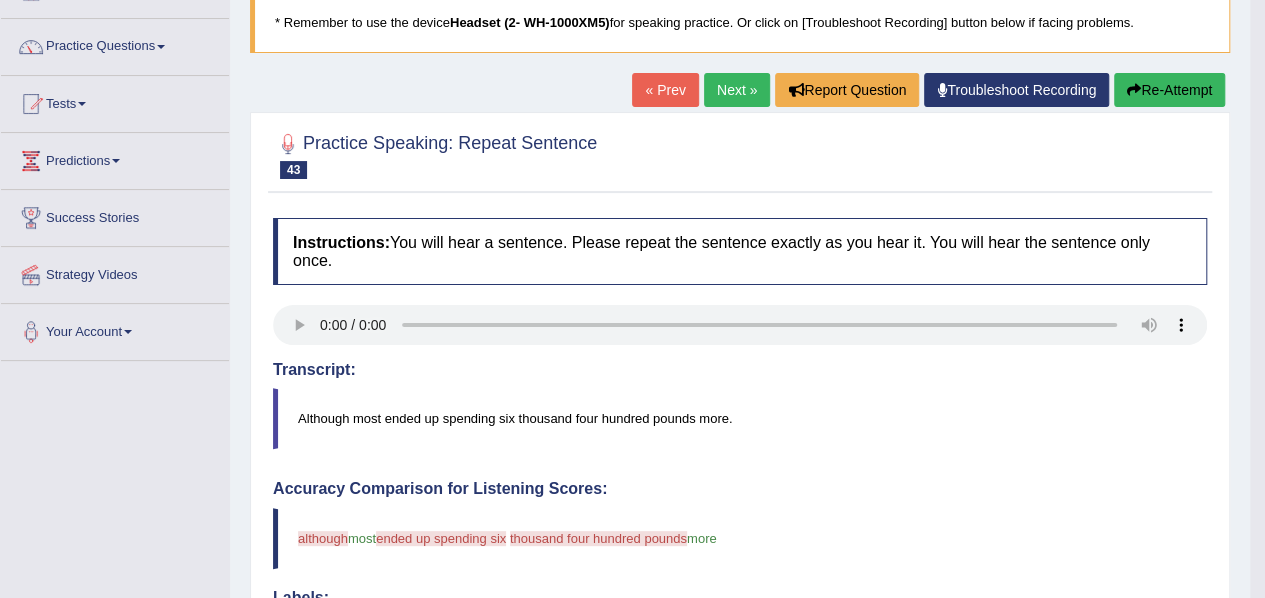 scroll, scrollTop: 139, scrollLeft: 0, axis: vertical 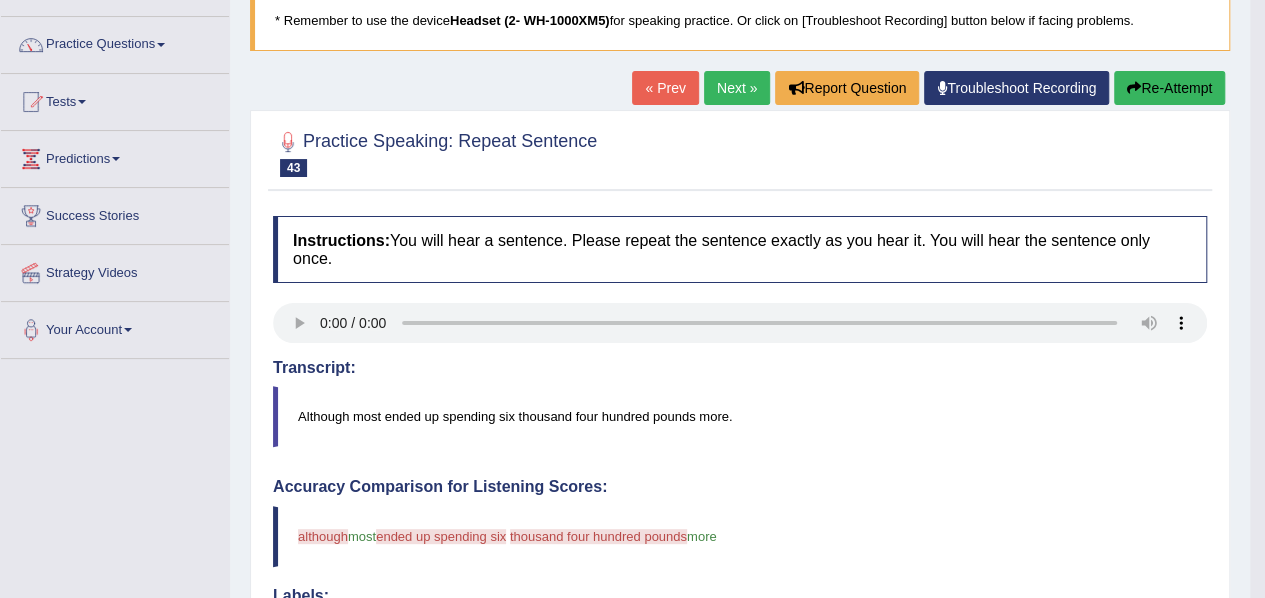 click on "Re-Attempt" at bounding box center (1169, 88) 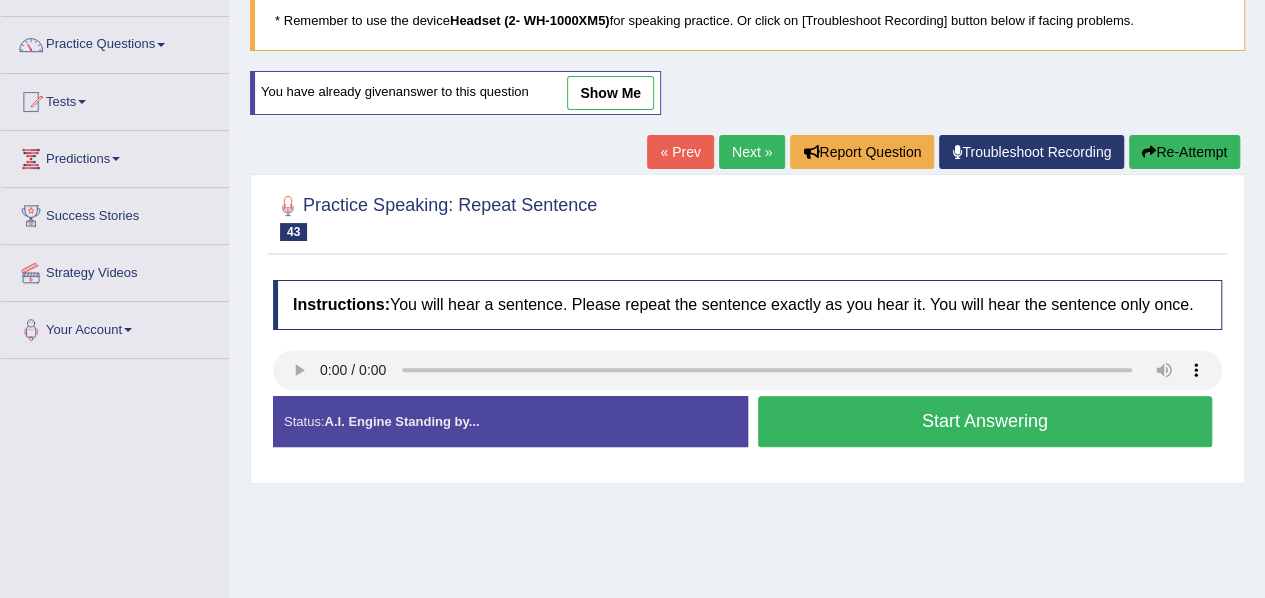 scroll, scrollTop: 139, scrollLeft: 0, axis: vertical 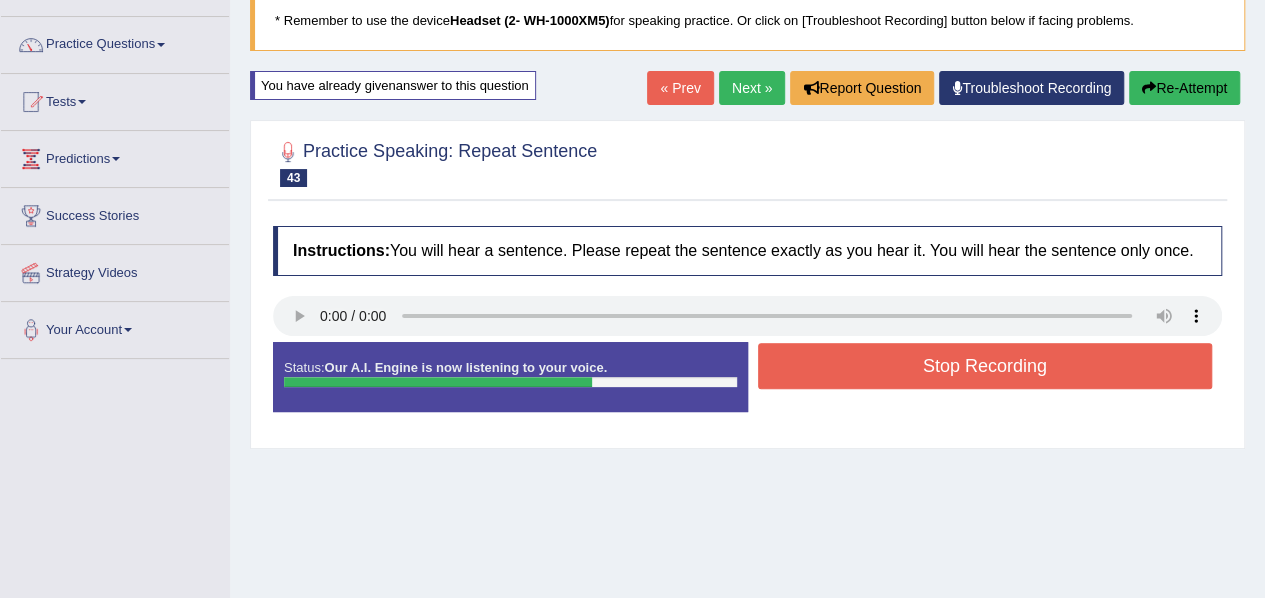 click on "Stop Recording" at bounding box center (985, 366) 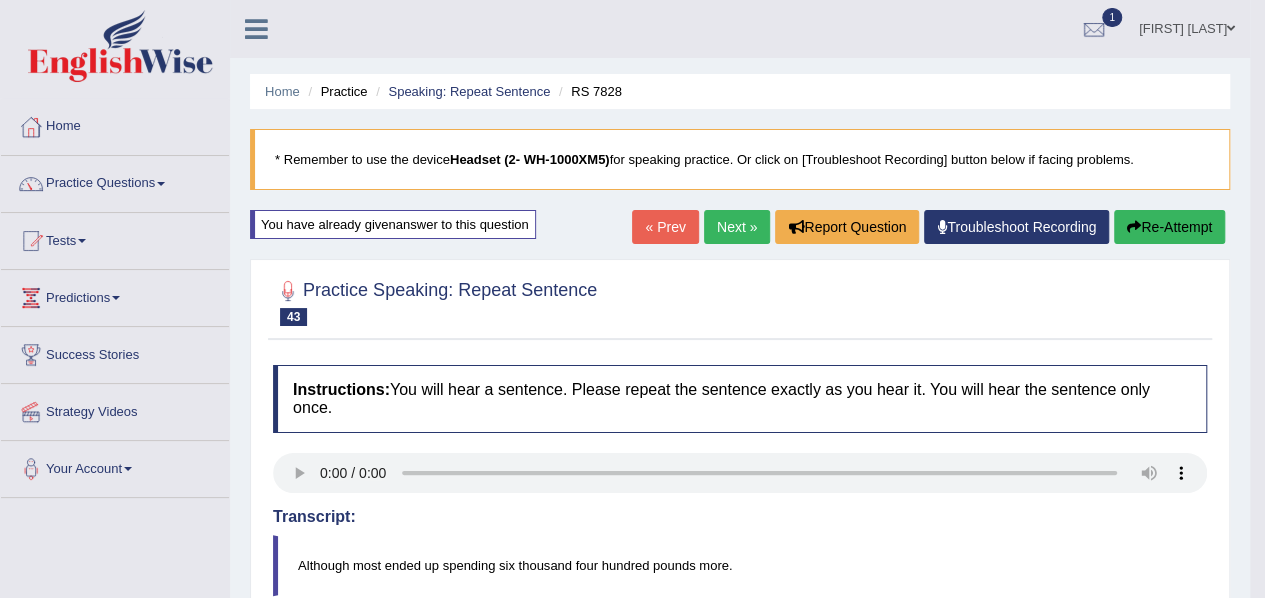scroll, scrollTop: 0, scrollLeft: 0, axis: both 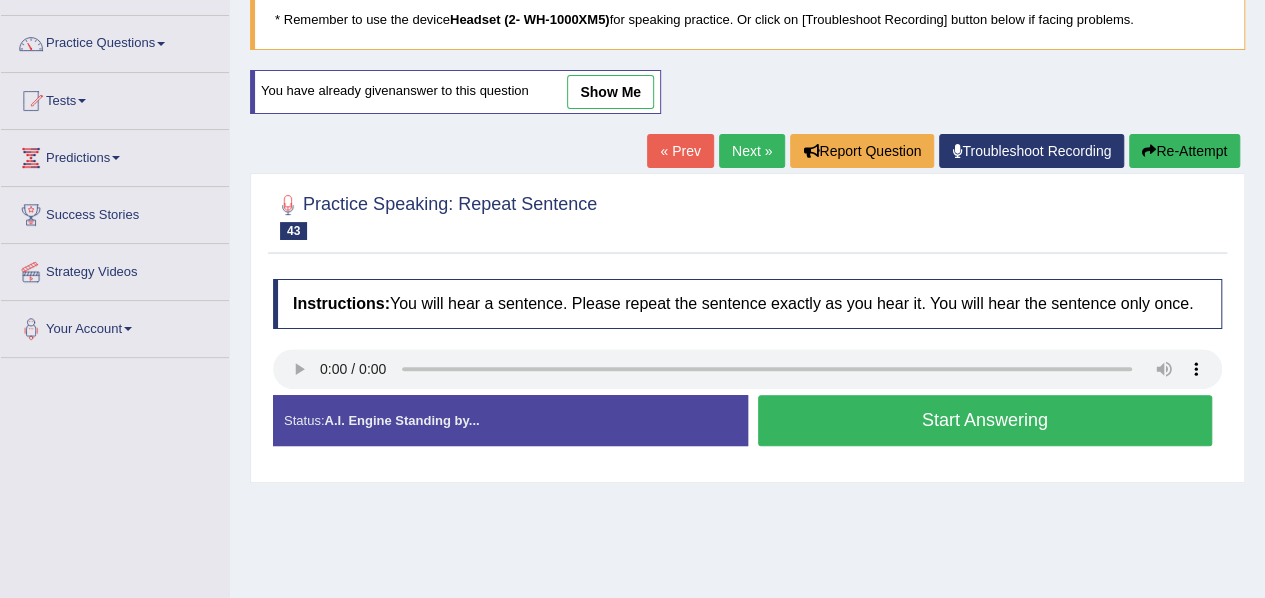 click on "Start Answering" at bounding box center (985, 420) 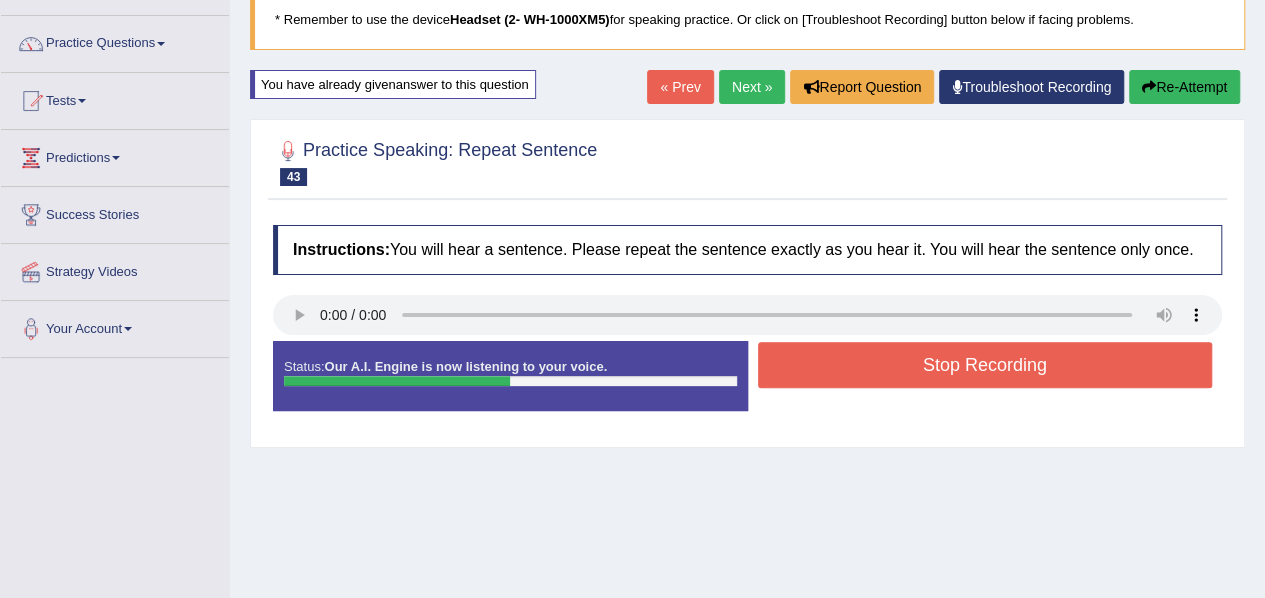 click on "Stop Recording" at bounding box center (985, 365) 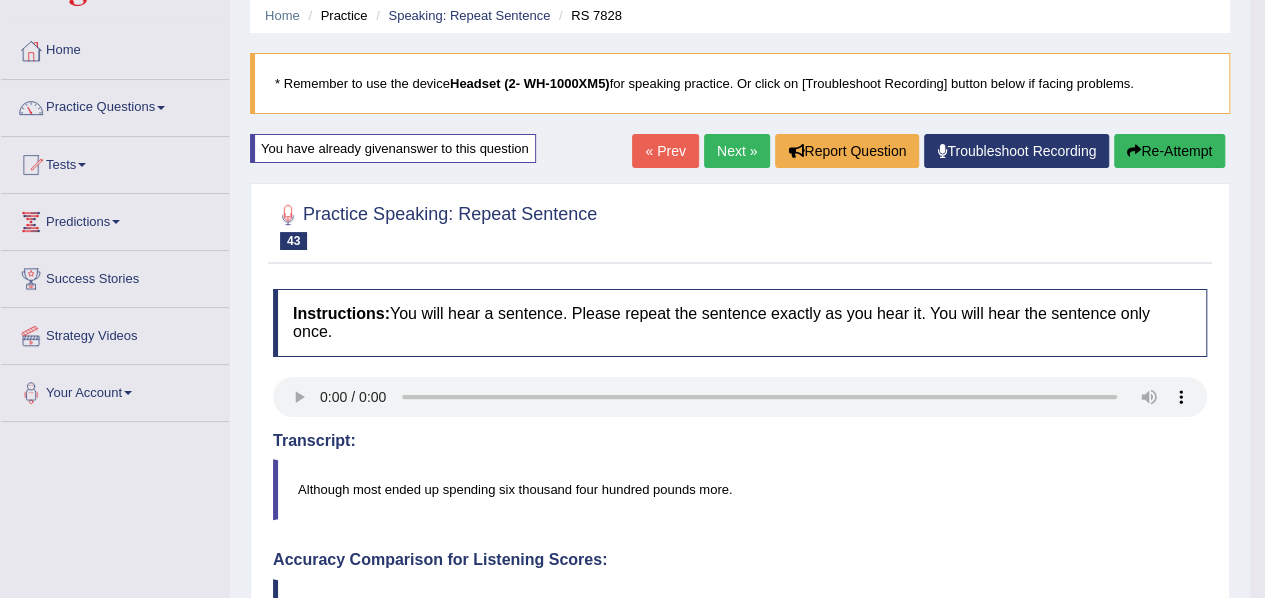 scroll, scrollTop: 60, scrollLeft: 0, axis: vertical 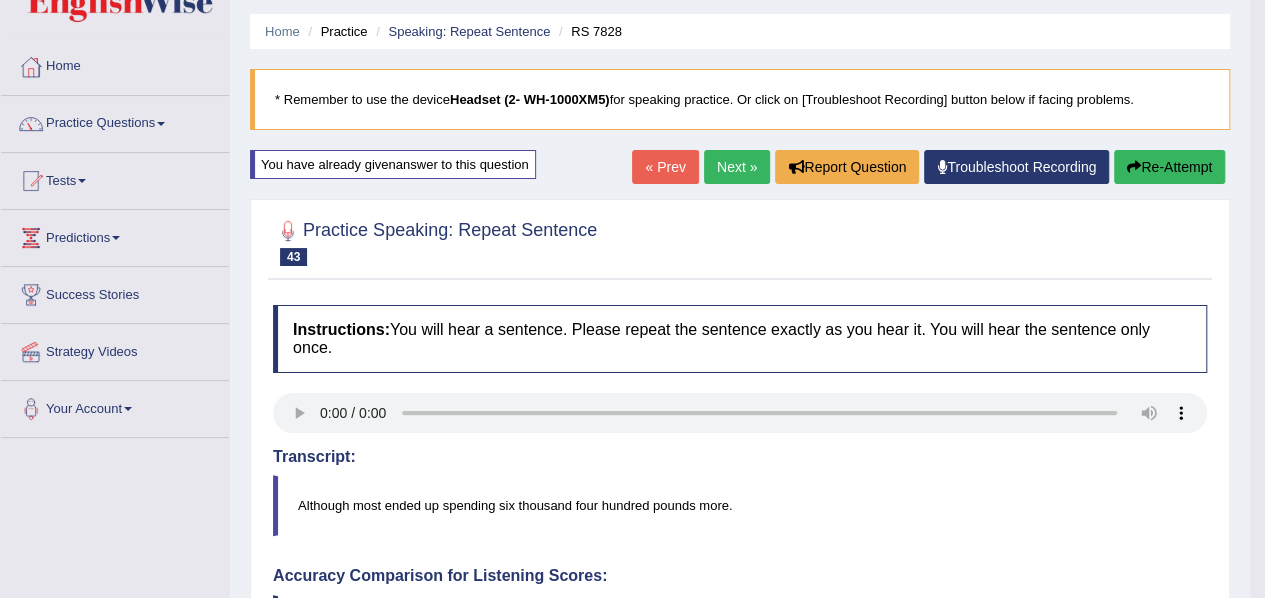 click on "Re-Attempt" at bounding box center (1169, 167) 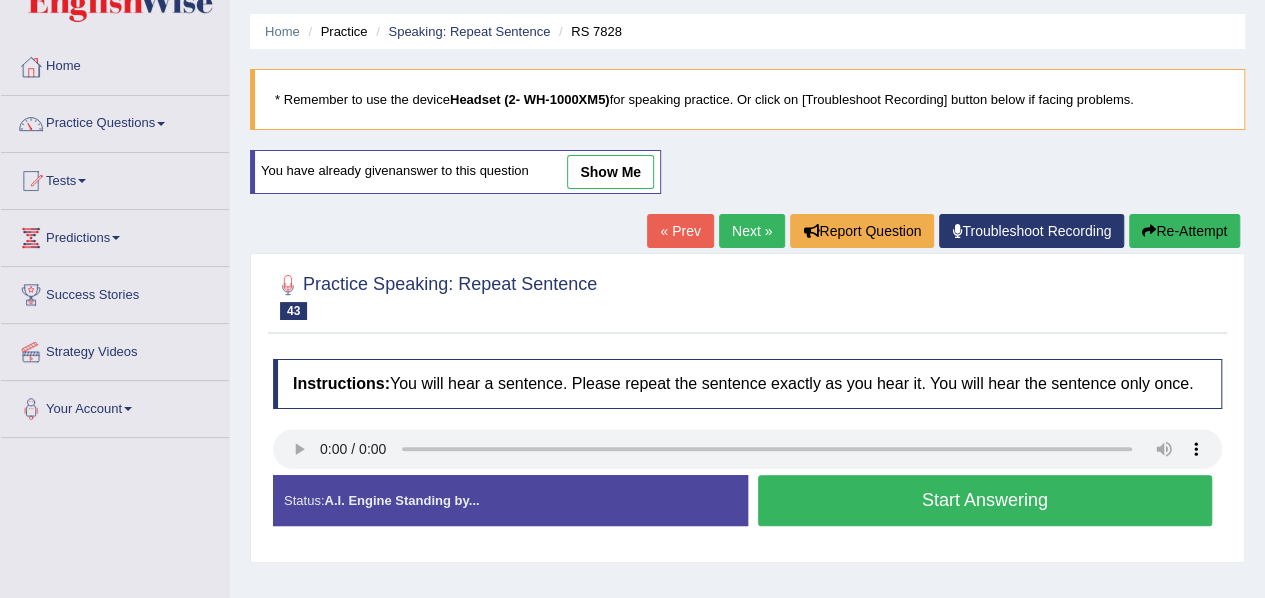 scroll, scrollTop: 60, scrollLeft: 0, axis: vertical 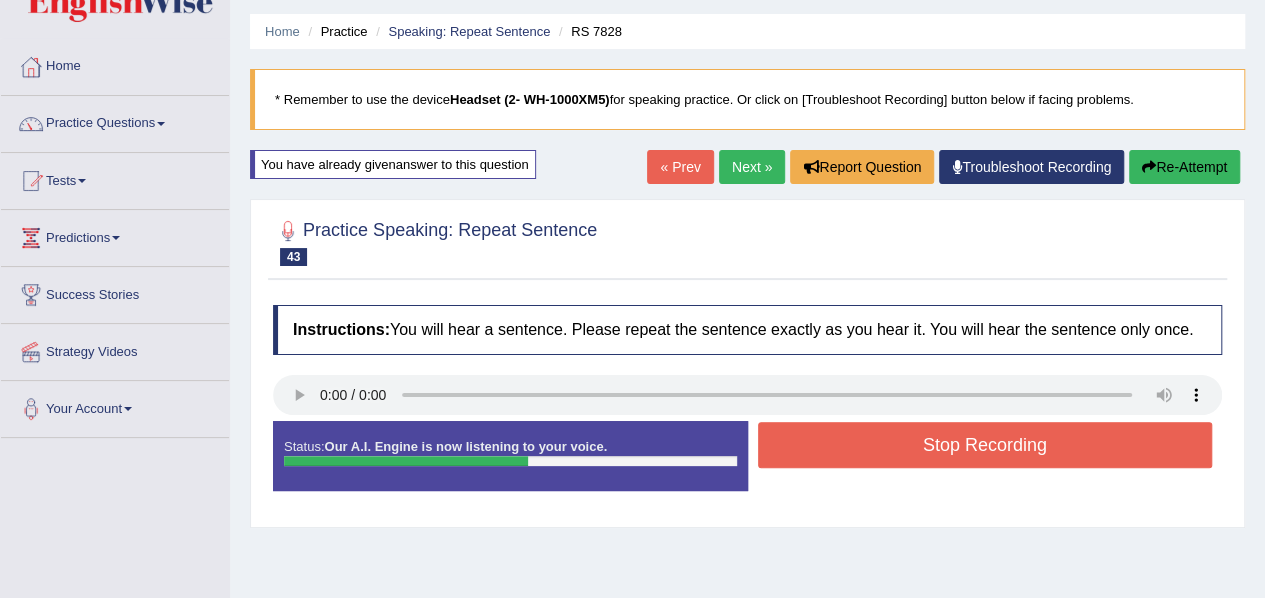 click on "Stop Recording" at bounding box center (985, 445) 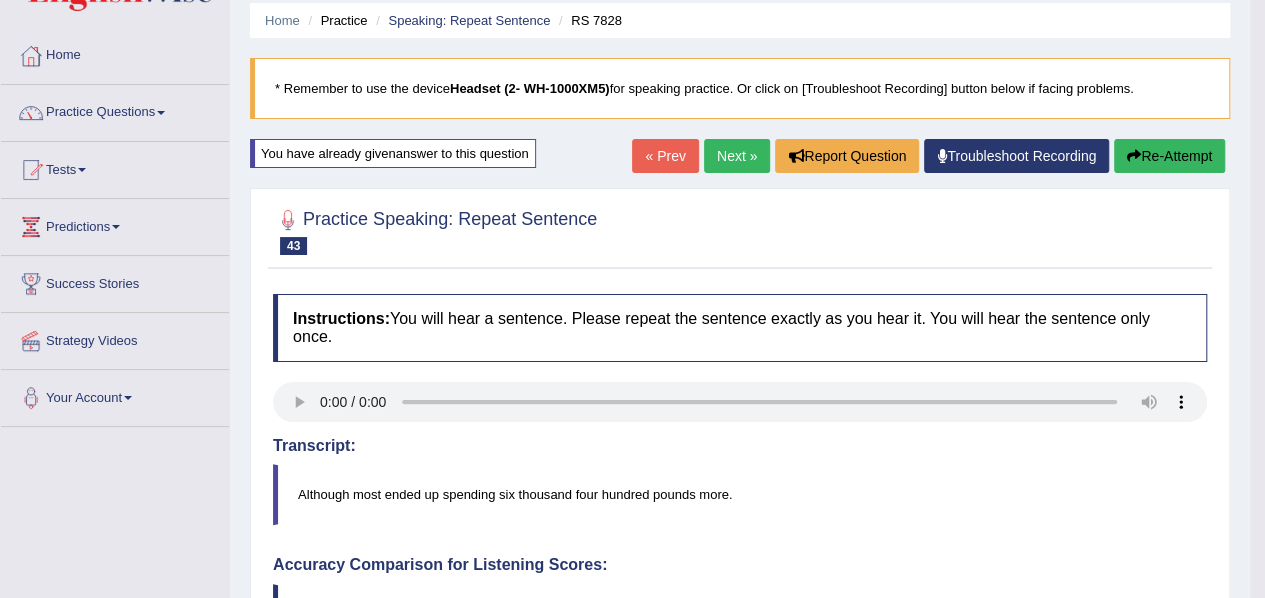 scroll, scrollTop: 78, scrollLeft: 0, axis: vertical 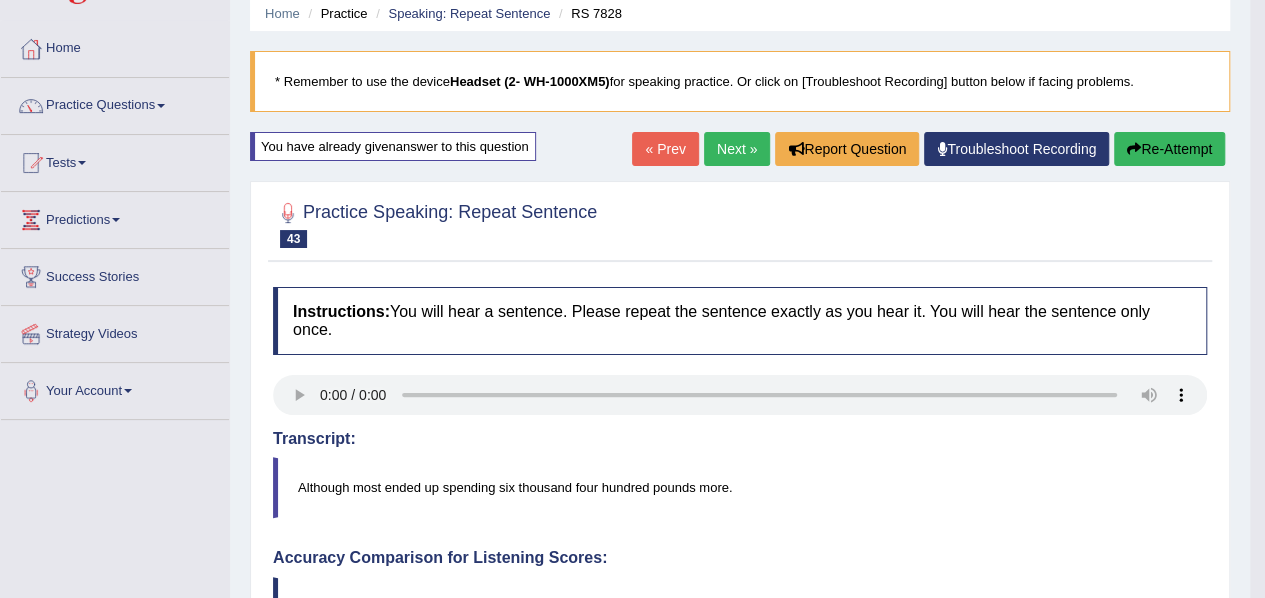 click on "Re-Attempt" at bounding box center [1169, 149] 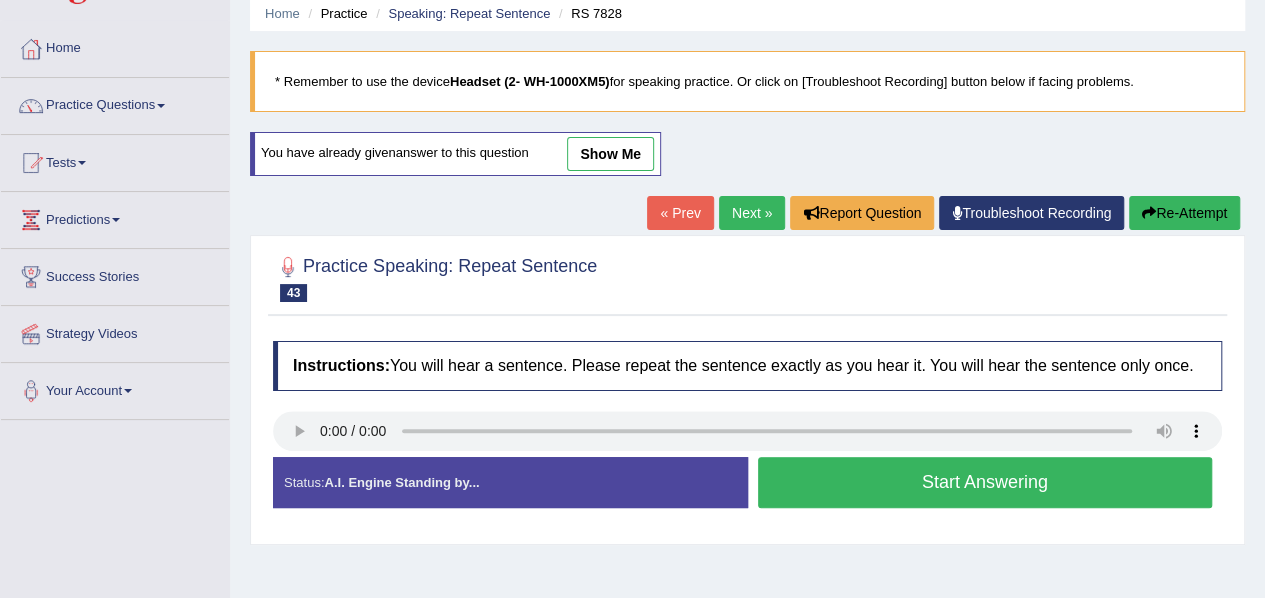 scroll, scrollTop: 0, scrollLeft: 0, axis: both 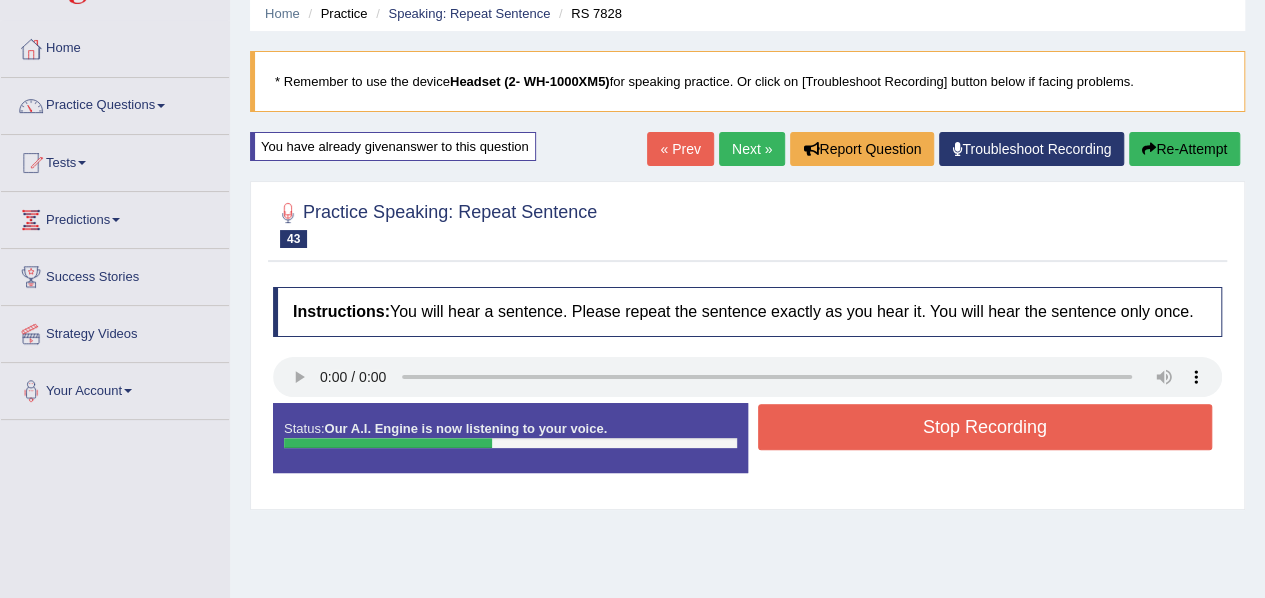 click on "Stop Recording" at bounding box center [985, 427] 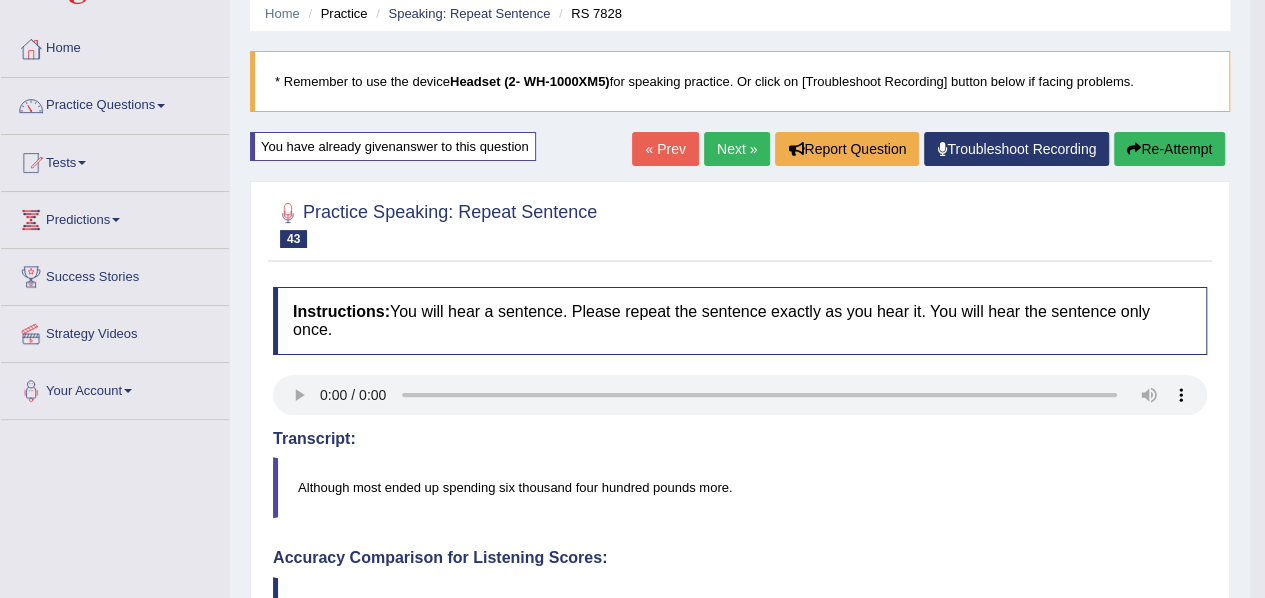 drag, startPoint x: 876, startPoint y: 431, endPoint x: 836, endPoint y: 237, distance: 198.0808 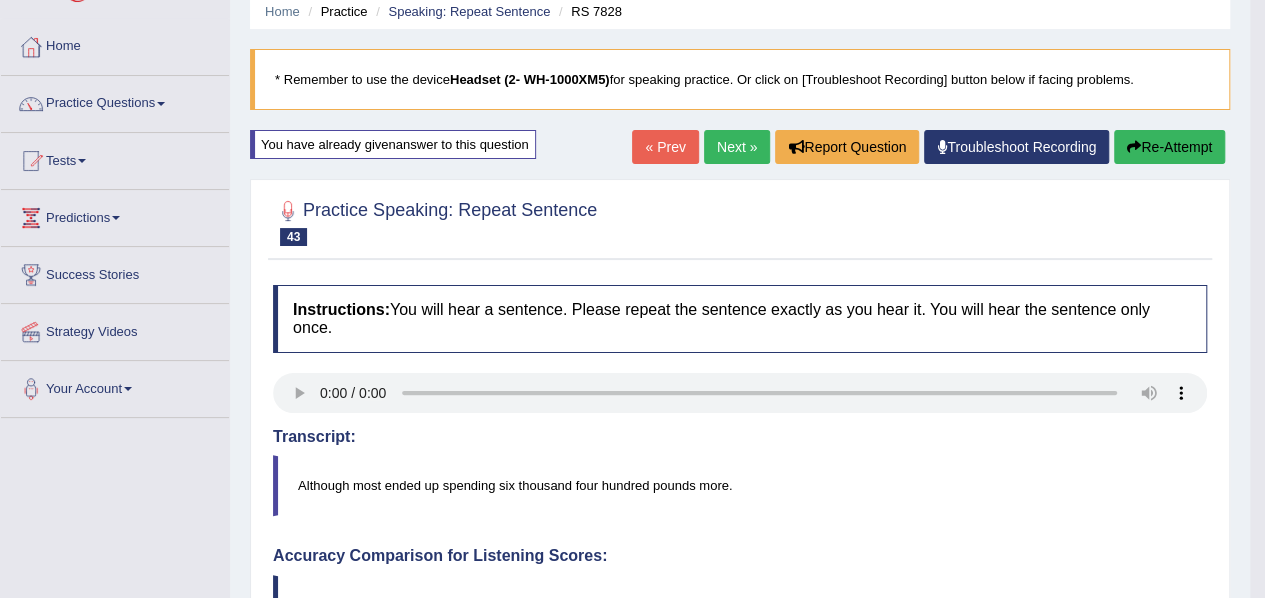 scroll, scrollTop: 0, scrollLeft: 0, axis: both 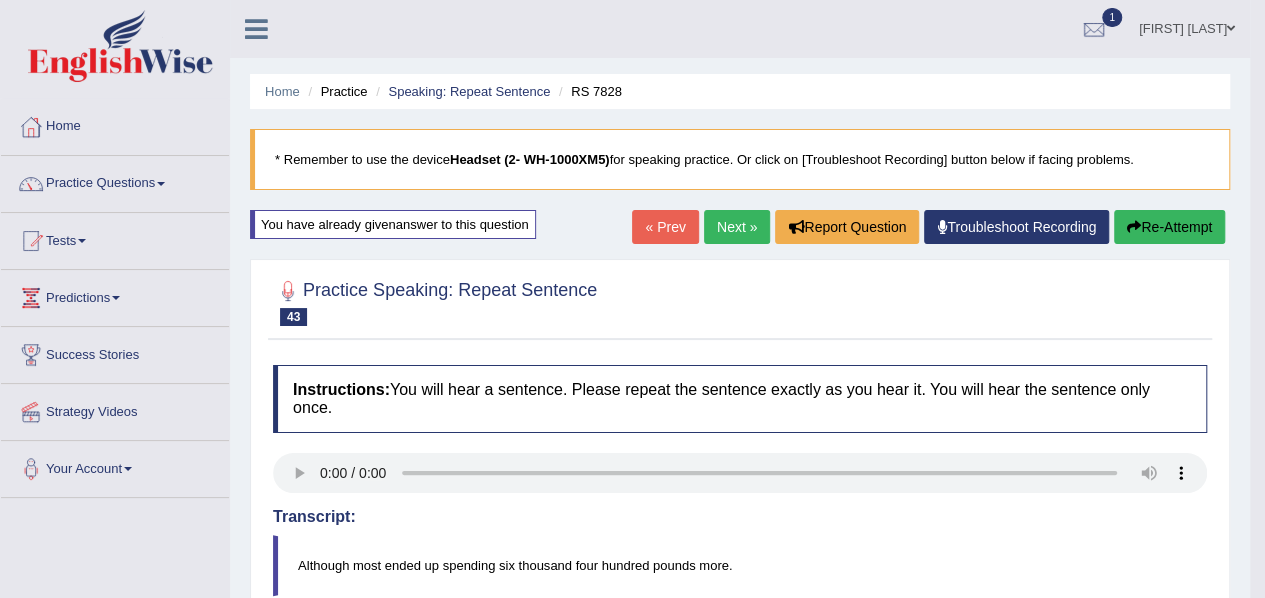 click on "Next »" at bounding box center [737, 227] 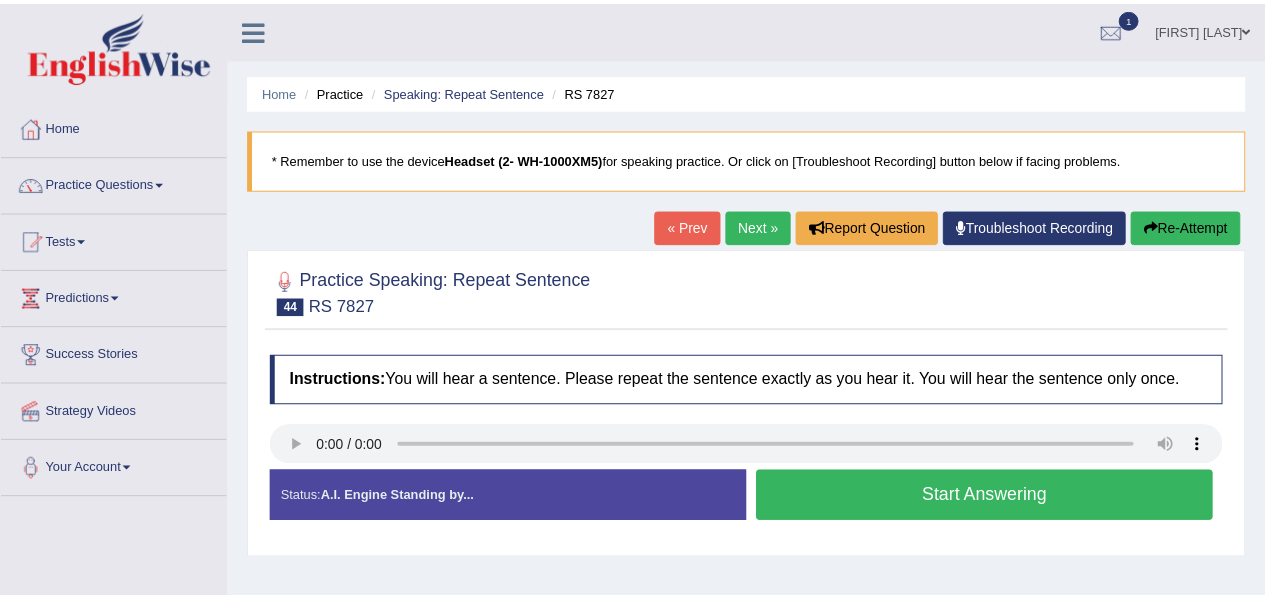 scroll, scrollTop: 0, scrollLeft: 0, axis: both 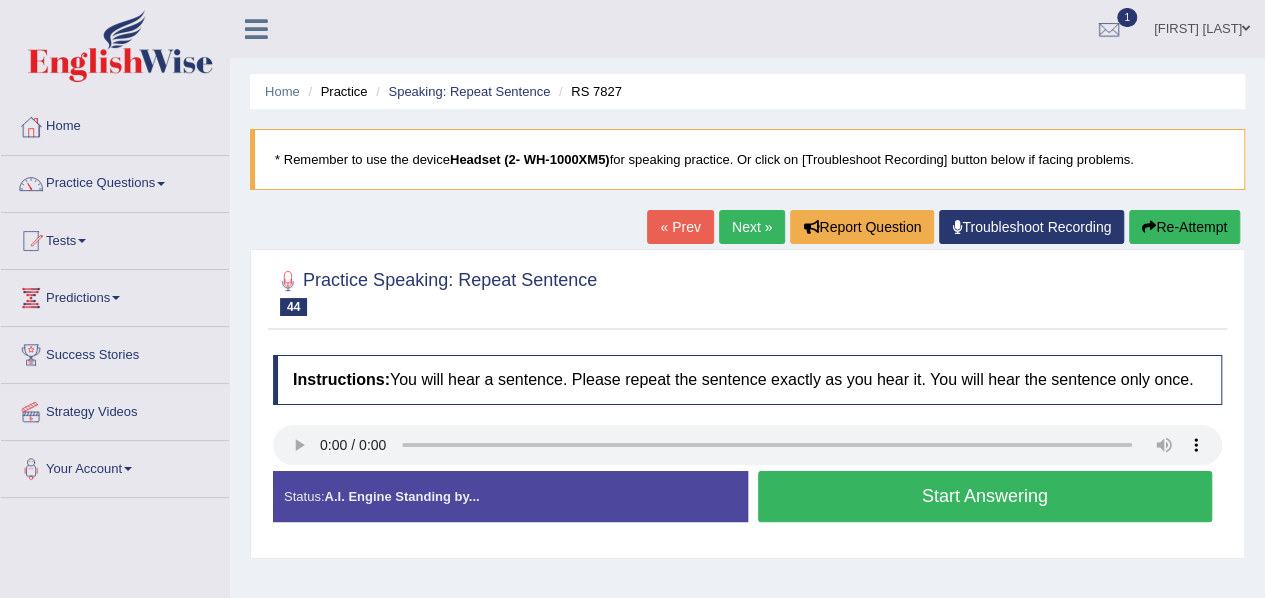 click on "Instructions:  You will hear a sentence. Please repeat the sentence exactly as you hear it. You will hear the sentence only once.
Transcript: We've only been using it for a day, and we'll obviously face a period of adjustment. Created with Highcharts 7.1.2 Too low Too high Time Pitch meter: 0 2.5 5 7.5 10 Created with Highcharts 7.1.2 Great Too slow Too fast Time Speech pace meter: 0 10 20 30 40 Accuracy Comparison for Listening Scores: Labels:
Red:  Missed/Mispronounced Words
Green:  Correct Words
Accuracy:  Voice Analysis: Your Response: Status:  A.I. Engine Standing by... Start Answering Stop Recording" at bounding box center [747, 446] 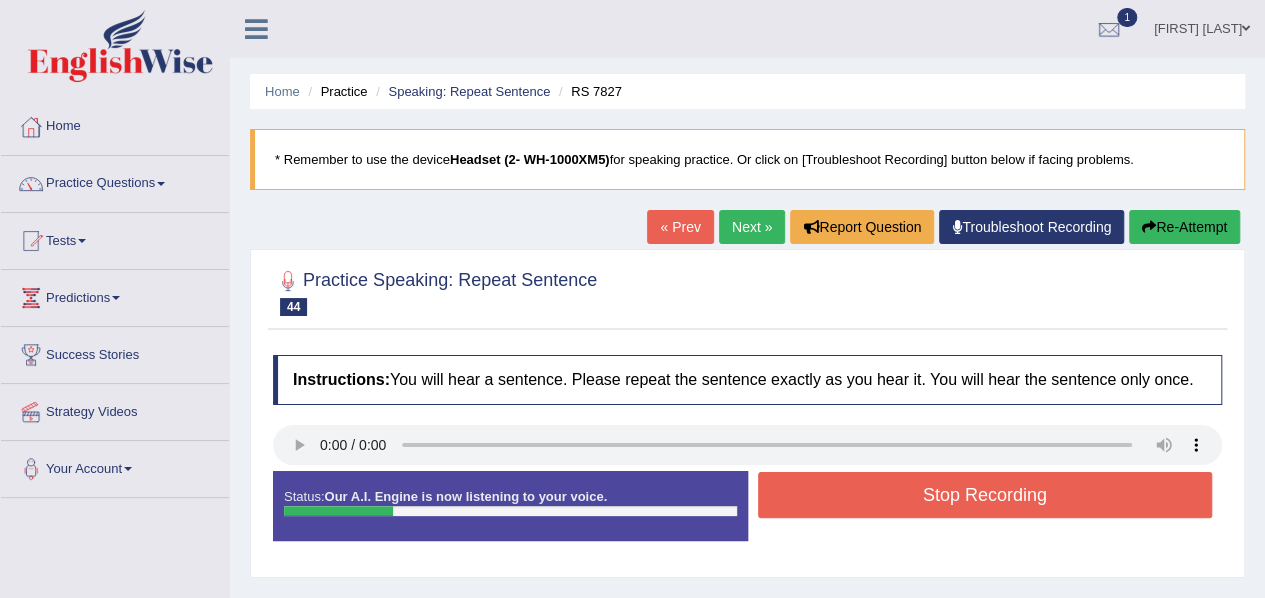 click on "Stop Recording" at bounding box center (985, 495) 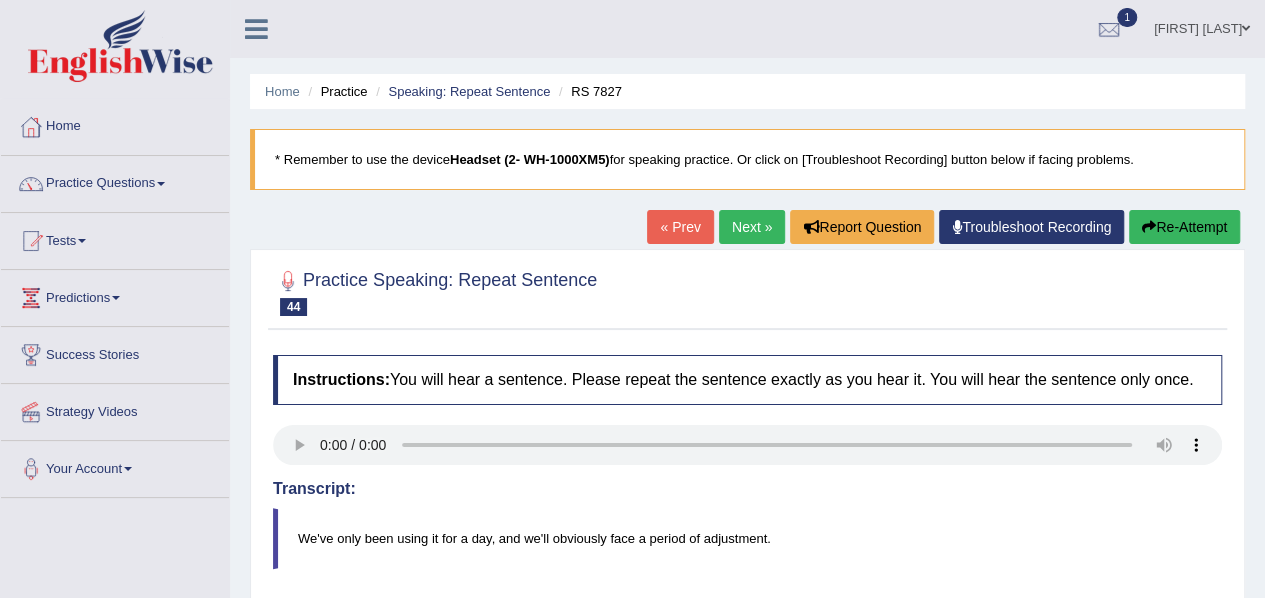 scroll, scrollTop: 1, scrollLeft: 0, axis: vertical 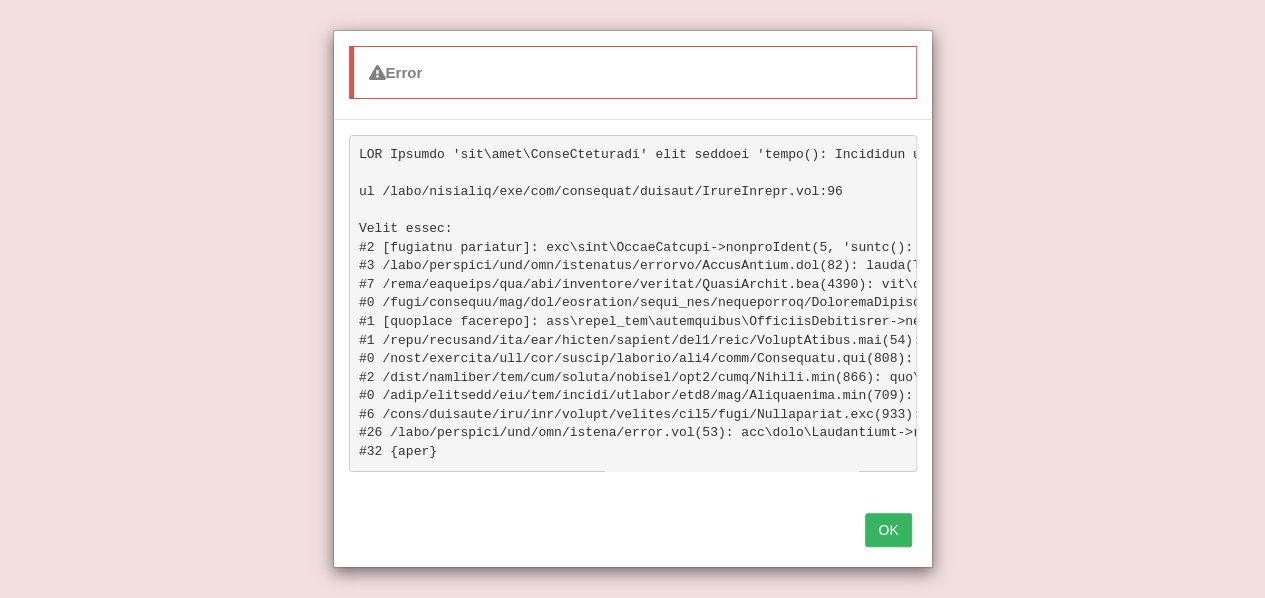 click on "OK" at bounding box center (888, 530) 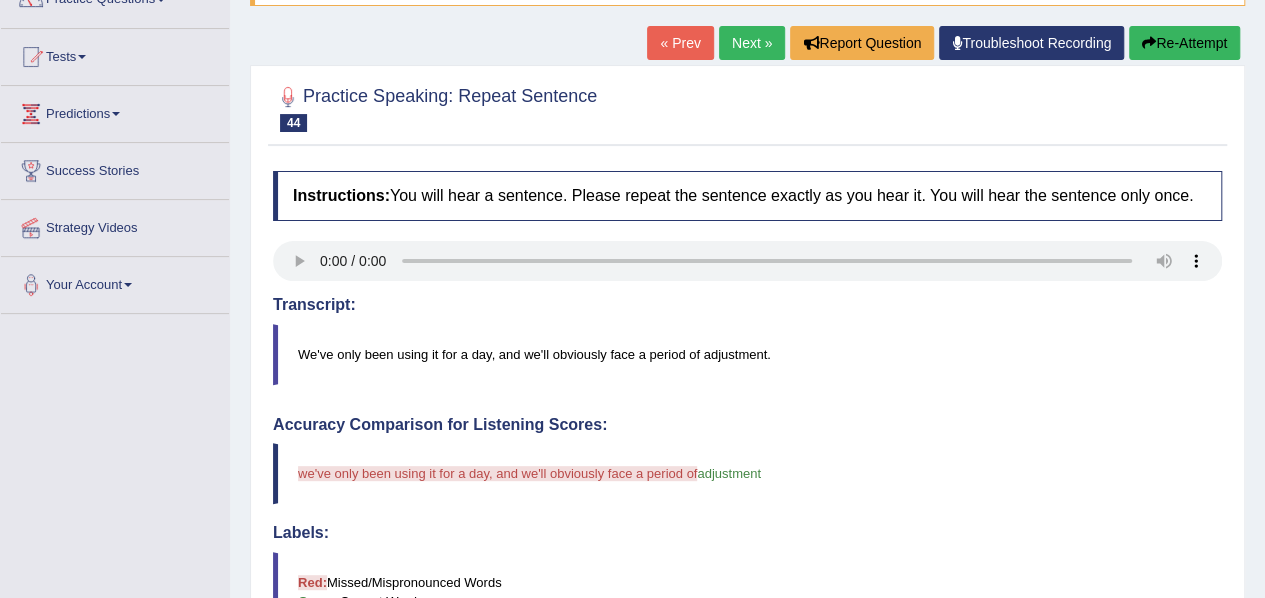 scroll, scrollTop: 180, scrollLeft: 0, axis: vertical 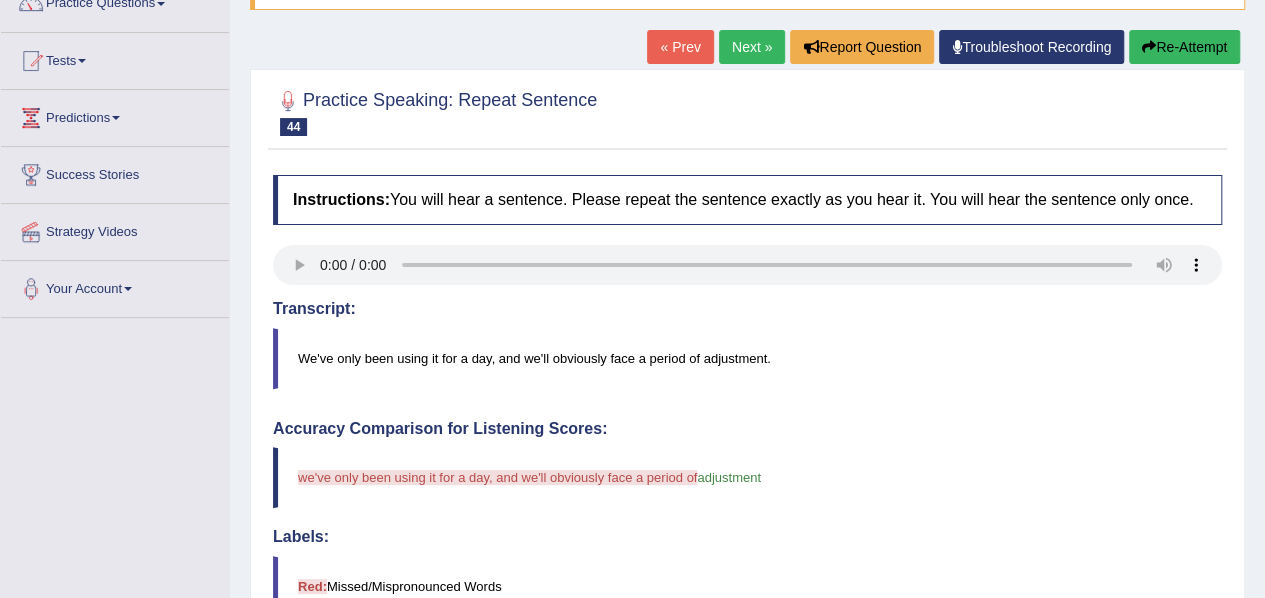 click on "Re-Attempt" at bounding box center [1184, 47] 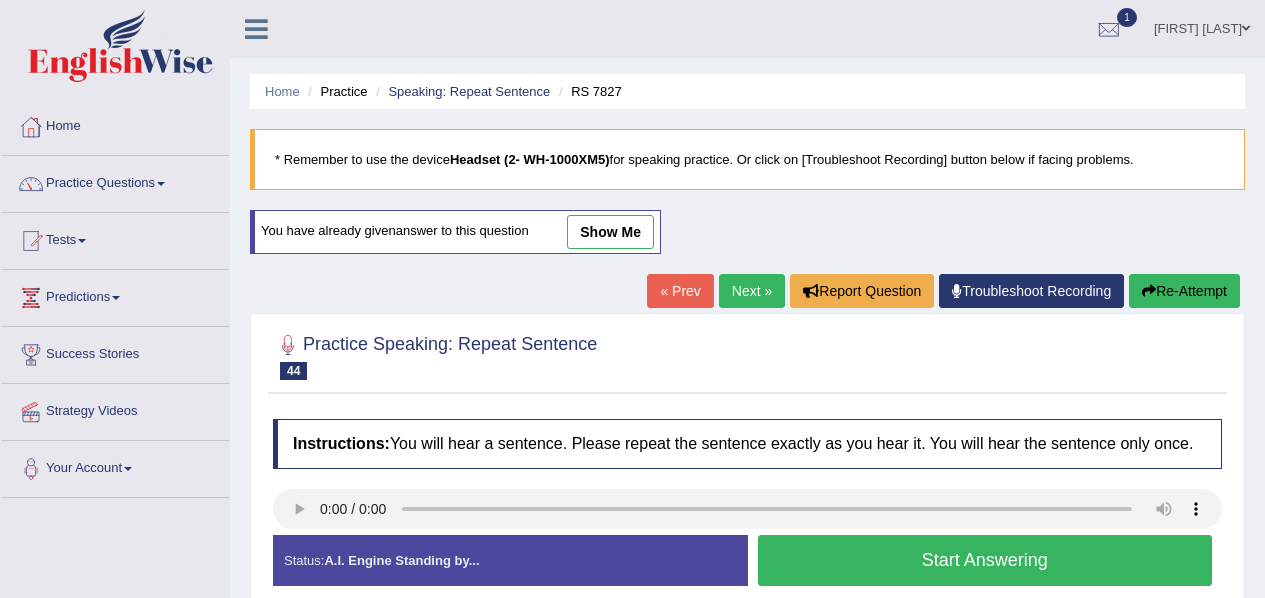 scroll, scrollTop: 180, scrollLeft: 0, axis: vertical 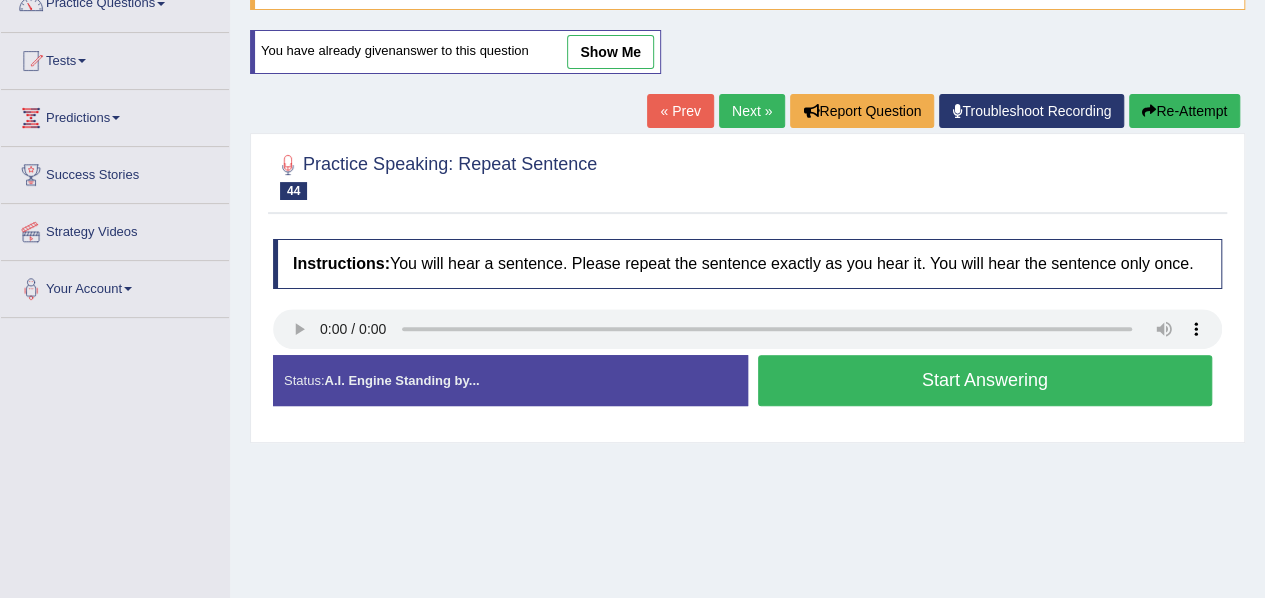 click on "Start Answering" at bounding box center [985, 380] 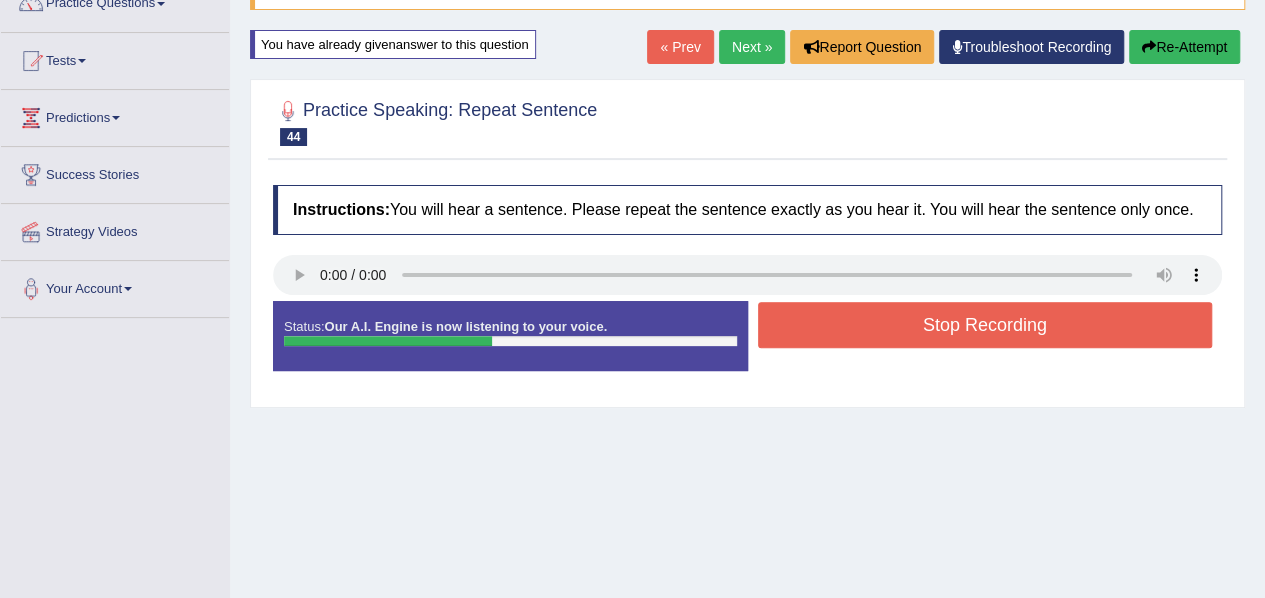 click on "Stop Recording" at bounding box center (985, 325) 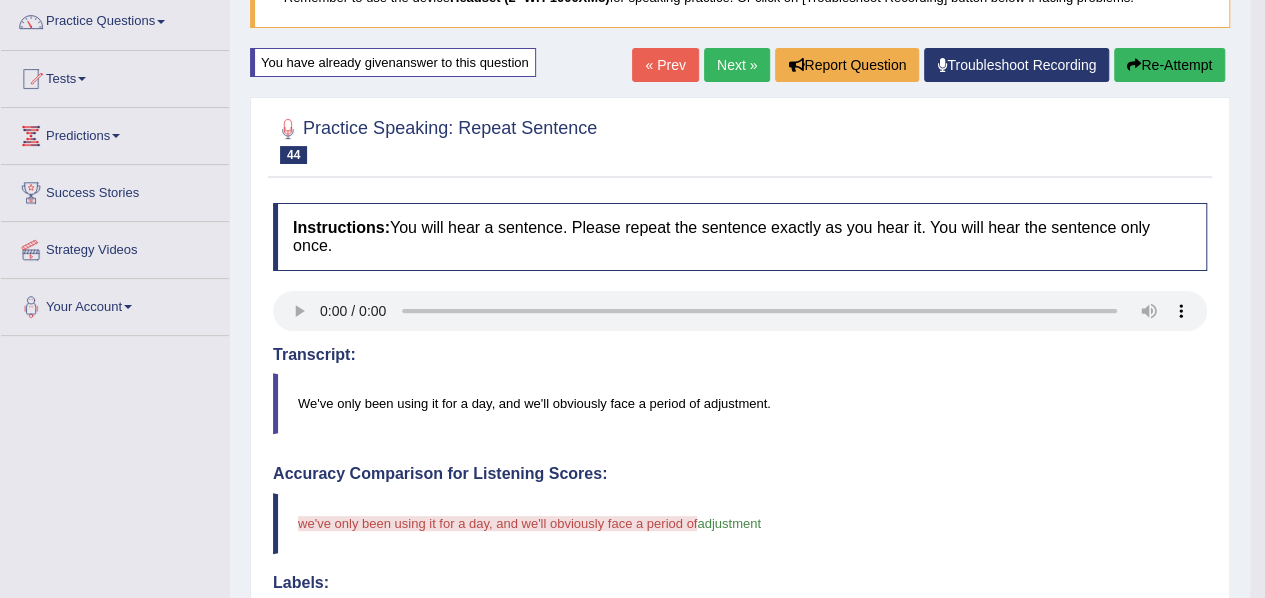 scroll, scrollTop: 161, scrollLeft: 0, axis: vertical 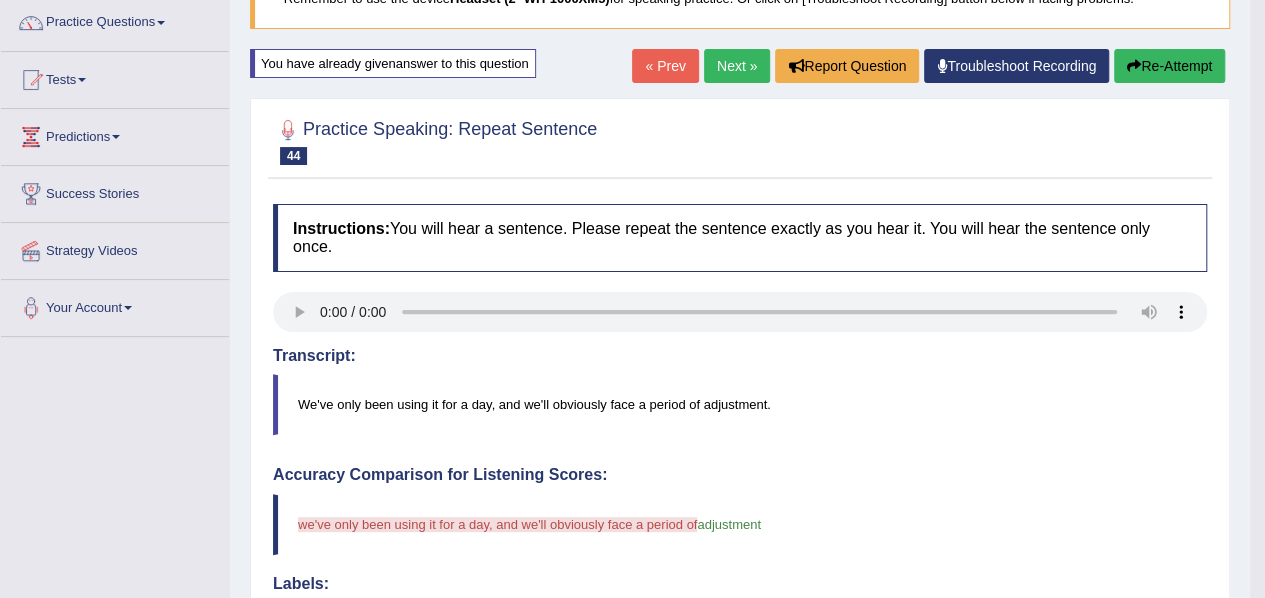 click on "Re-Attempt" at bounding box center [1169, 66] 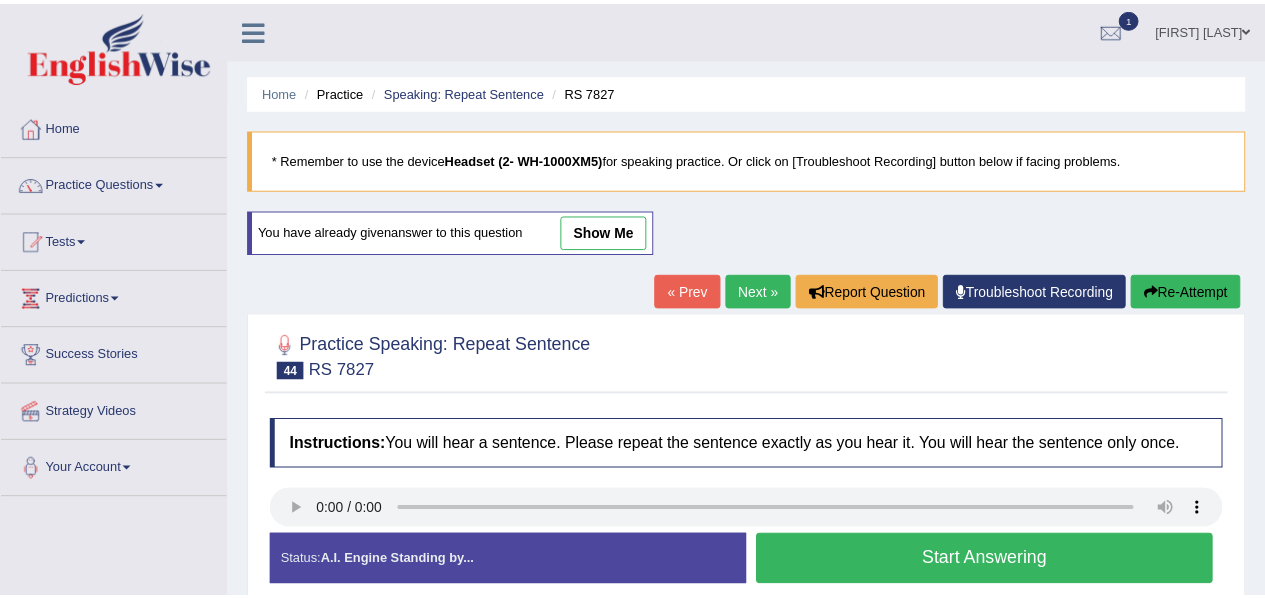 scroll, scrollTop: 167, scrollLeft: 0, axis: vertical 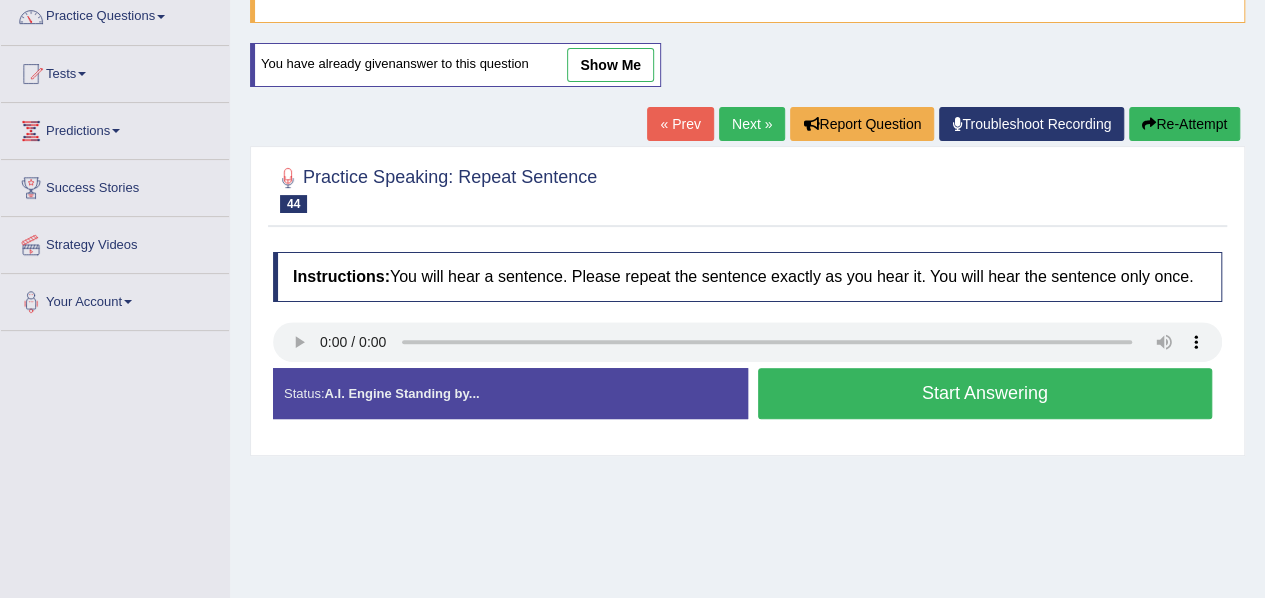 click on "Start Answering" at bounding box center [985, 393] 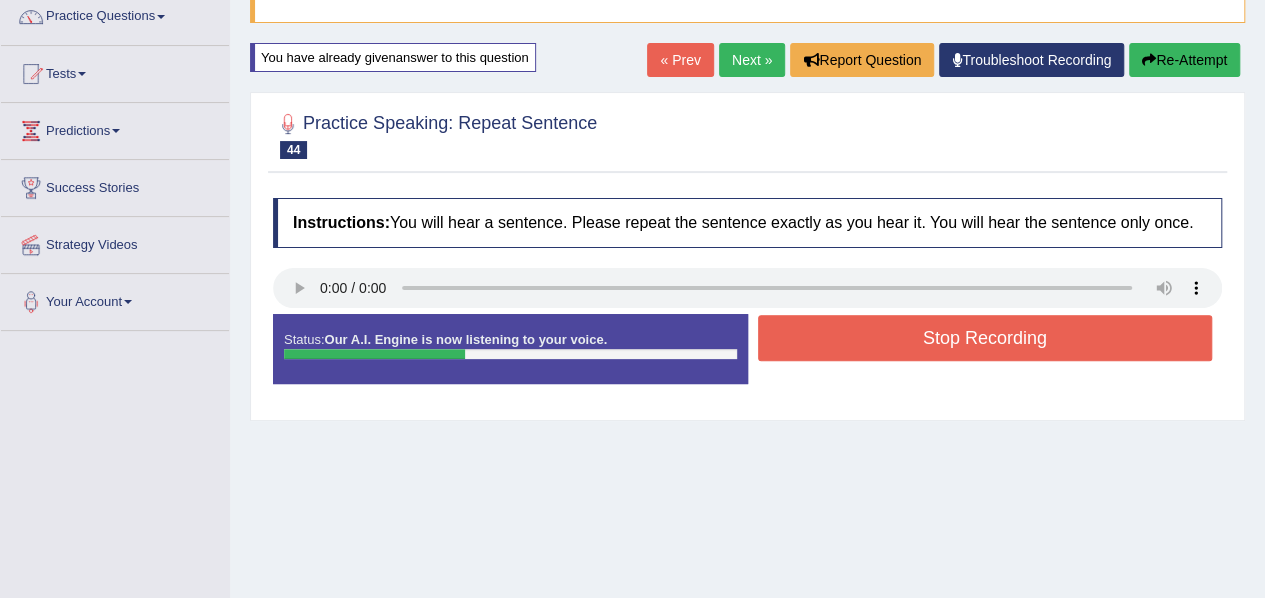 click on "Stop Recording" at bounding box center [985, 338] 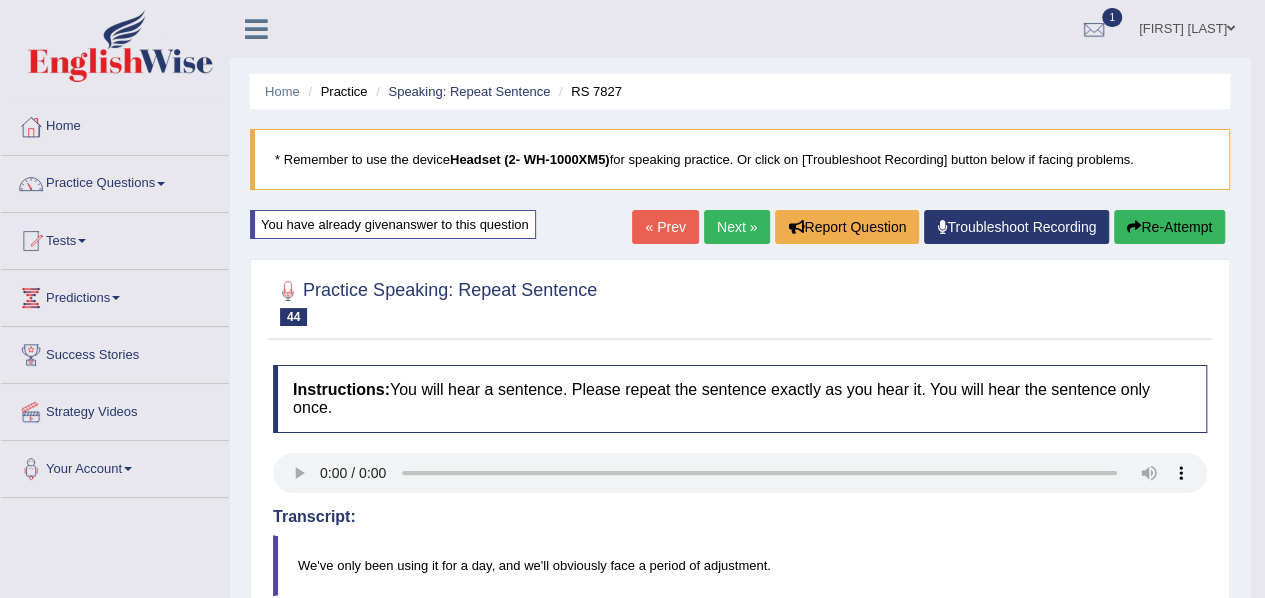 scroll, scrollTop: 2, scrollLeft: 0, axis: vertical 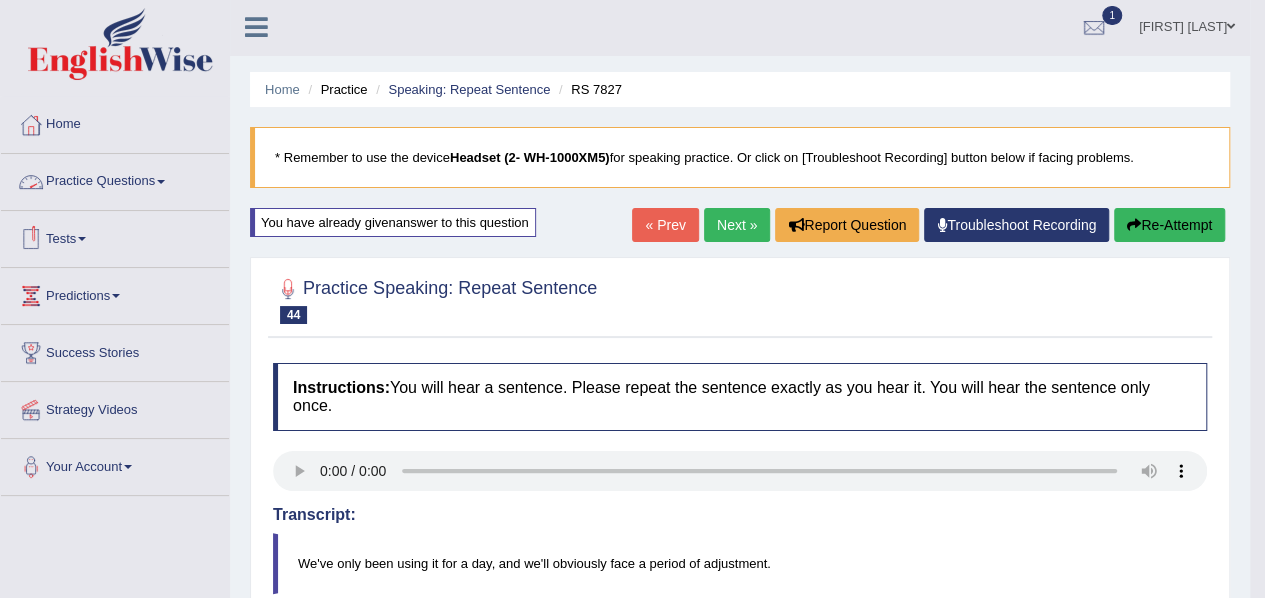 click on "Practice Questions" at bounding box center (115, 179) 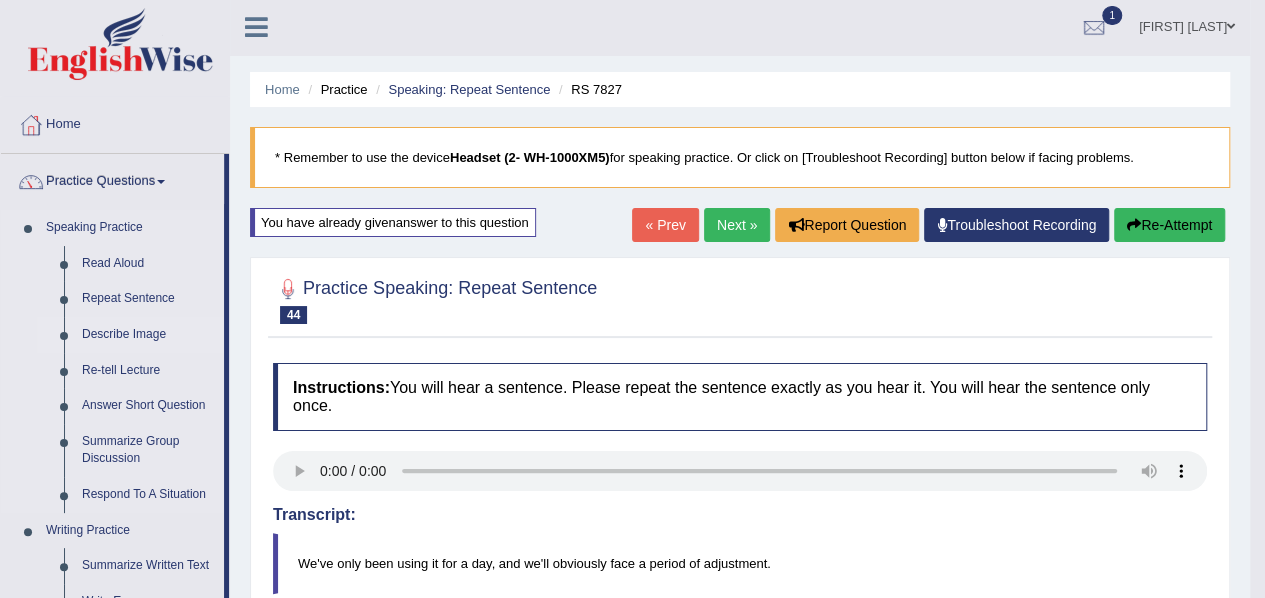 click on "Describe Image" at bounding box center (148, 335) 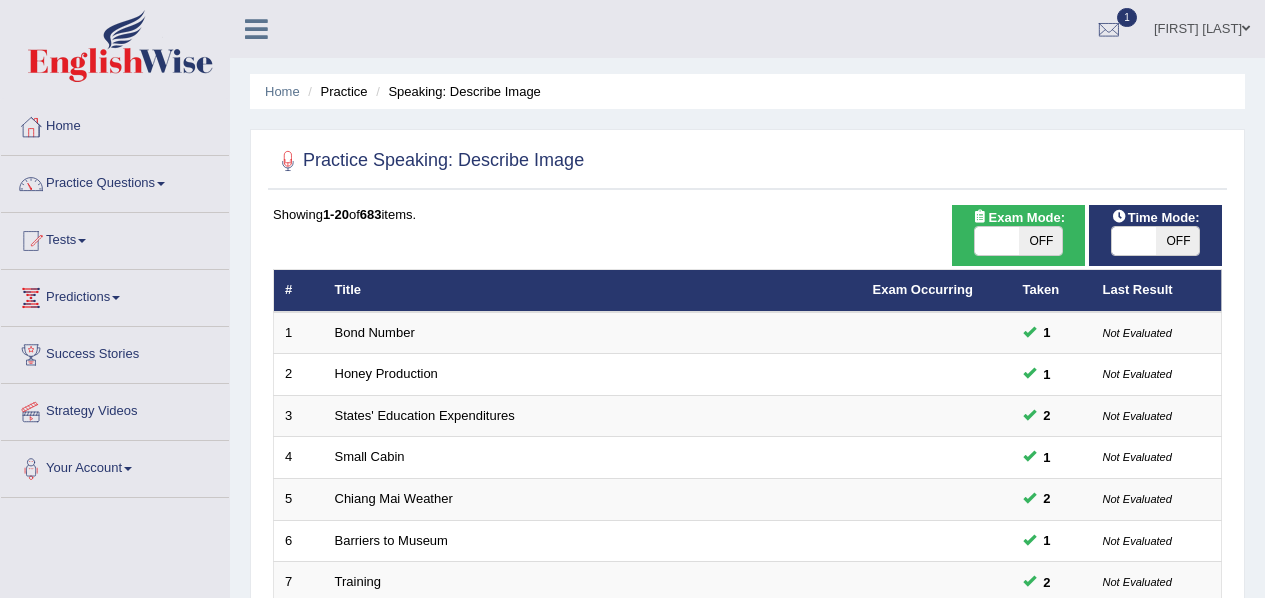 scroll, scrollTop: 0, scrollLeft: 0, axis: both 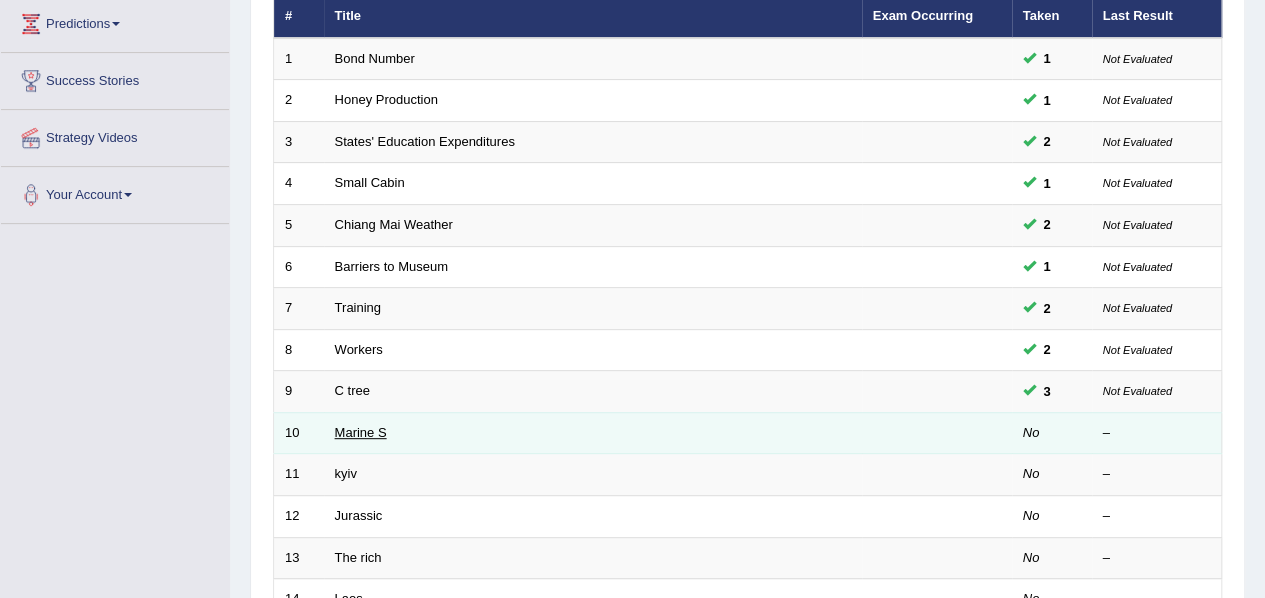 click on "Marine S" at bounding box center (361, 432) 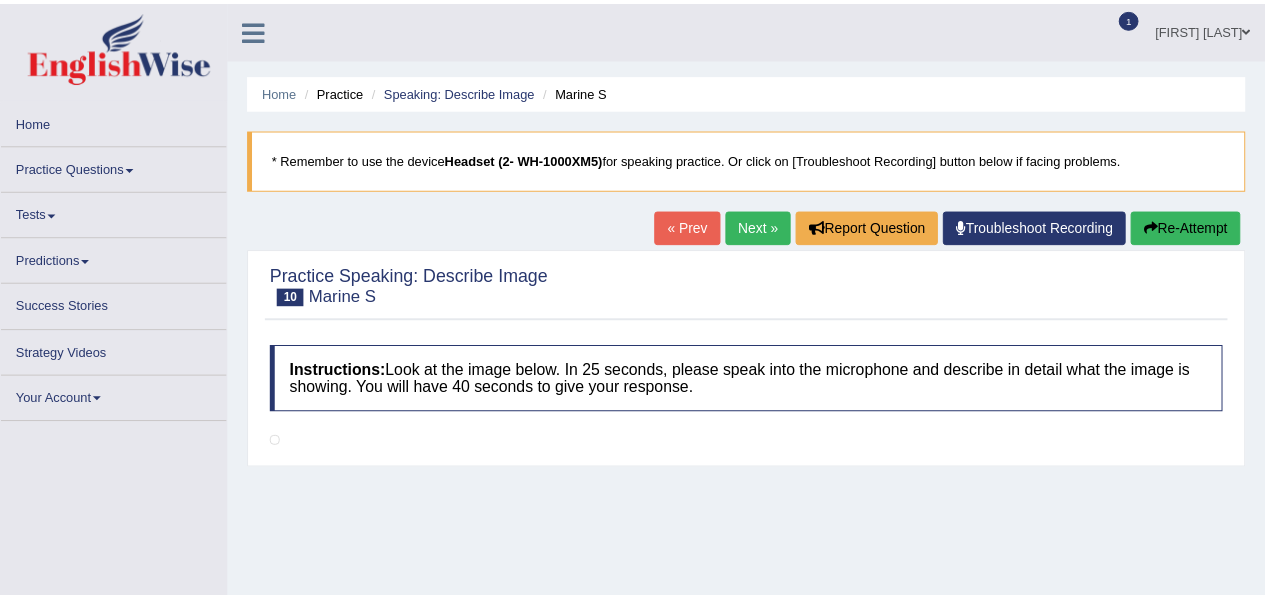 scroll, scrollTop: 0, scrollLeft: 0, axis: both 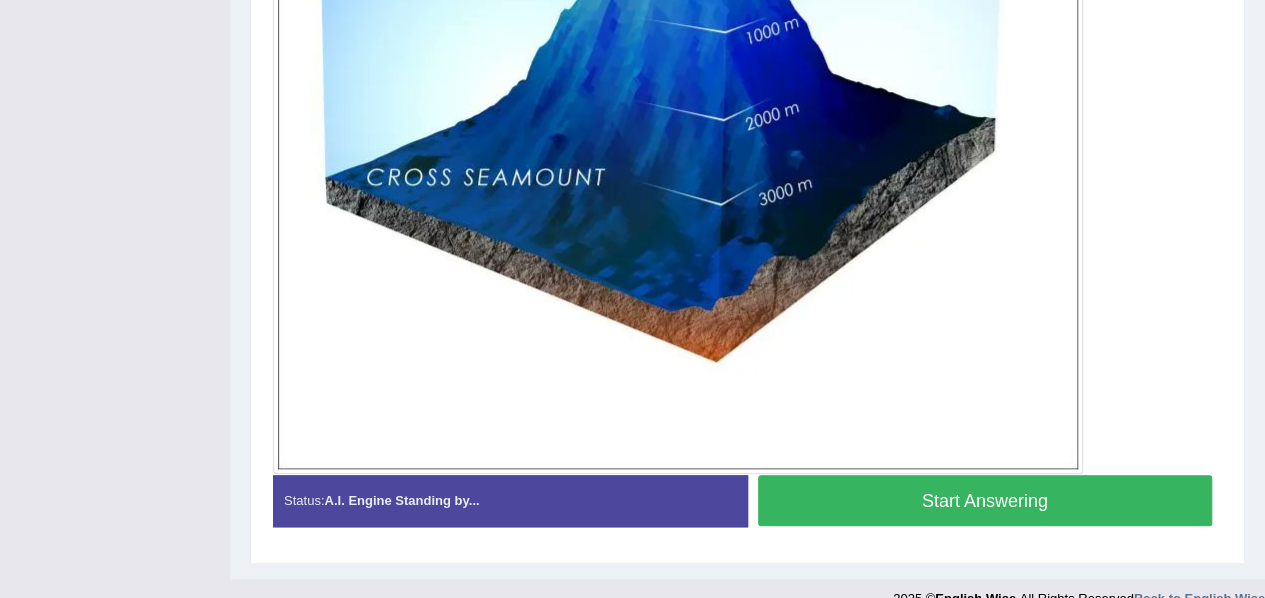 click on "Start Answering" at bounding box center [985, 500] 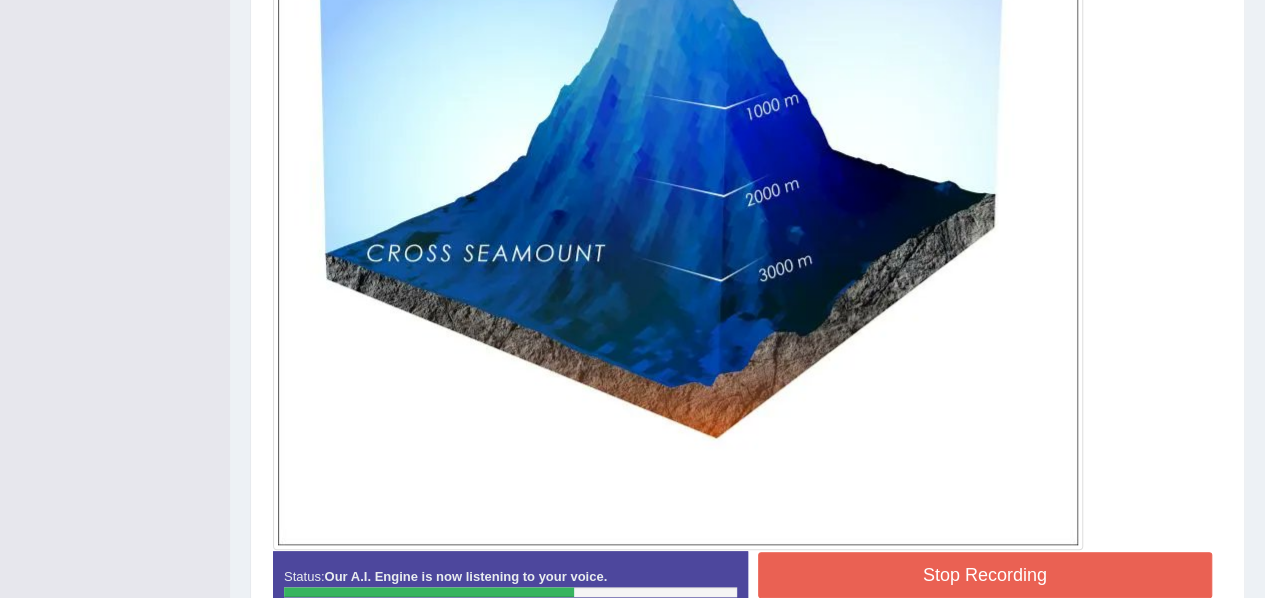 scroll, scrollTop: 824, scrollLeft: 0, axis: vertical 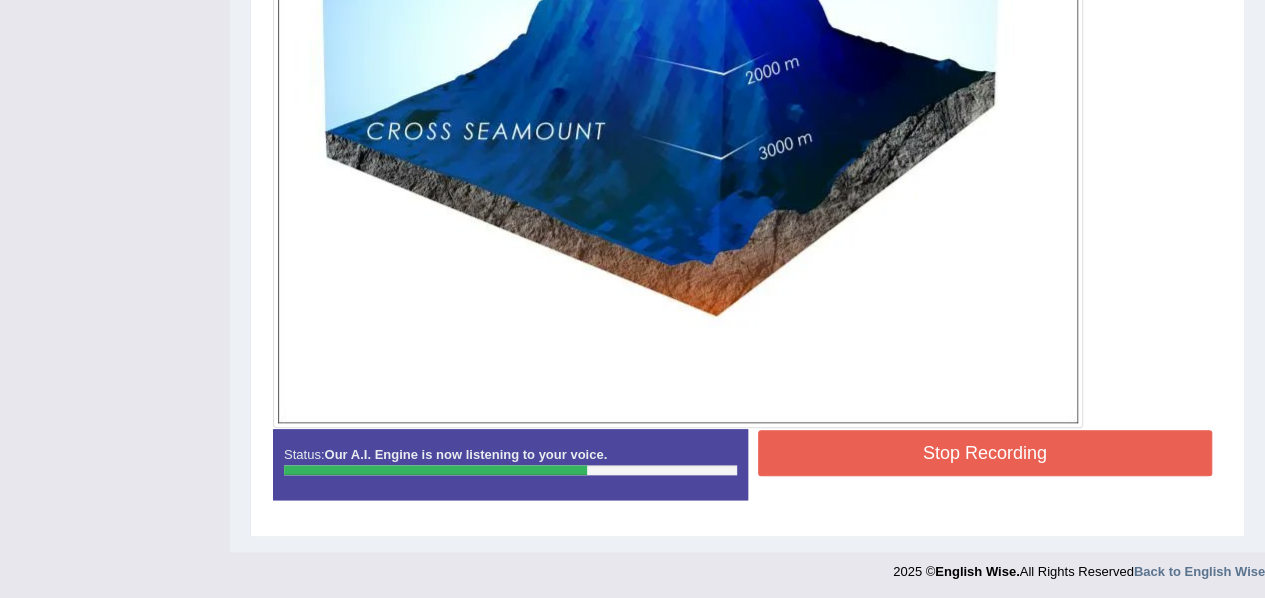 click on "Stop Recording" at bounding box center (985, 453) 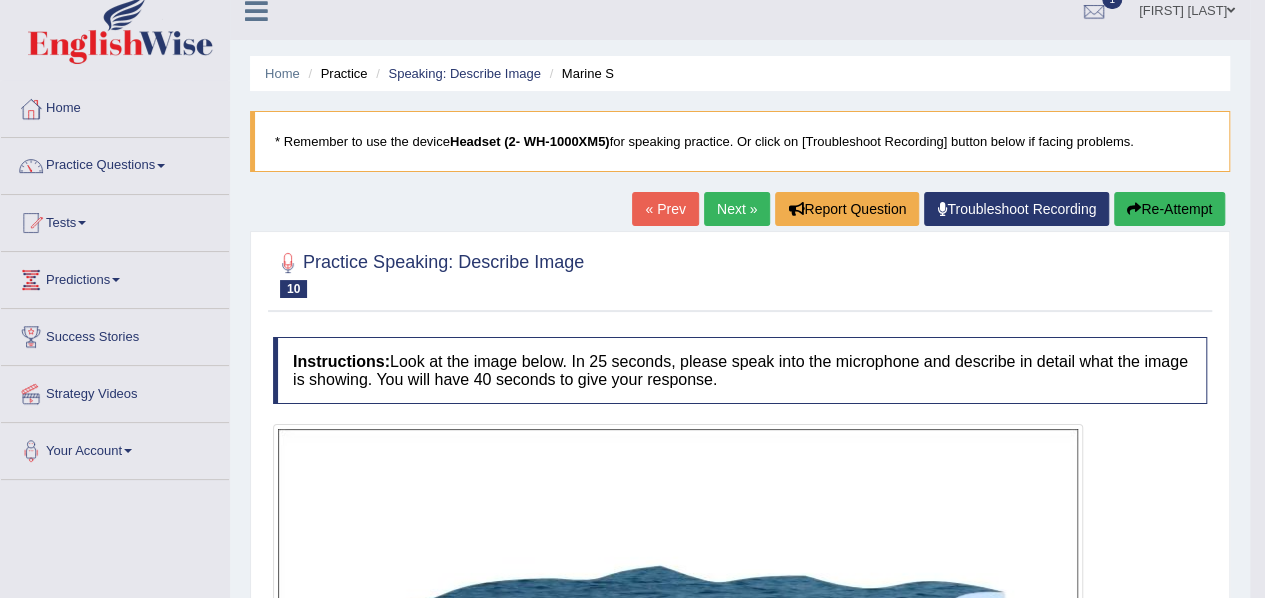 scroll, scrollTop: 0, scrollLeft: 0, axis: both 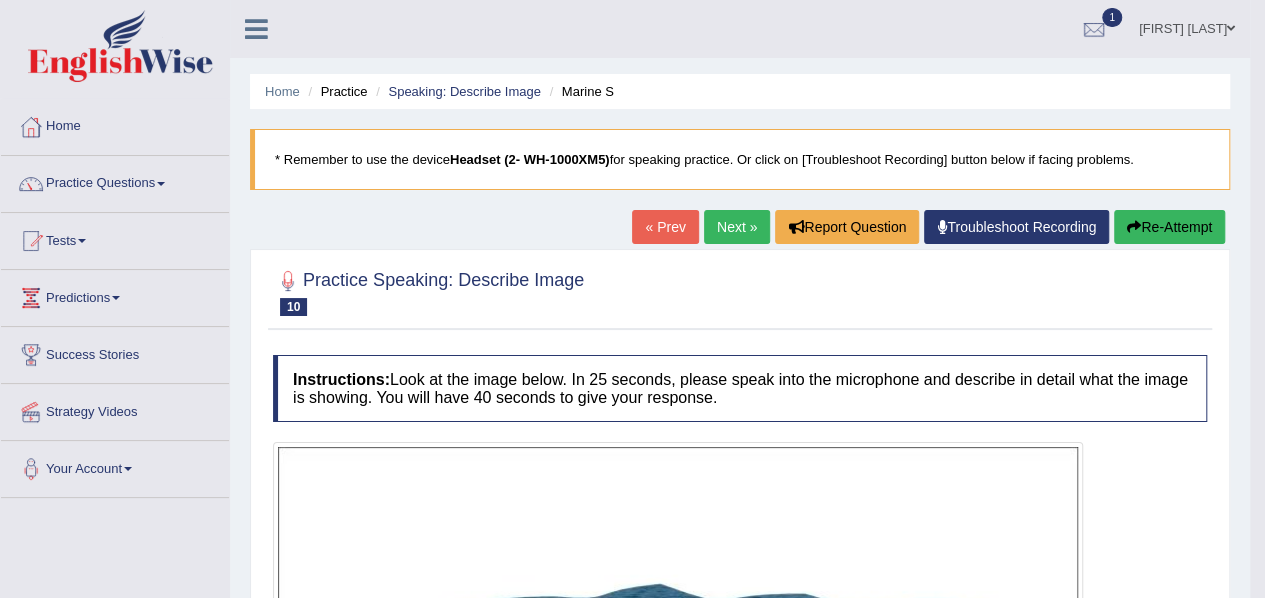 click on "Next »" at bounding box center [737, 227] 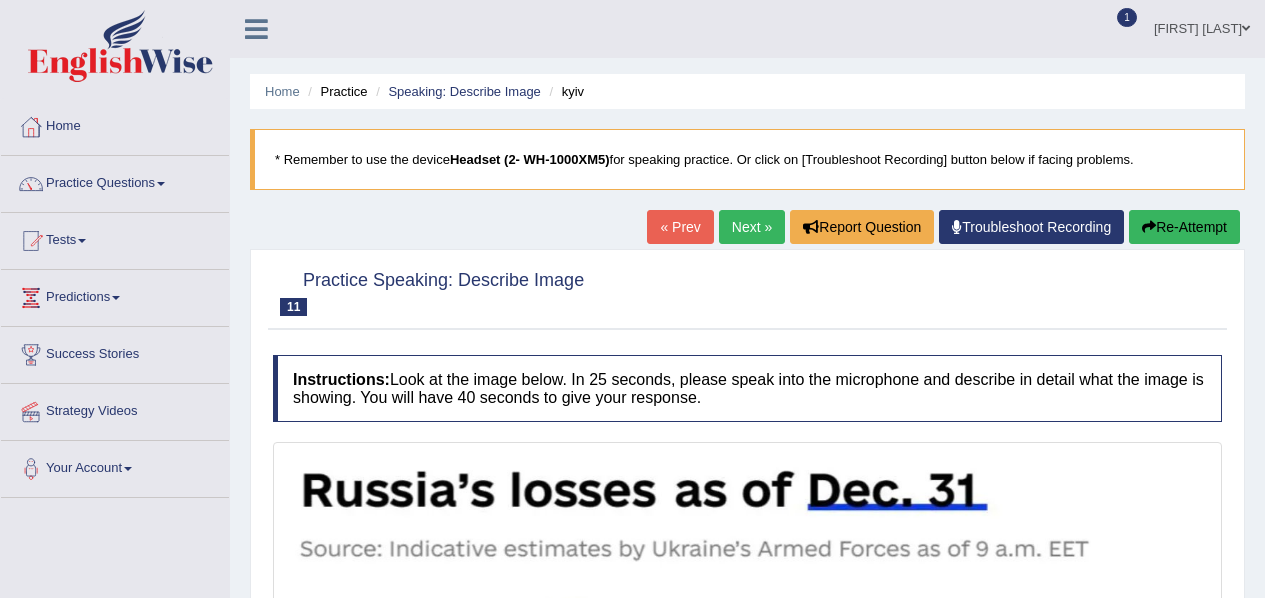 scroll, scrollTop: 0, scrollLeft: 0, axis: both 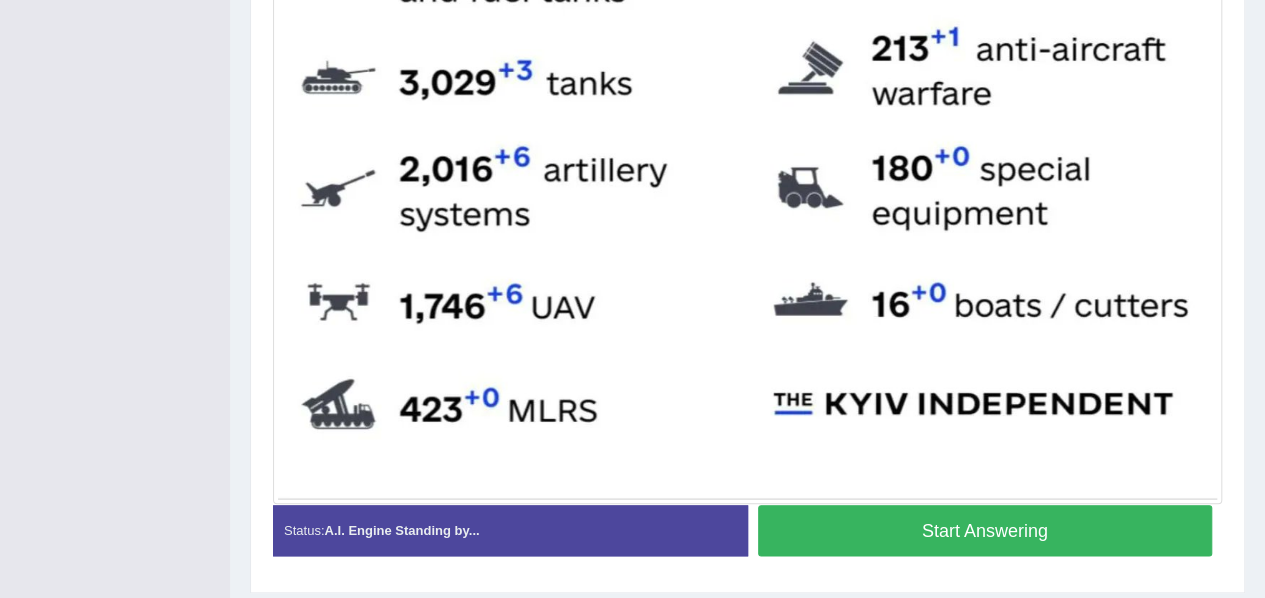 drag, startPoint x: 716, startPoint y: 266, endPoint x: 693, endPoint y: 367, distance: 103.58572 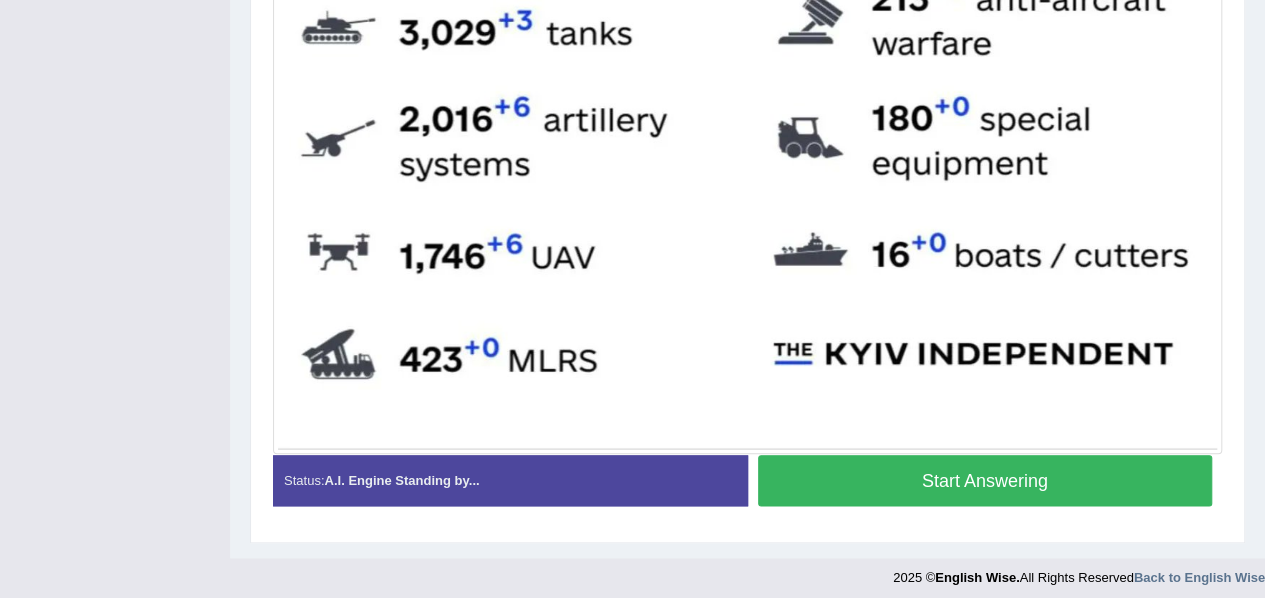 scroll, scrollTop: 948, scrollLeft: 0, axis: vertical 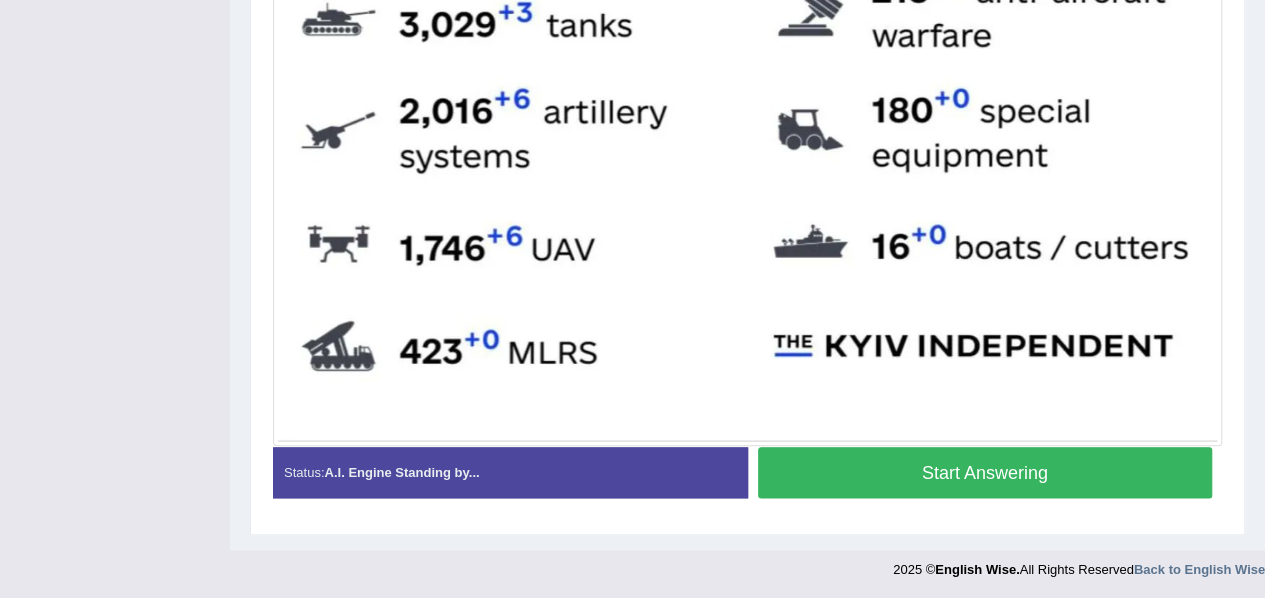 click on "Start Answering" at bounding box center [985, 472] 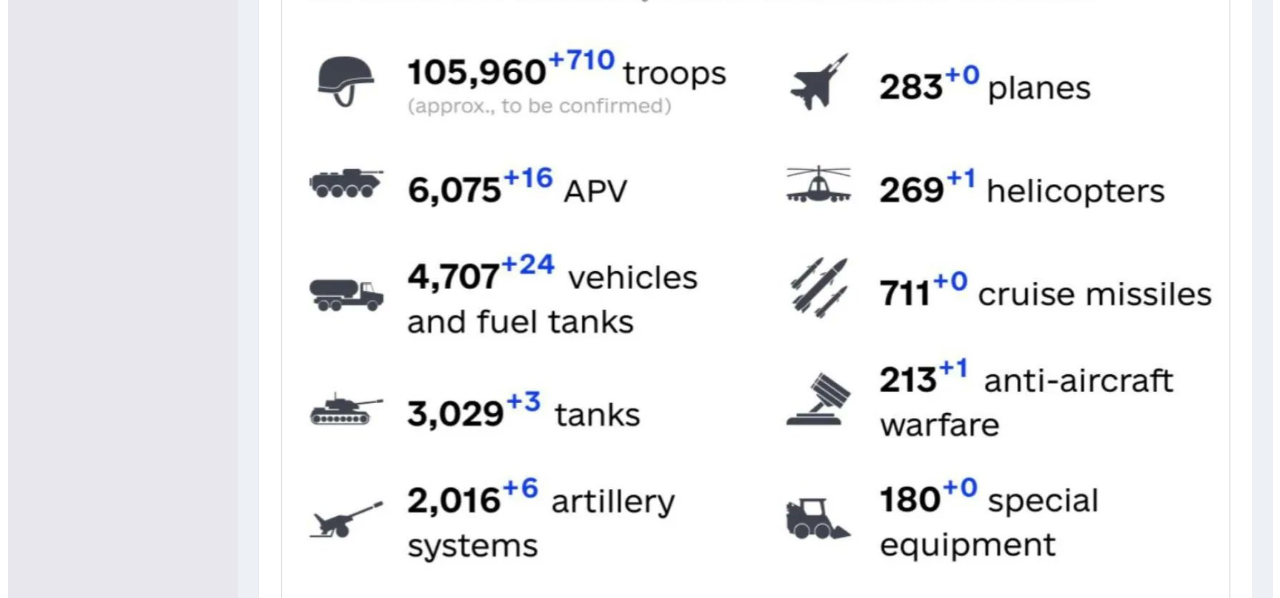 scroll, scrollTop: 562, scrollLeft: 0, axis: vertical 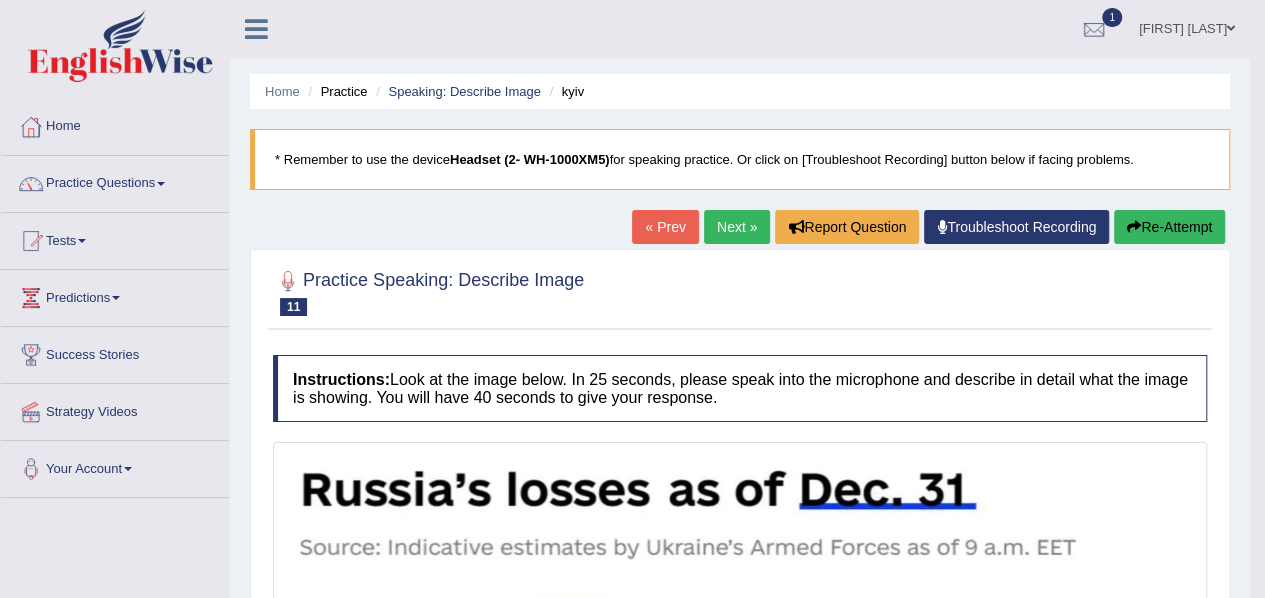 click on "Next »" at bounding box center [737, 227] 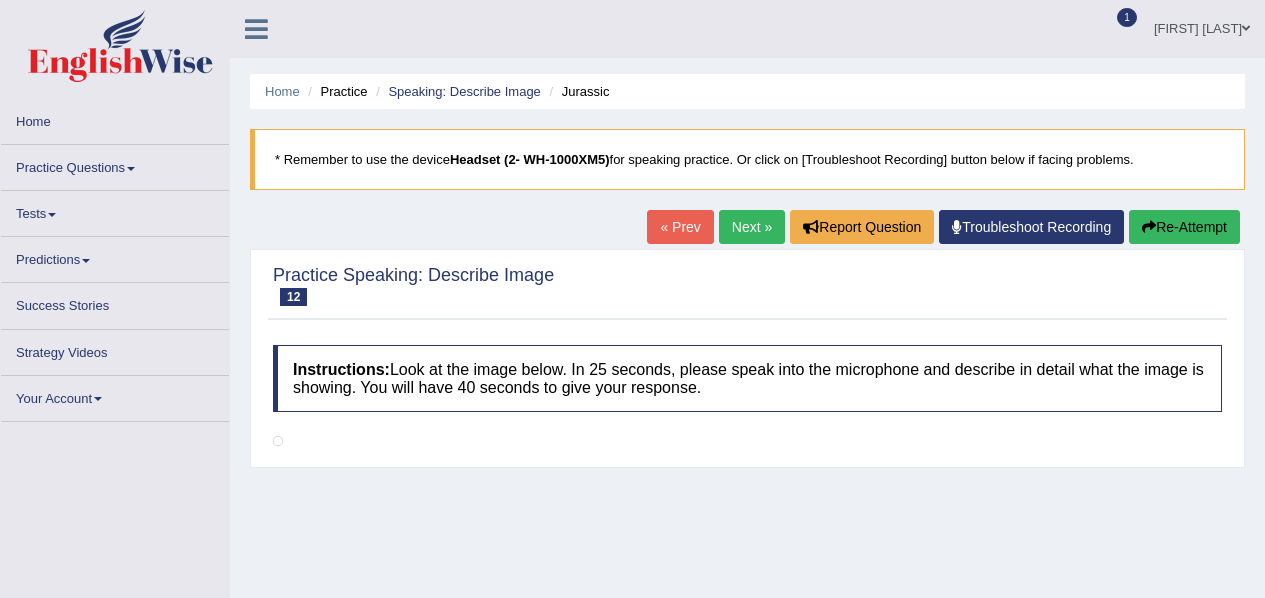 scroll, scrollTop: 0, scrollLeft: 0, axis: both 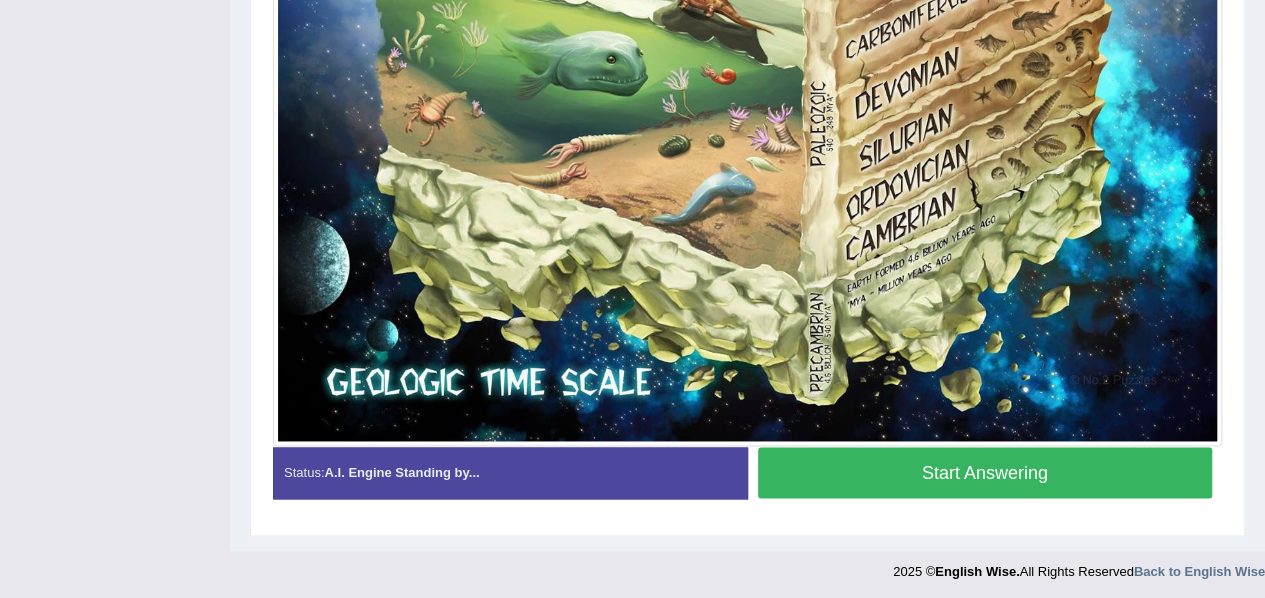 click on "Start Answering" at bounding box center (985, 472) 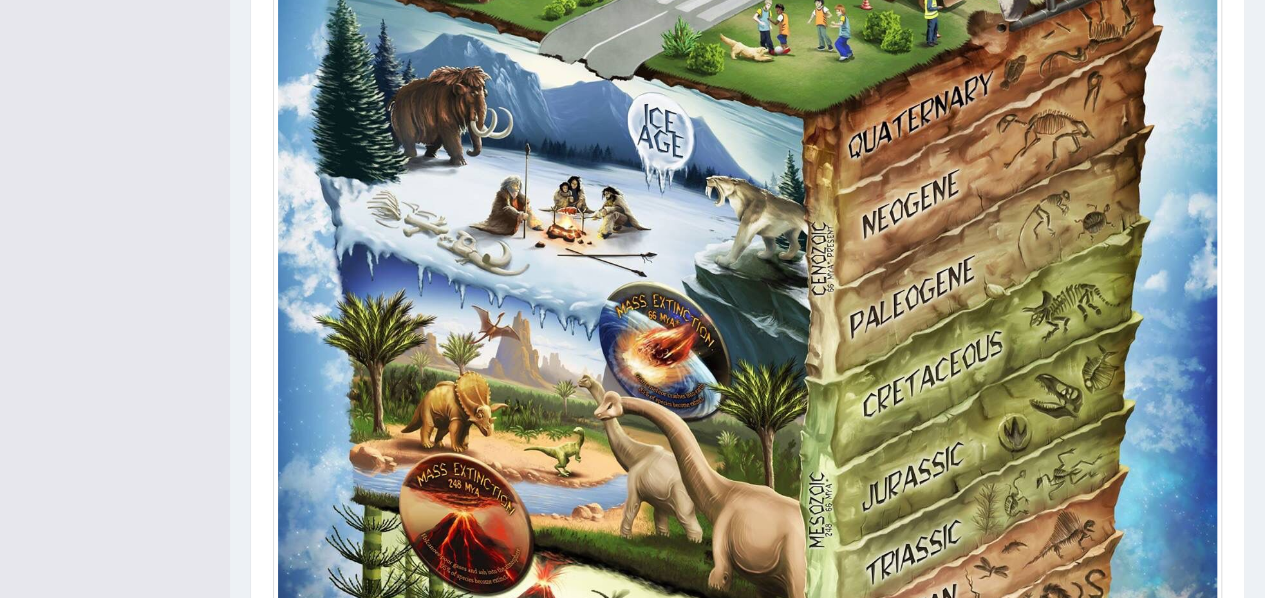 scroll, scrollTop: 670, scrollLeft: 0, axis: vertical 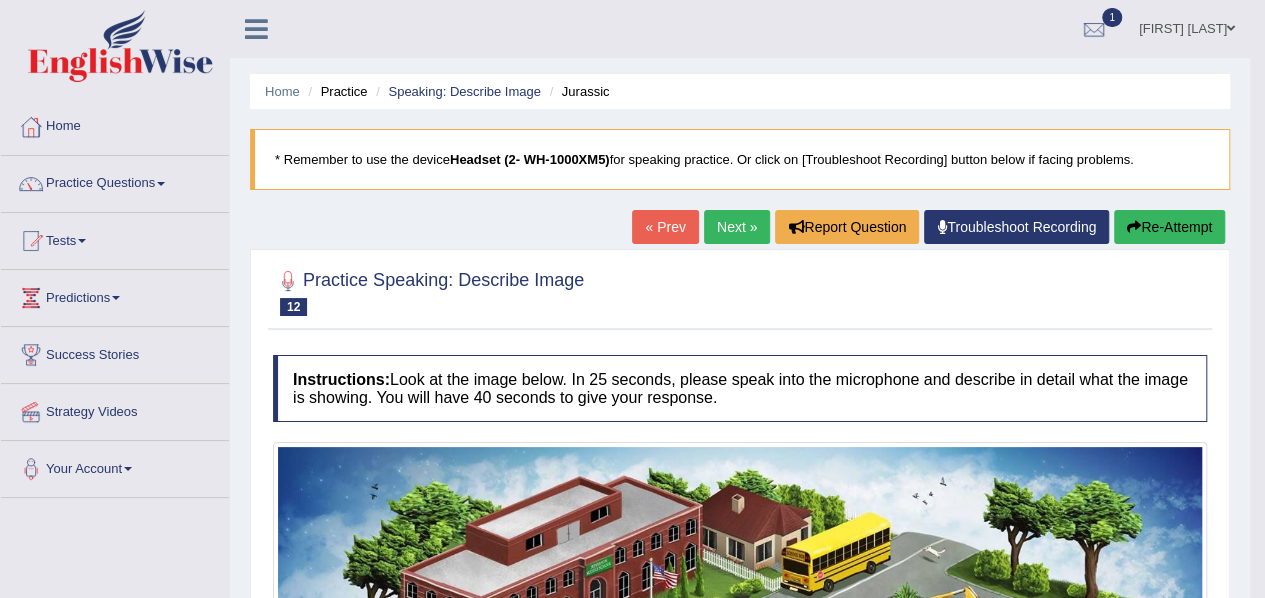 click on "Re-Attempt" at bounding box center (1169, 227) 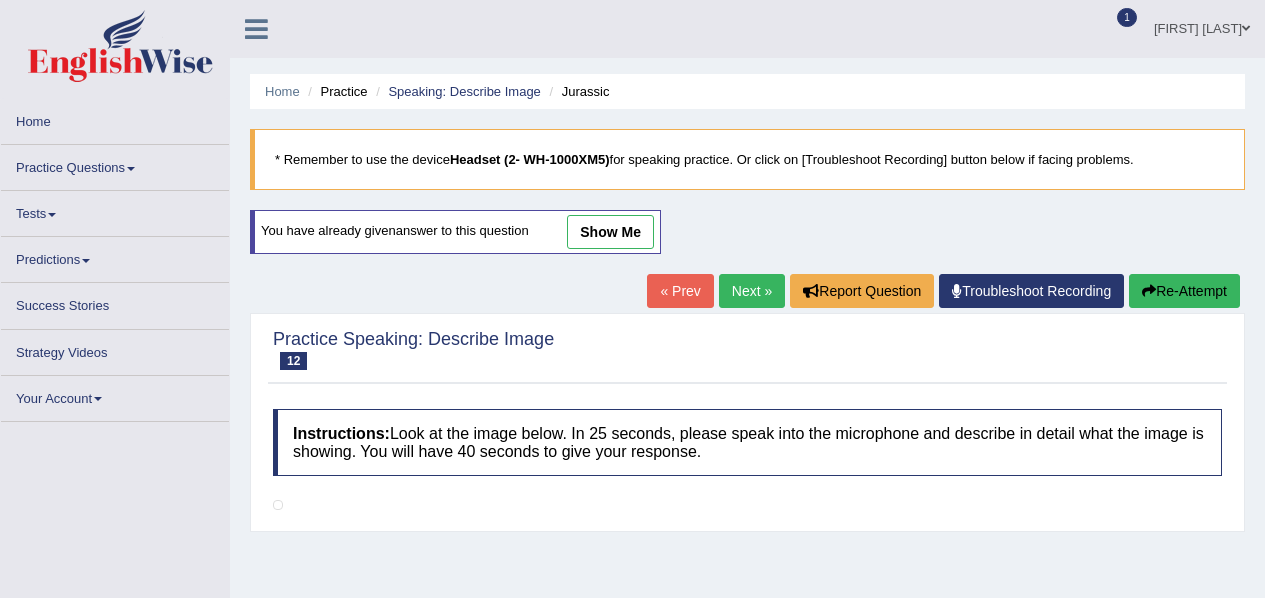 scroll, scrollTop: 0, scrollLeft: 0, axis: both 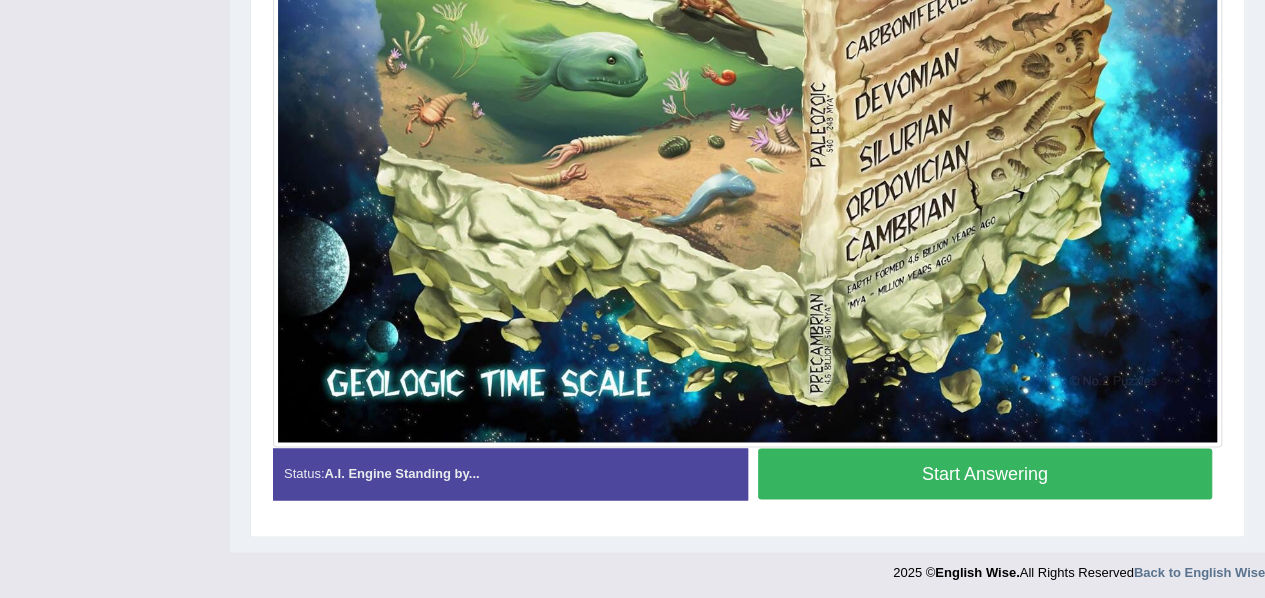 click on "Start Answering" at bounding box center (985, 473) 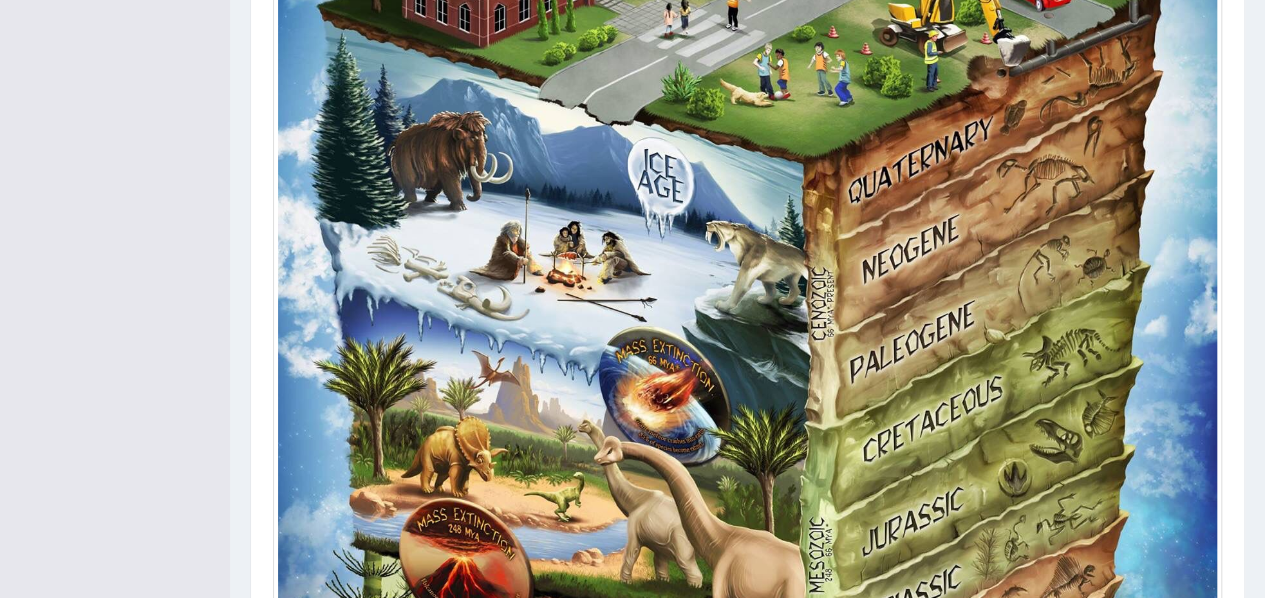 scroll, scrollTop: 634, scrollLeft: 0, axis: vertical 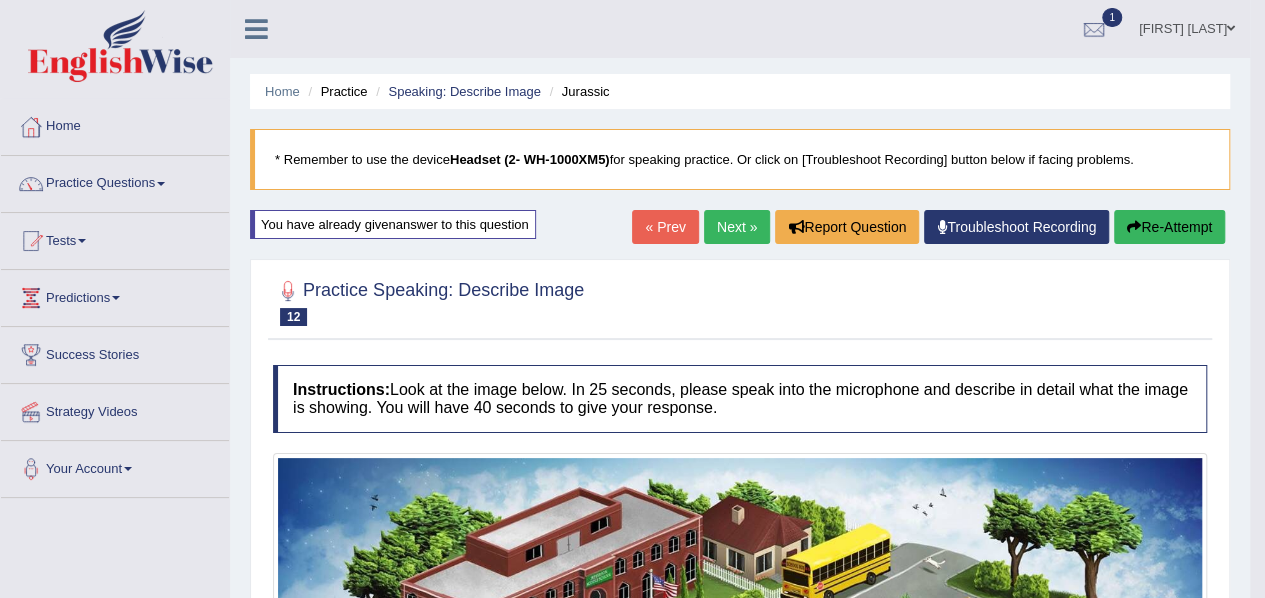 click on "Next »" at bounding box center [737, 227] 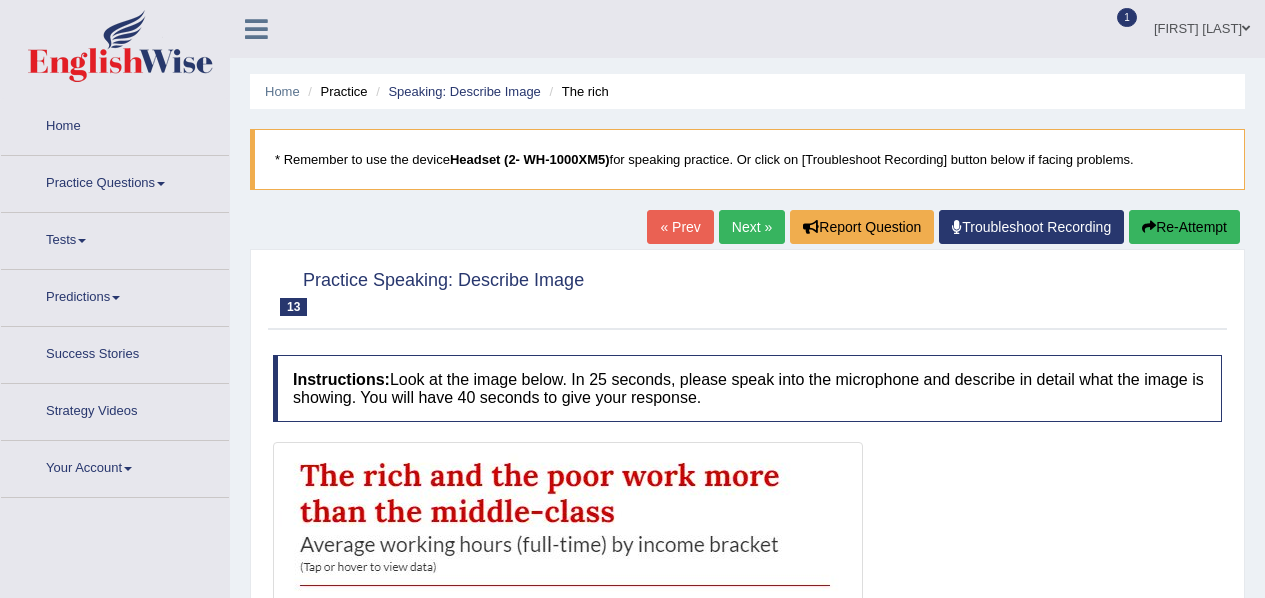 scroll, scrollTop: 0, scrollLeft: 0, axis: both 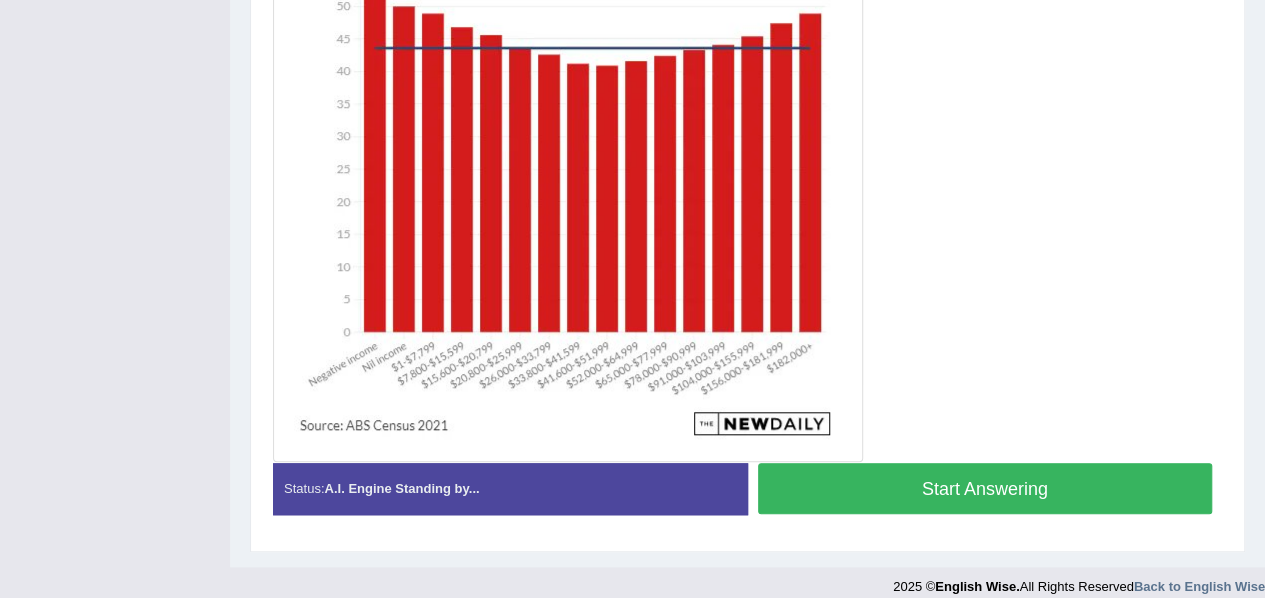 click on "Start Answering" at bounding box center (985, 488) 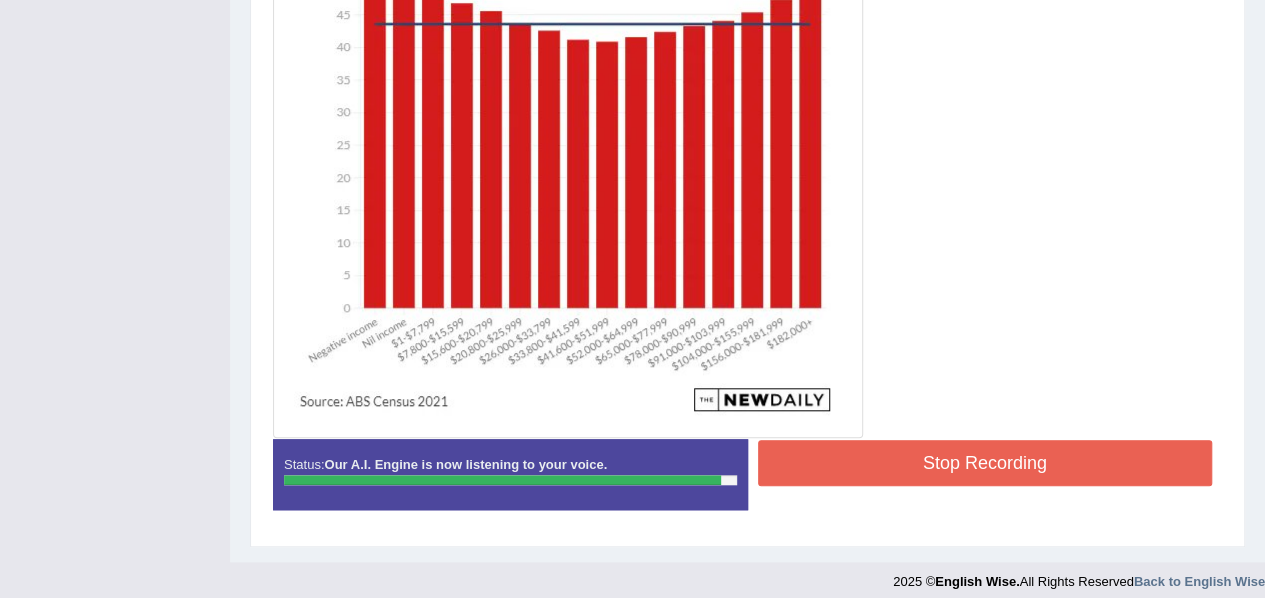 scroll, scrollTop: 666, scrollLeft: 0, axis: vertical 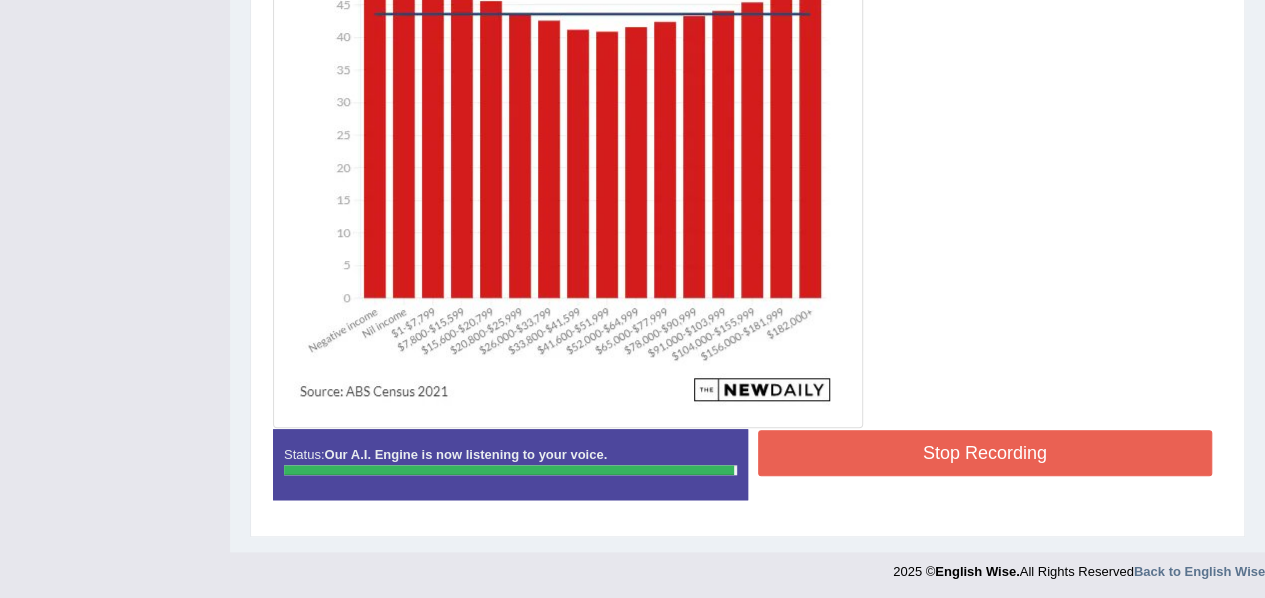 click on "Instructions:  Look at the image below. In 25 seconds, please speak into the microphone and describe in detail what the image is showing. You will have 40 seconds to give your response.
Created with Highcharts 7.1.2 Too low Too high Time Pitch meter: 0 10 20 30 40 Created with Highcharts 7.1.2 Great Too slow Too fast Time Speech pace meter: 0 10 20 30 40 Spoken Keywords: Voice Analysis: Your Response: Sample Answer: . Status:  Our A.I. Engine is now listening to your voice. Start Answering Stop Recording" at bounding box center [747, 102] 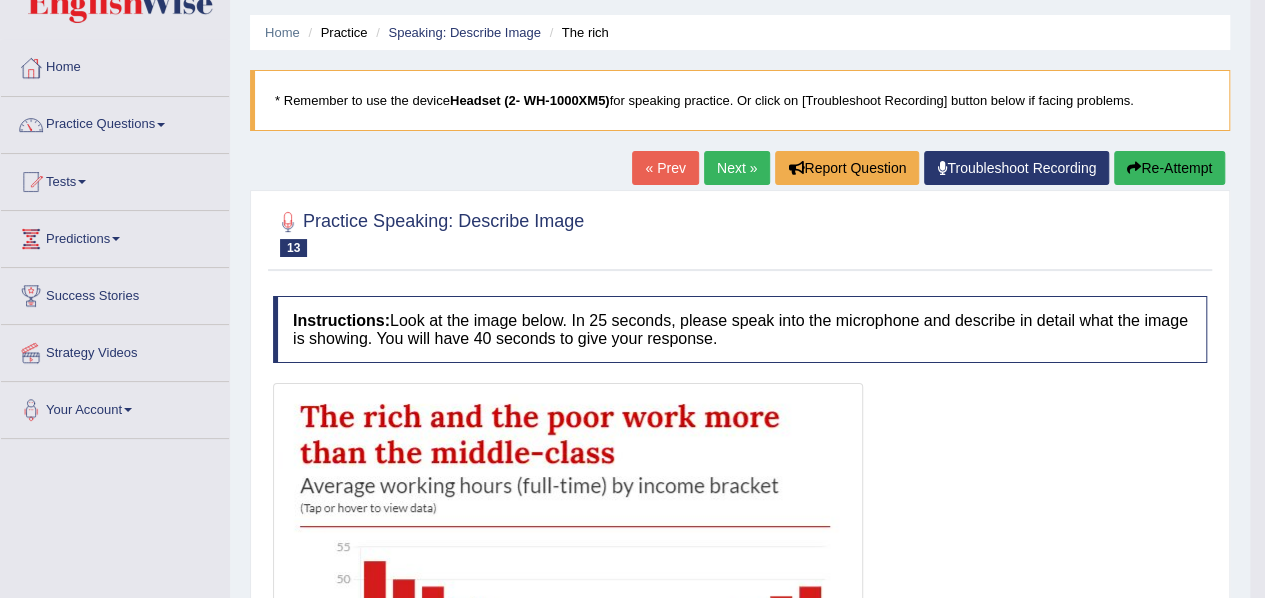 scroll, scrollTop: 0, scrollLeft: 0, axis: both 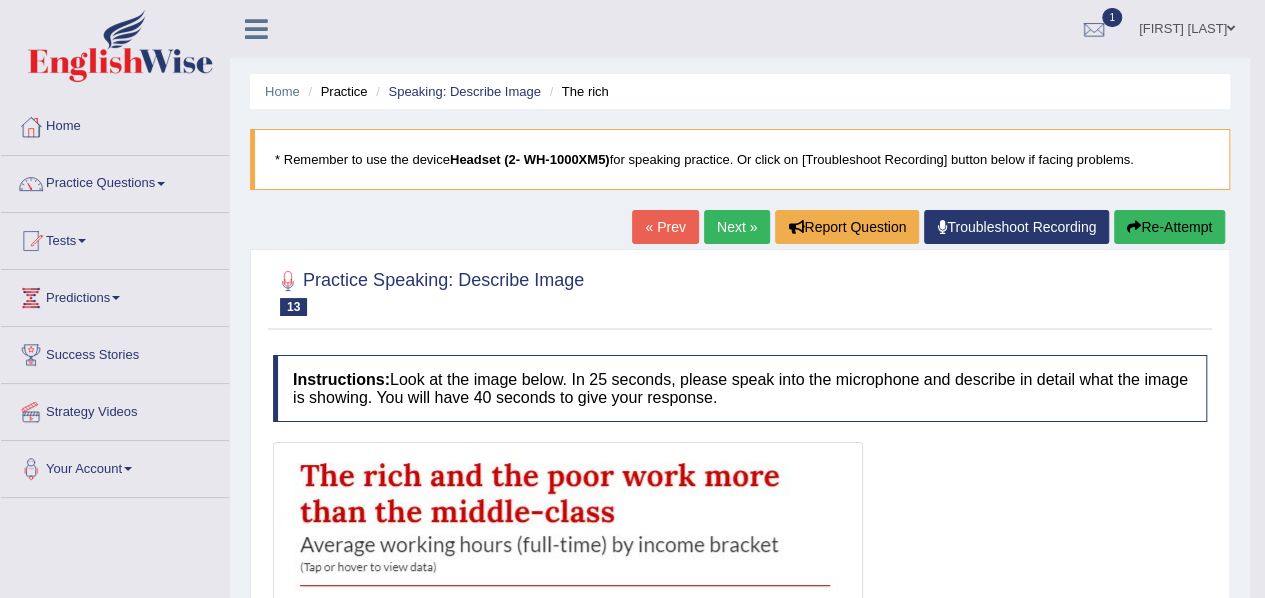 click on "Next »" at bounding box center [737, 227] 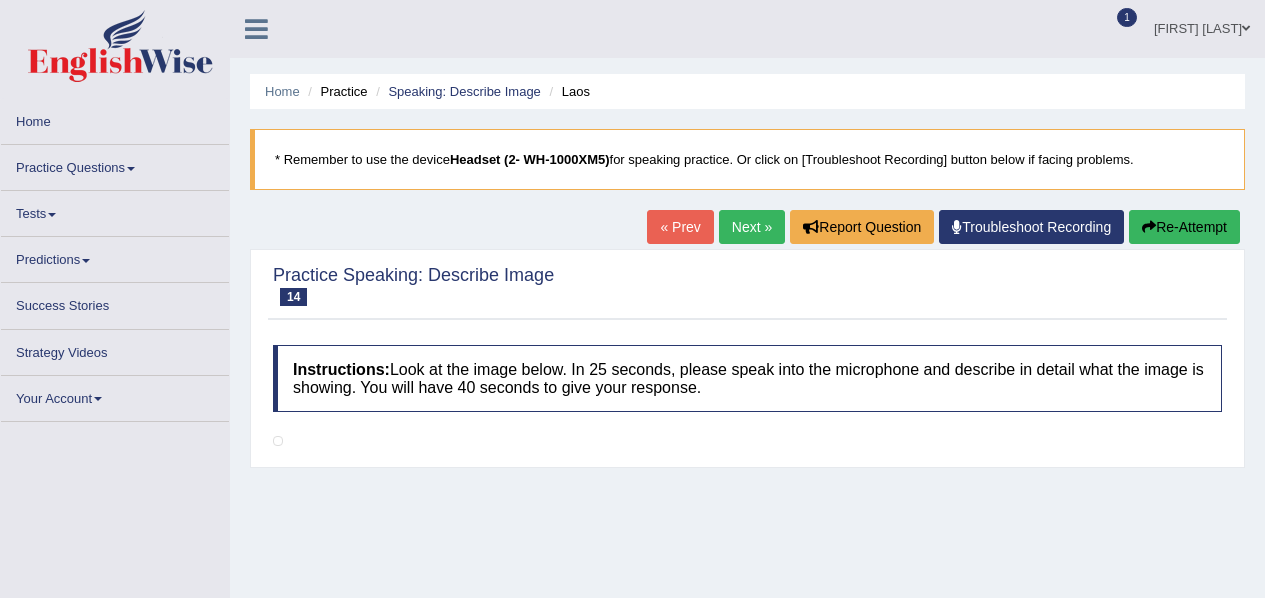scroll, scrollTop: 0, scrollLeft: 0, axis: both 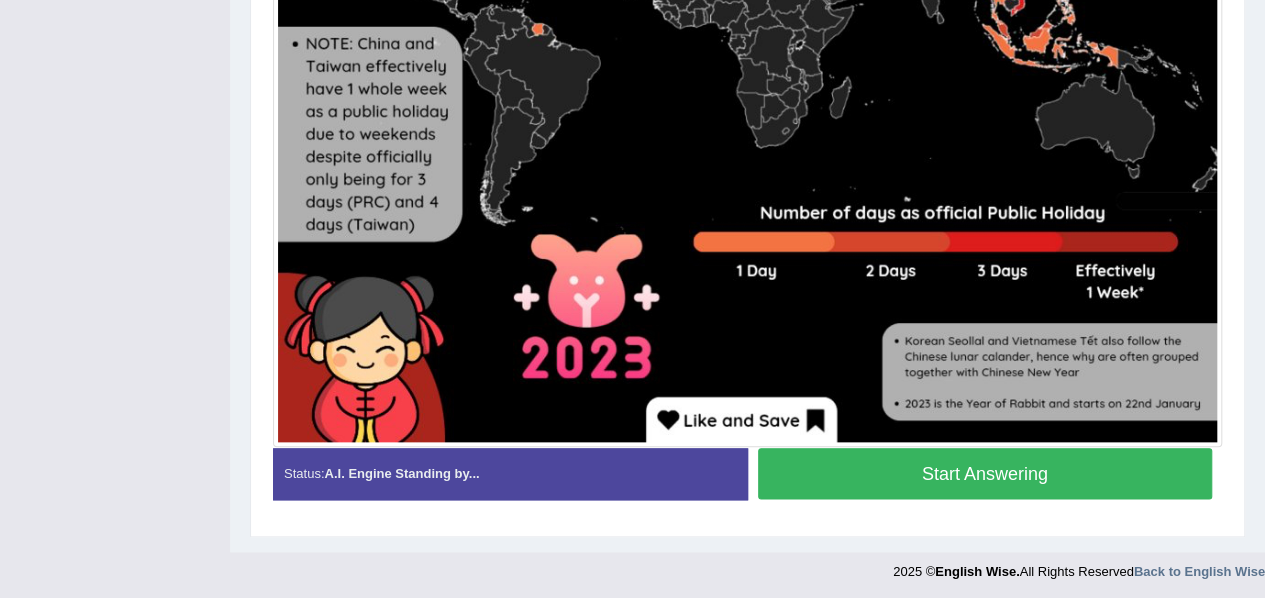 click on "Start Answering" at bounding box center [985, 473] 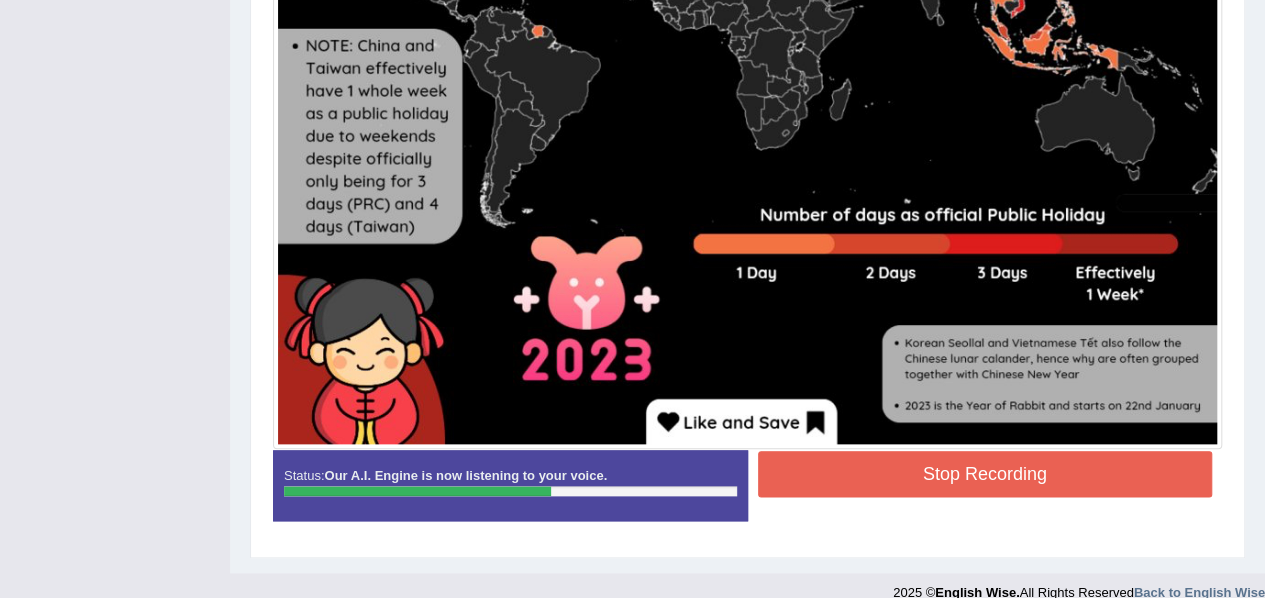 scroll, scrollTop: 964, scrollLeft: 0, axis: vertical 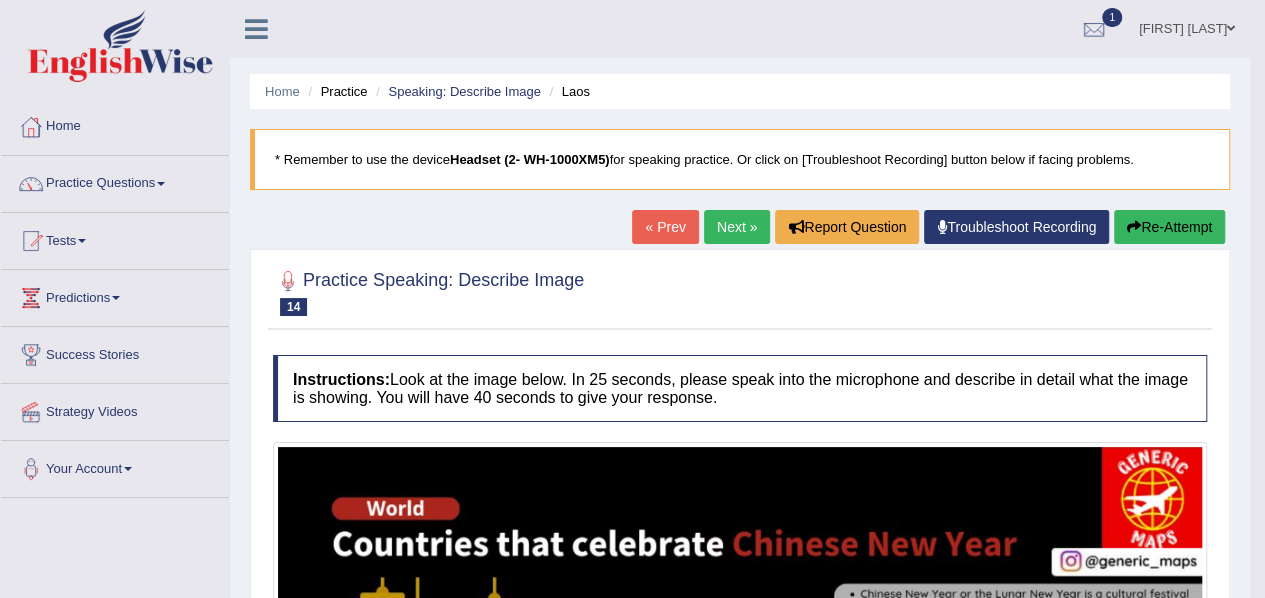 click on "Next »" at bounding box center [737, 227] 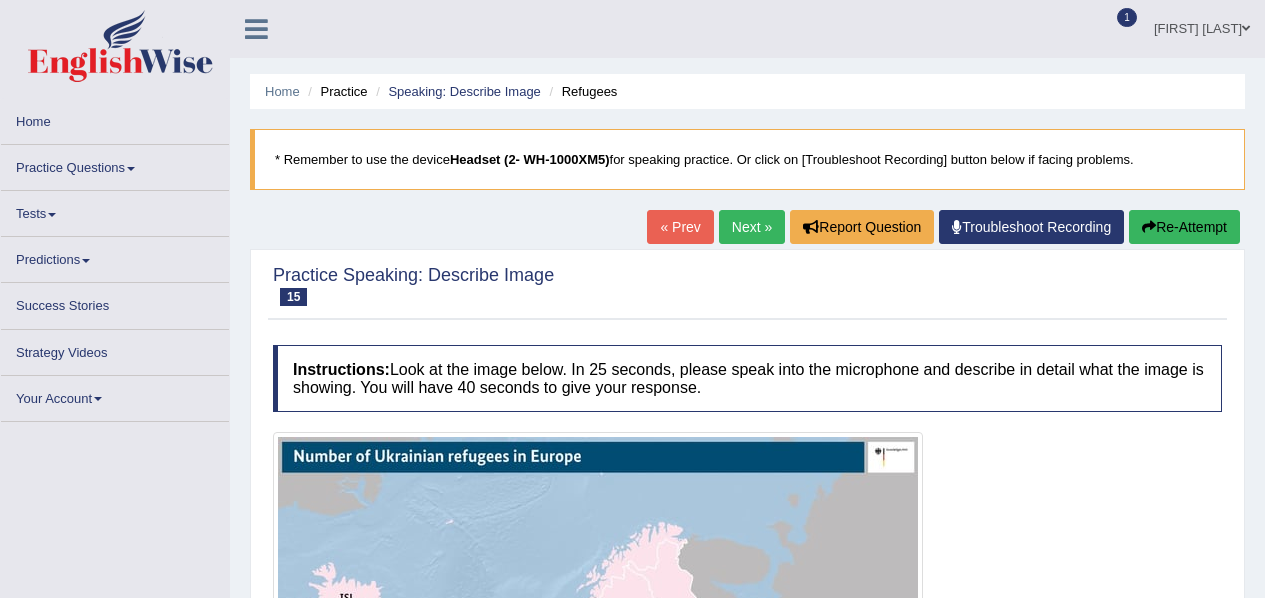 scroll, scrollTop: 0, scrollLeft: 0, axis: both 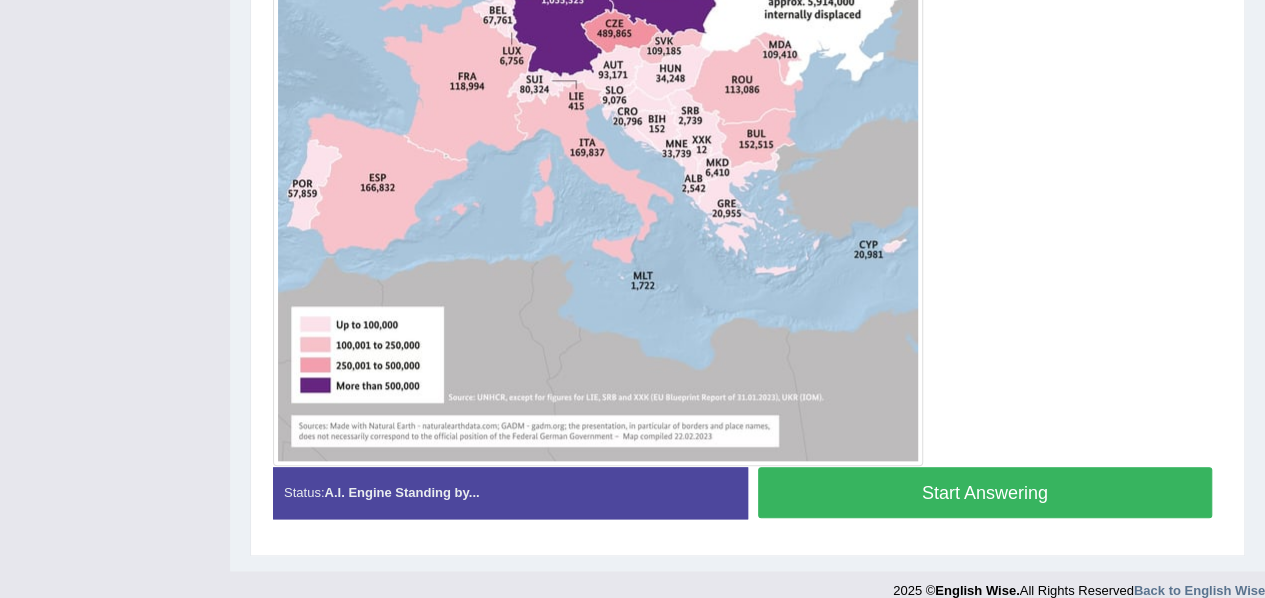 click on "Start Answering" at bounding box center (985, 492) 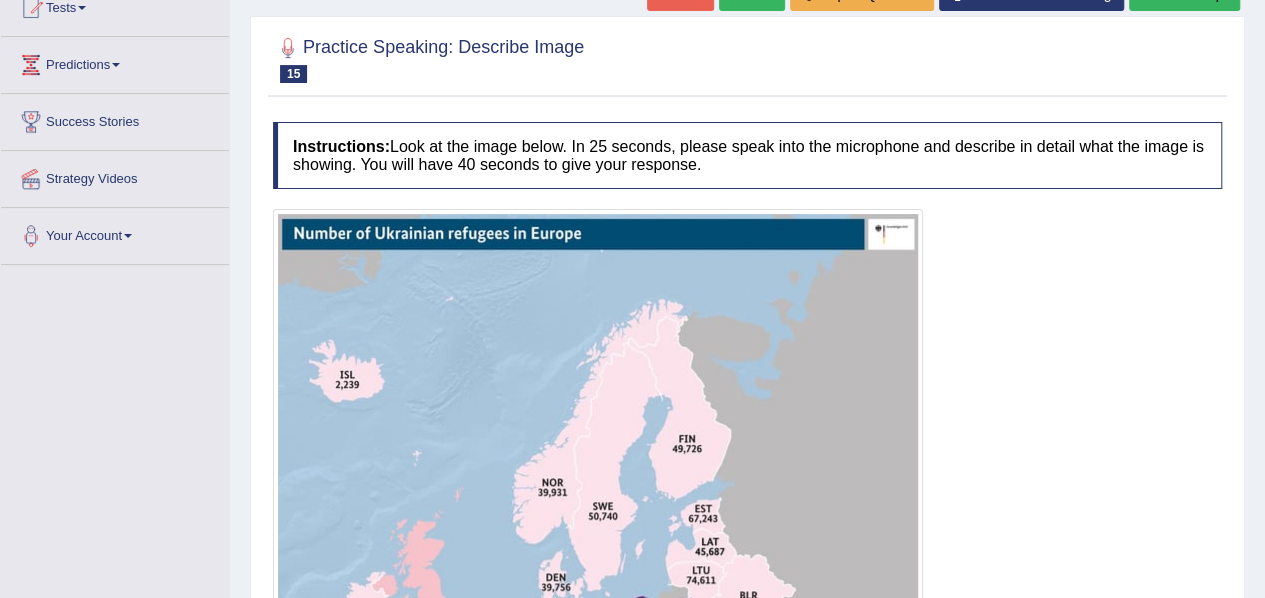 scroll, scrollTop: 231, scrollLeft: 0, axis: vertical 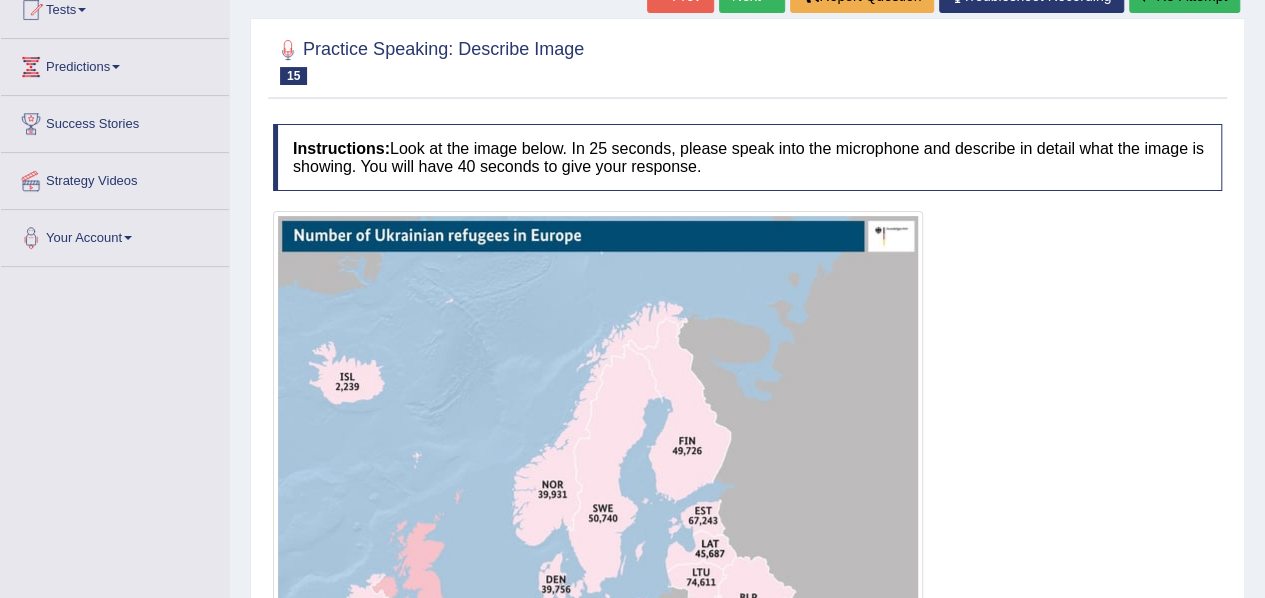 click at bounding box center (598, 668) 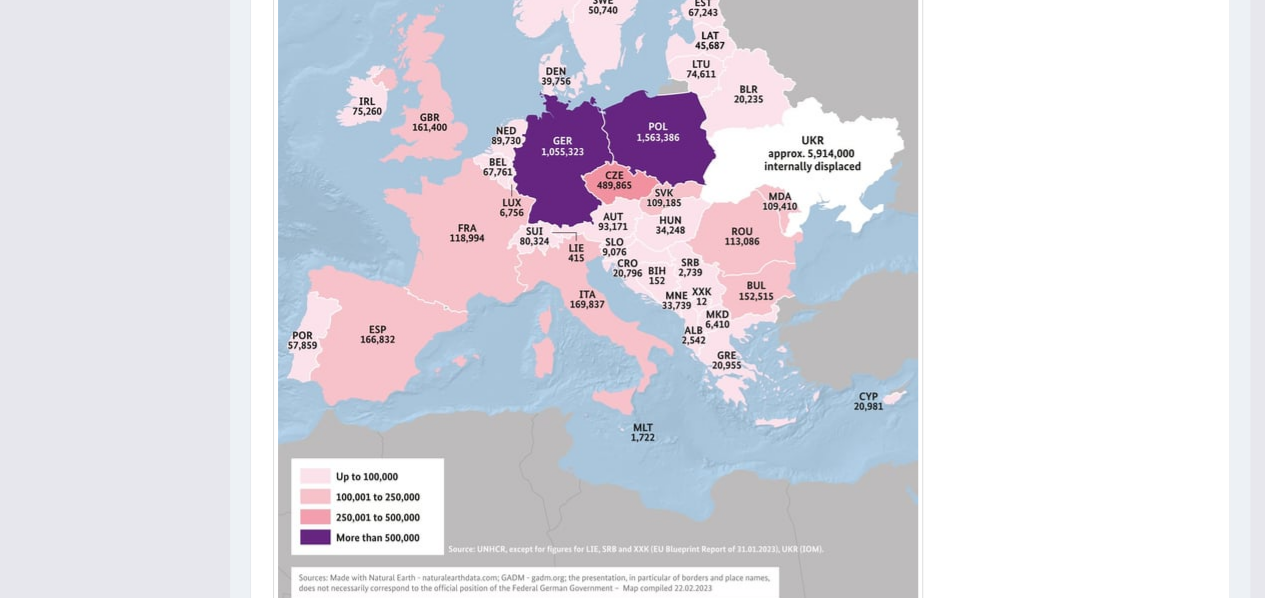 scroll, scrollTop: 817, scrollLeft: 0, axis: vertical 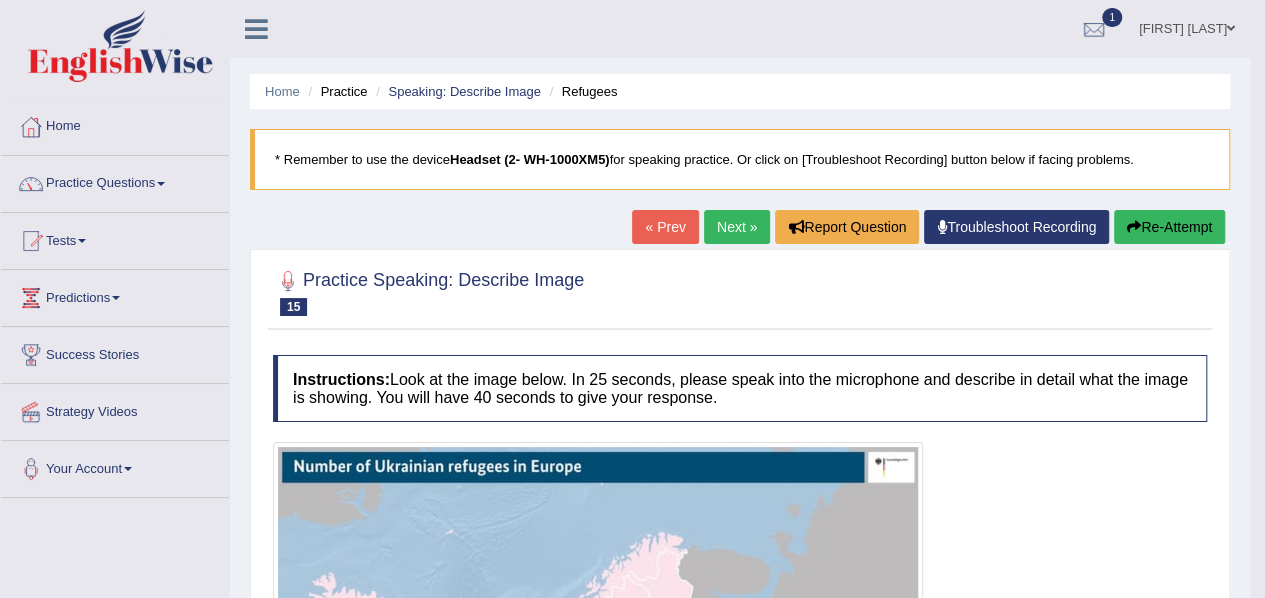 click on "Next »" at bounding box center [737, 227] 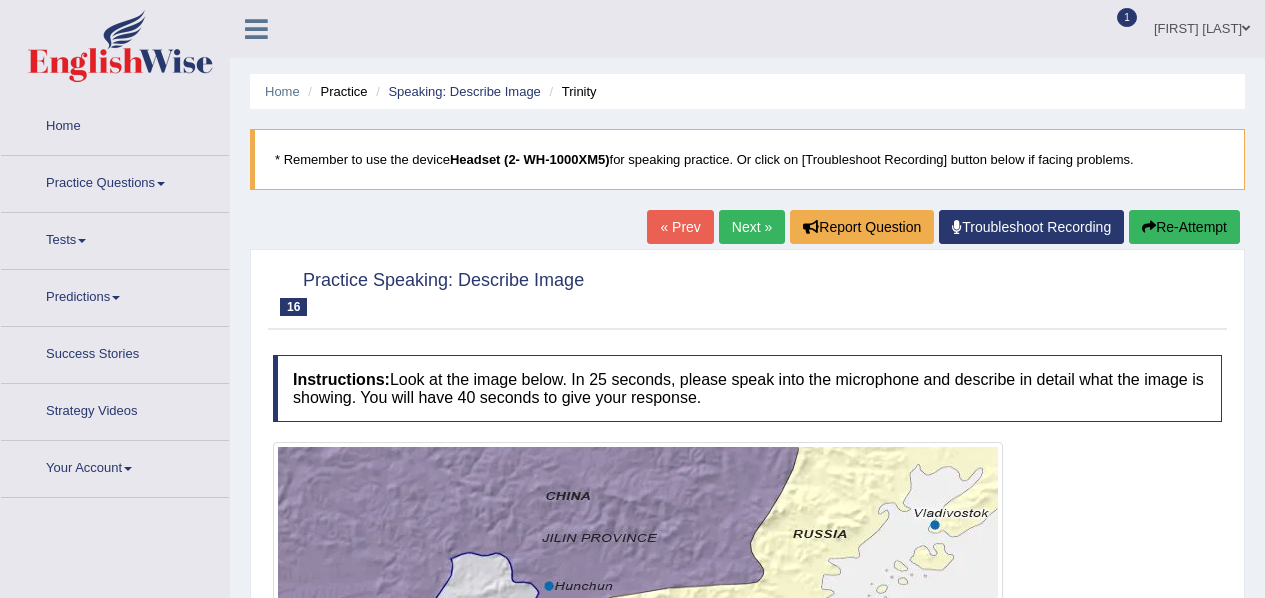 scroll, scrollTop: 0, scrollLeft: 0, axis: both 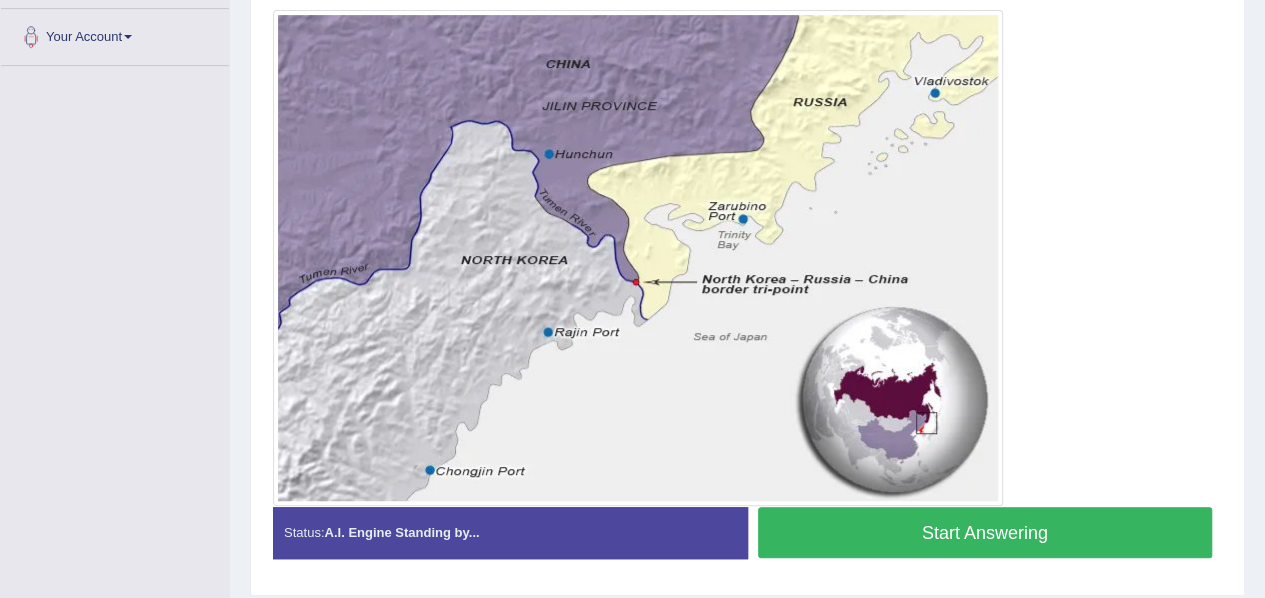 click on "Start Answering" at bounding box center (985, 532) 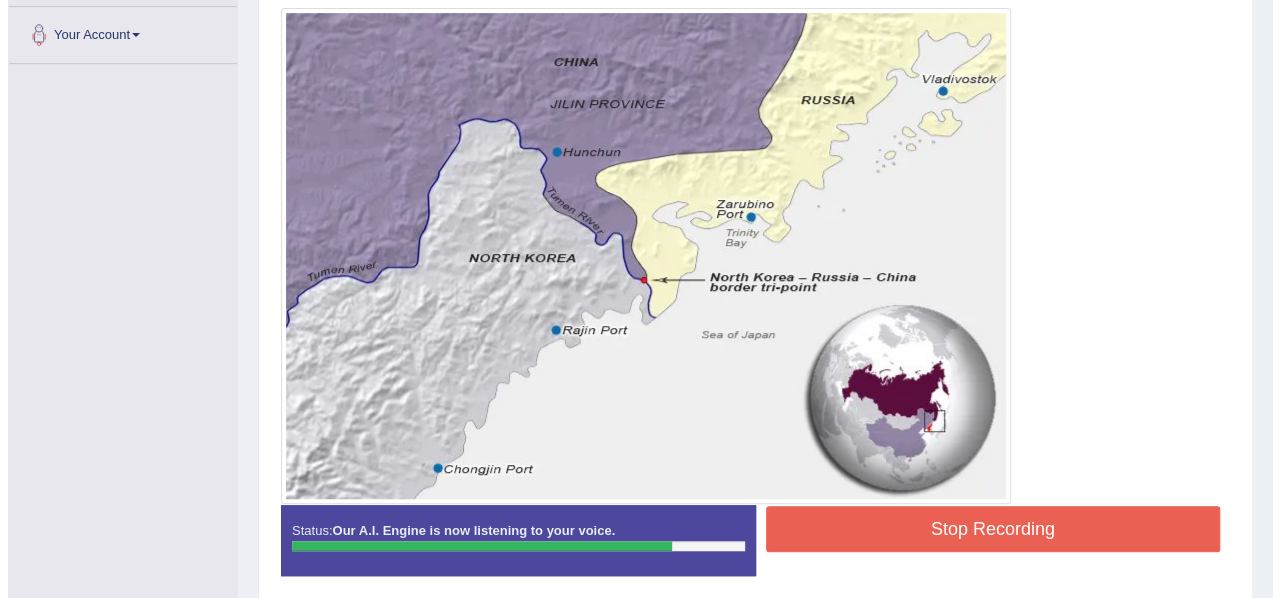 scroll, scrollTop: 432, scrollLeft: 0, axis: vertical 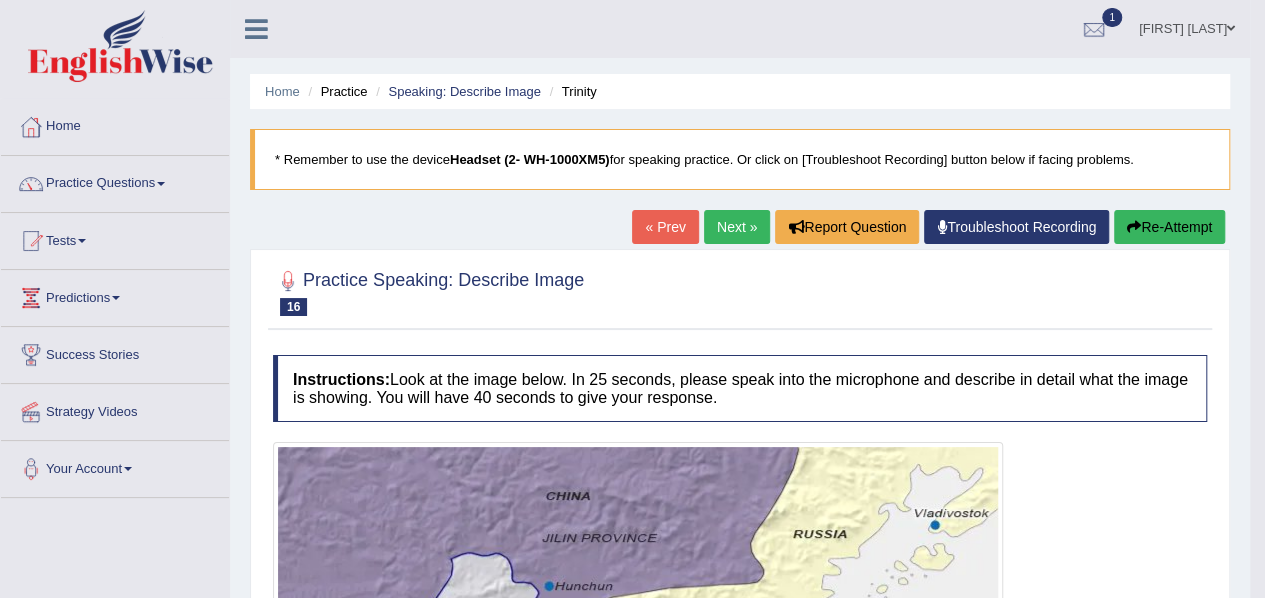 click on "Next »" at bounding box center (737, 227) 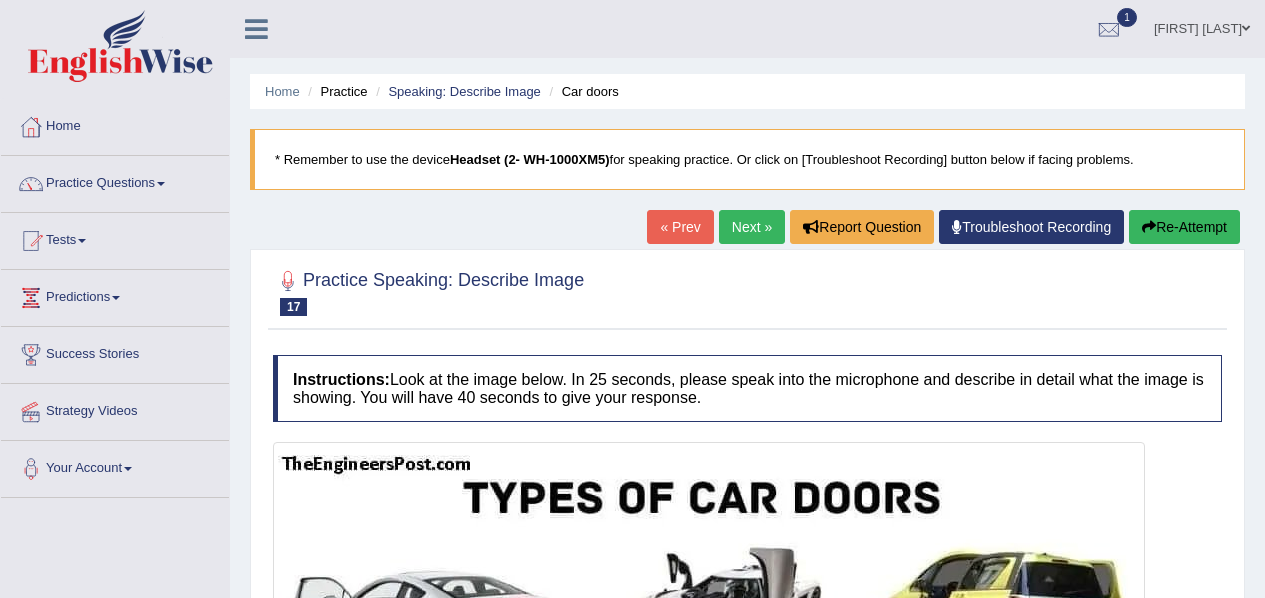 scroll, scrollTop: 0, scrollLeft: 0, axis: both 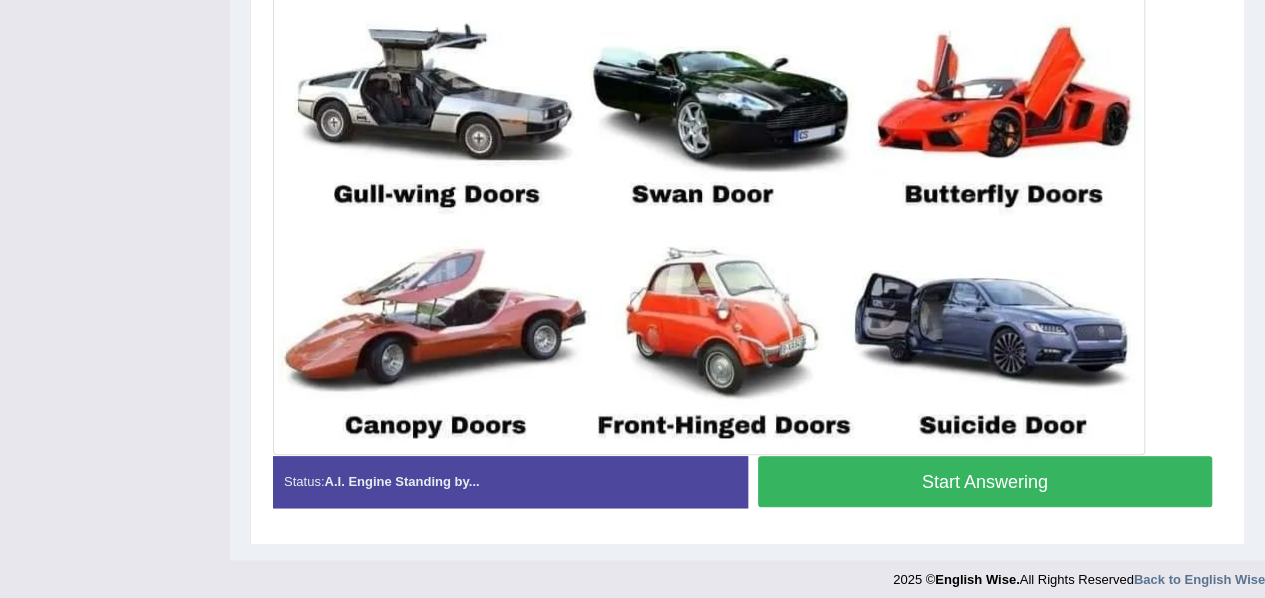 click on "Start Answering" at bounding box center [985, 481] 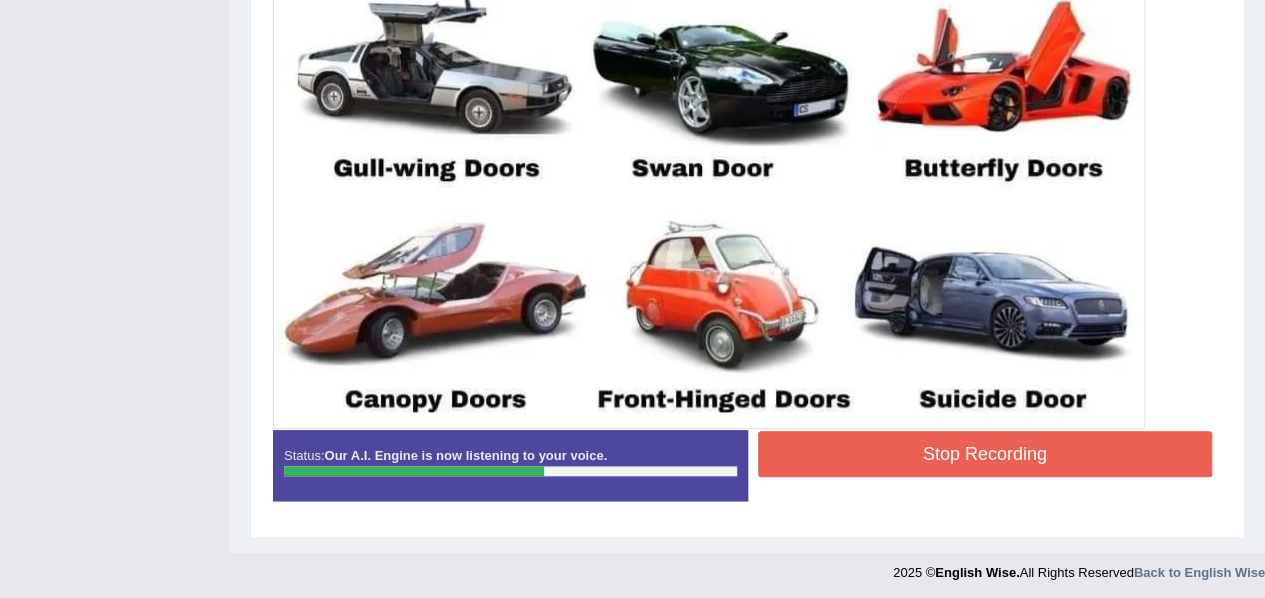 scroll, scrollTop: 780, scrollLeft: 0, axis: vertical 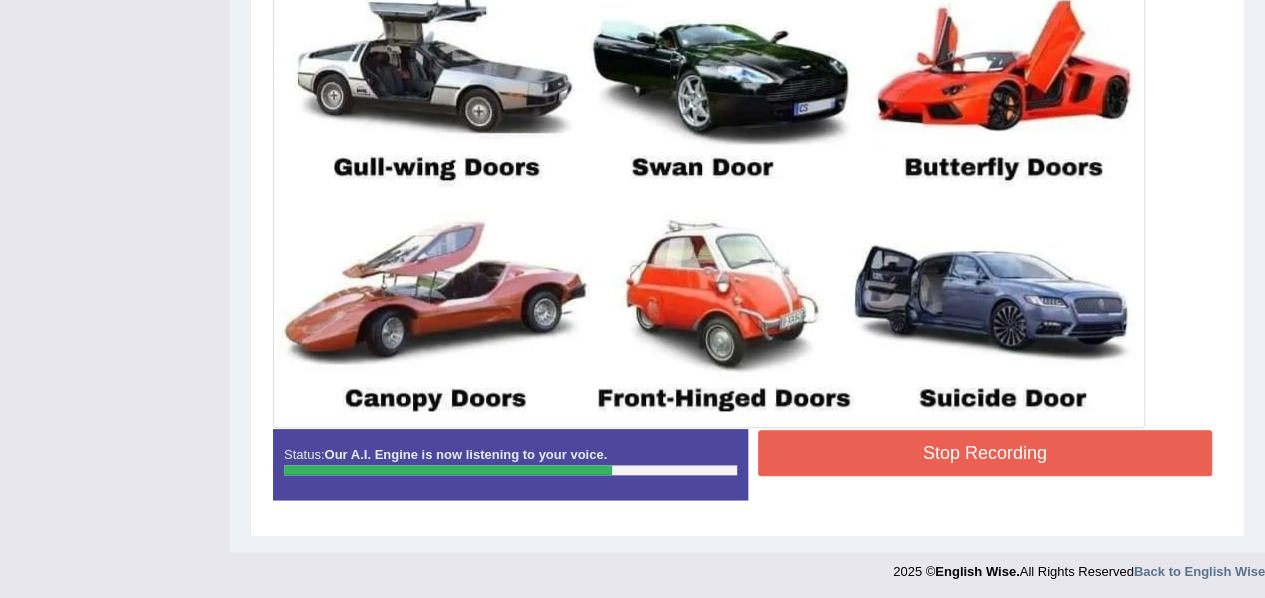 click at bounding box center [709, 45] 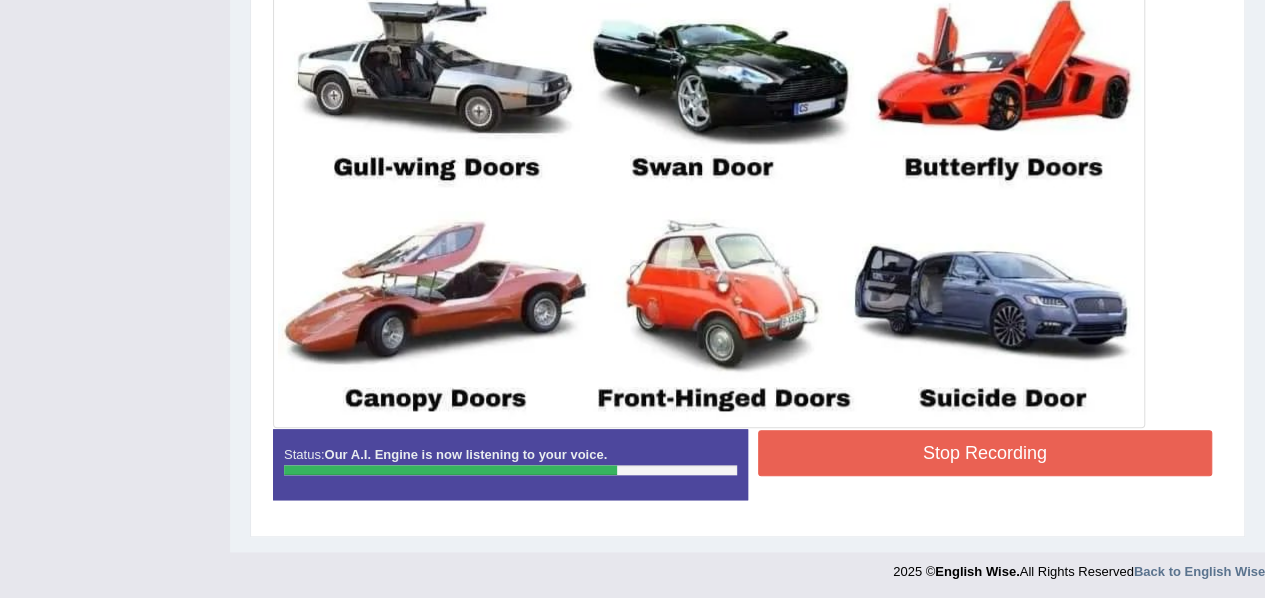 click at bounding box center [709, 45] 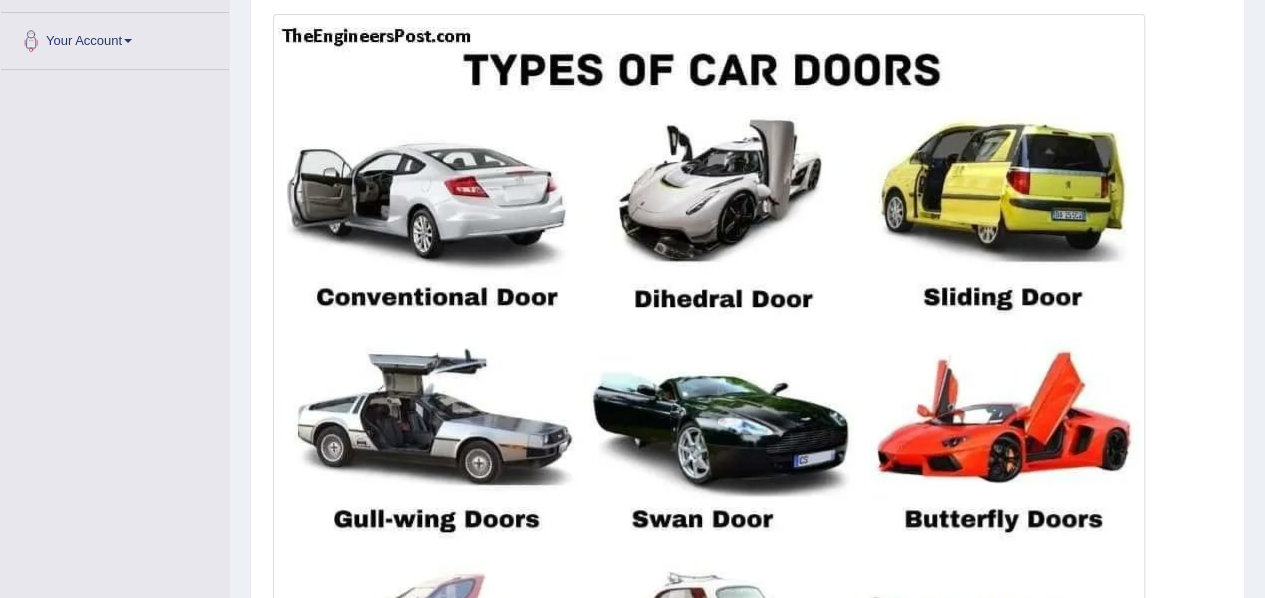 scroll, scrollTop: 427, scrollLeft: 0, axis: vertical 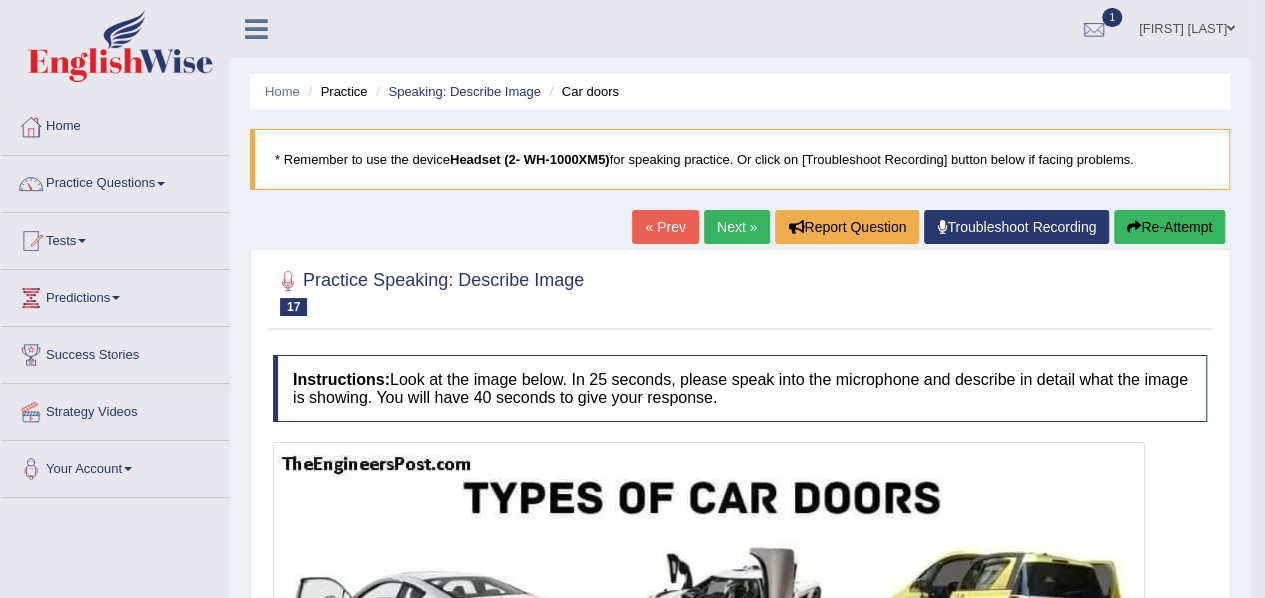 click on "Next »" at bounding box center (737, 227) 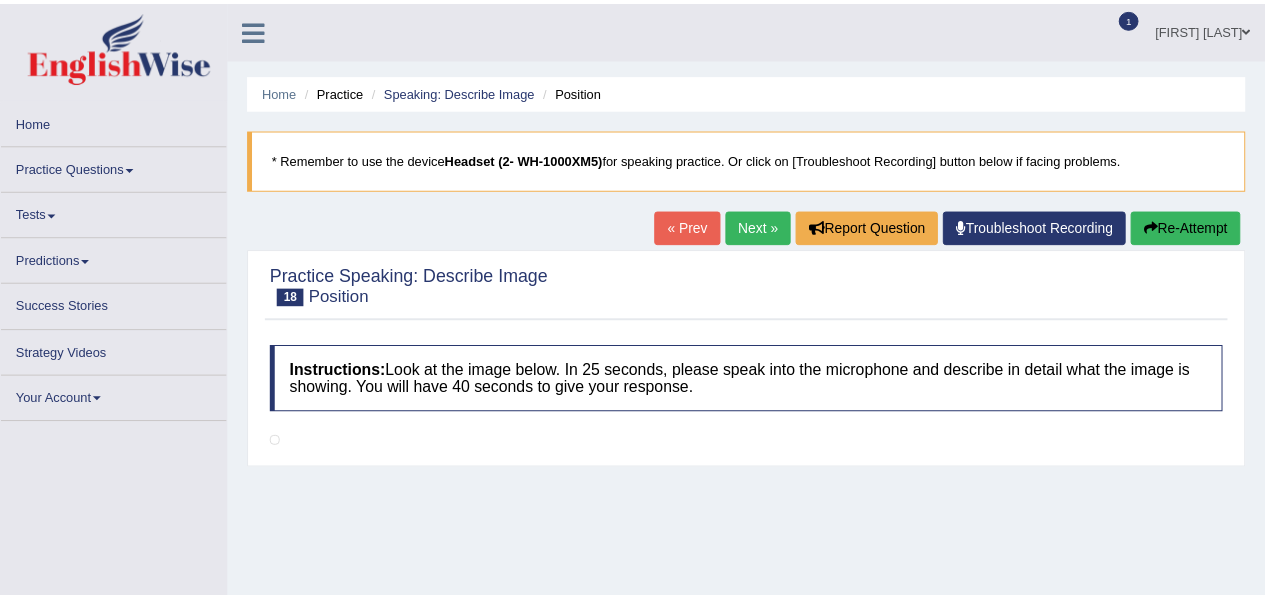 scroll, scrollTop: 0, scrollLeft: 0, axis: both 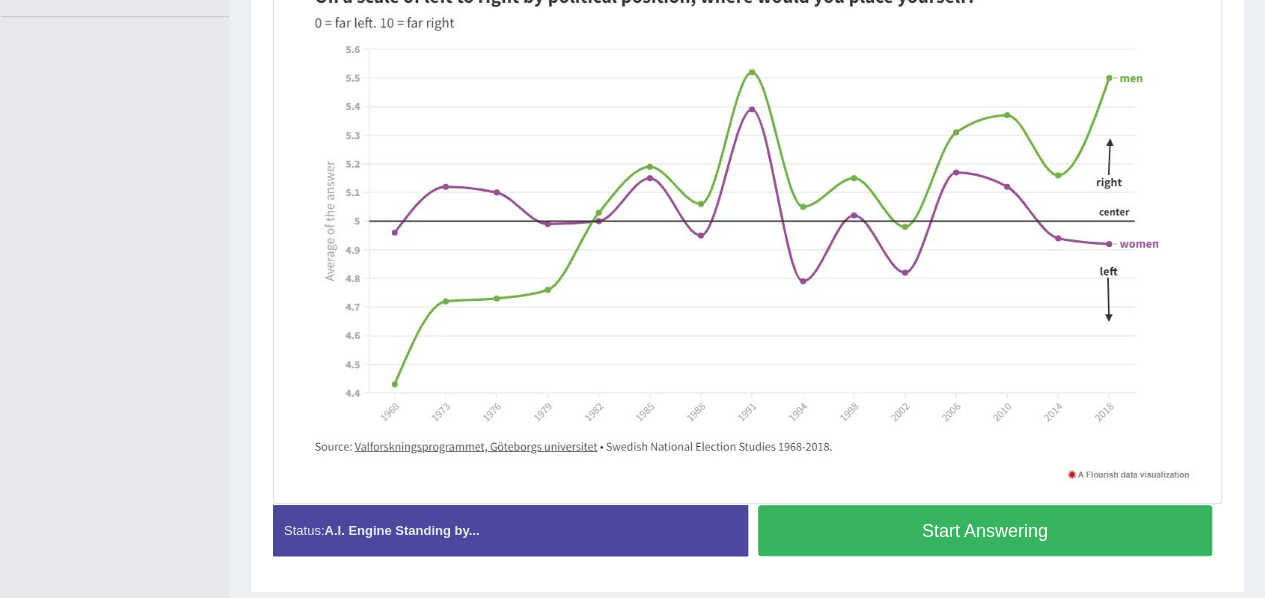 click on "Start Answering" at bounding box center (985, 530) 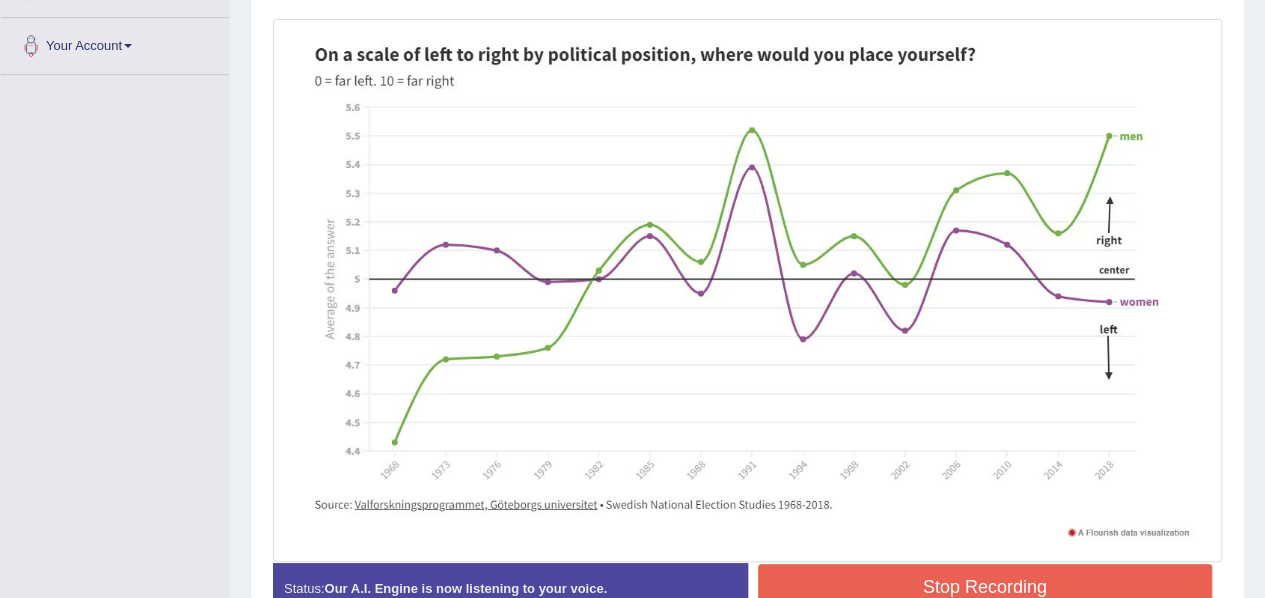 scroll, scrollTop: 557, scrollLeft: 0, axis: vertical 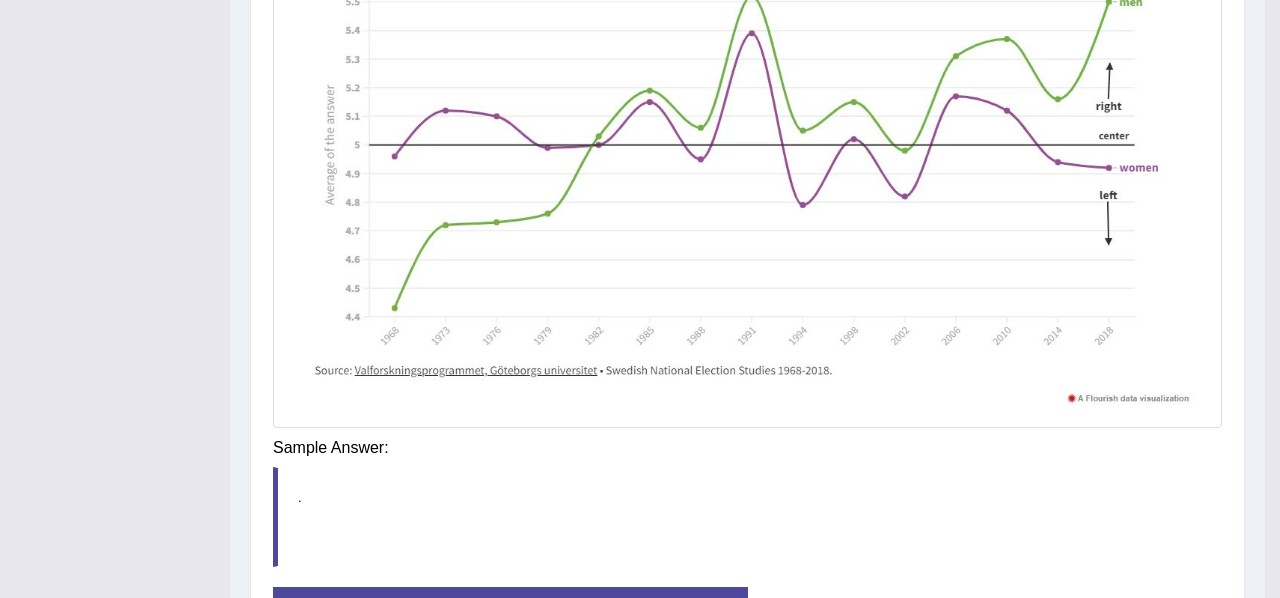 click on "Toggle navigation
Home
Practice Questions   Speaking Practice Read Aloud
Repeat Sentence
Describe Image
Re-tell Lecture
Answer Short Question
Summarize Group Discussion
Respond To A Situation
Writing Practice  Summarize Written Text
Write Essay
Reading Practice  Reading & Writing: Fill In The Blanks
Choose Multiple Answers
Re-order Paragraphs
Fill In The Blanks
Choose Single Answer
Listening Practice  Summarize Spoken Text
Highlight Incorrect Words
Highlight Correct Summary
Select Missing Word
Choose Single Answer
Choose Multiple Answers
Fill In The Blanks
Write From Dictation
Pronunciation
Tests  Take Practice Sectional Test" at bounding box center [640, -258] 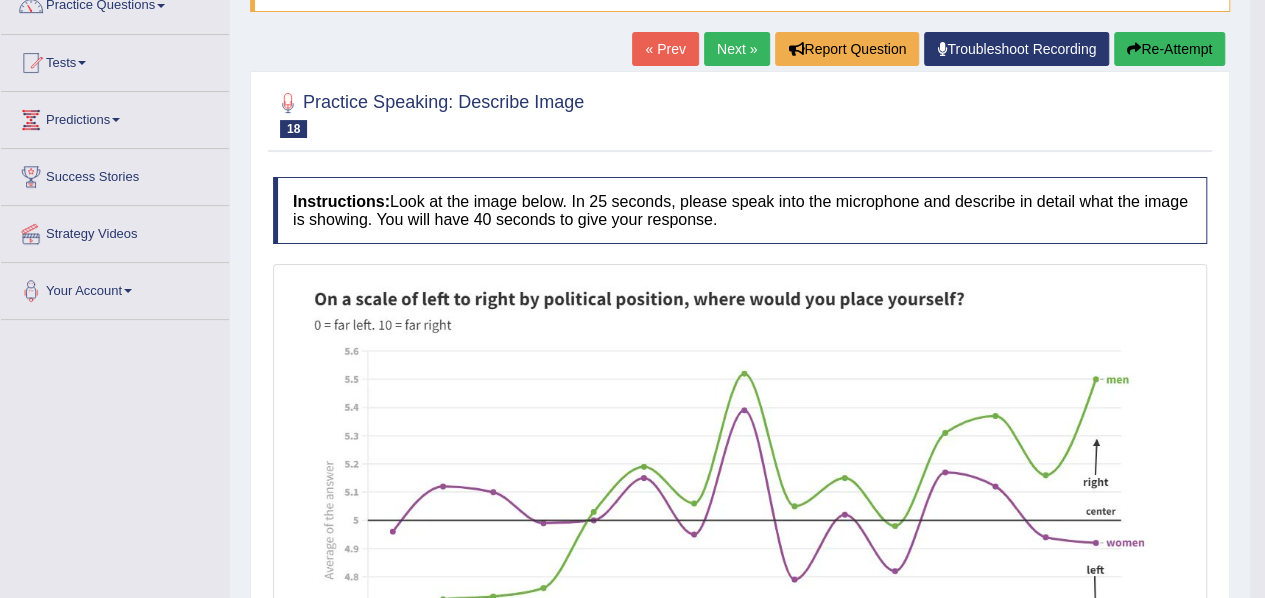 scroll, scrollTop: 0, scrollLeft: 0, axis: both 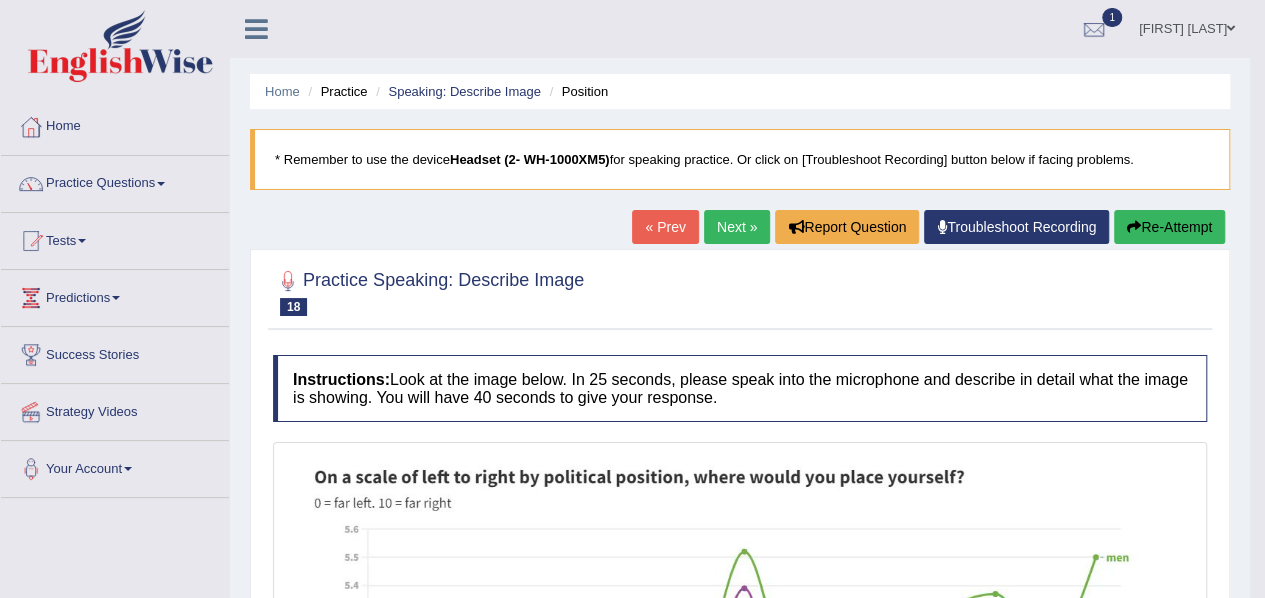 click on "Next »" at bounding box center (737, 227) 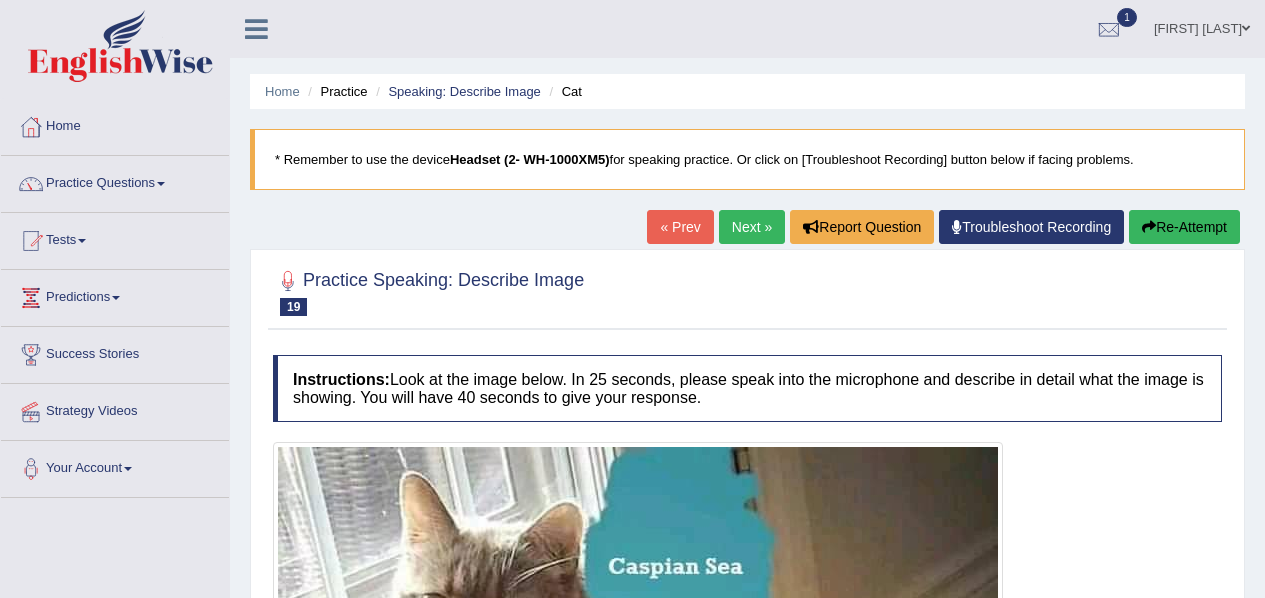 scroll, scrollTop: 0, scrollLeft: 0, axis: both 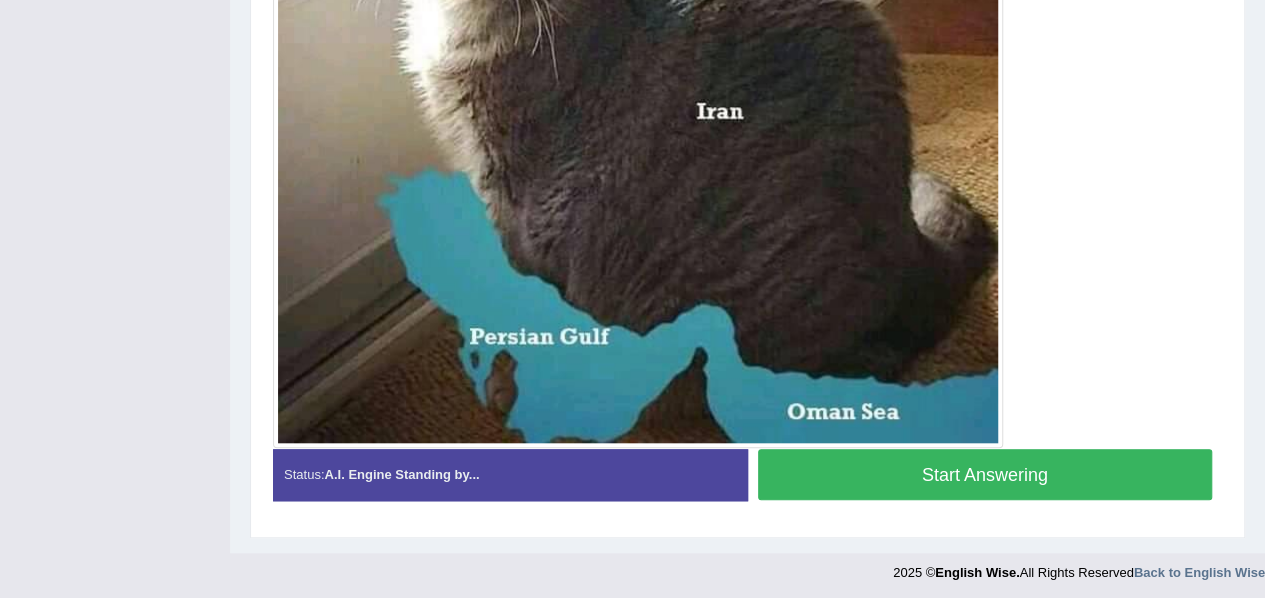 click on "Start Answering" at bounding box center [985, 474] 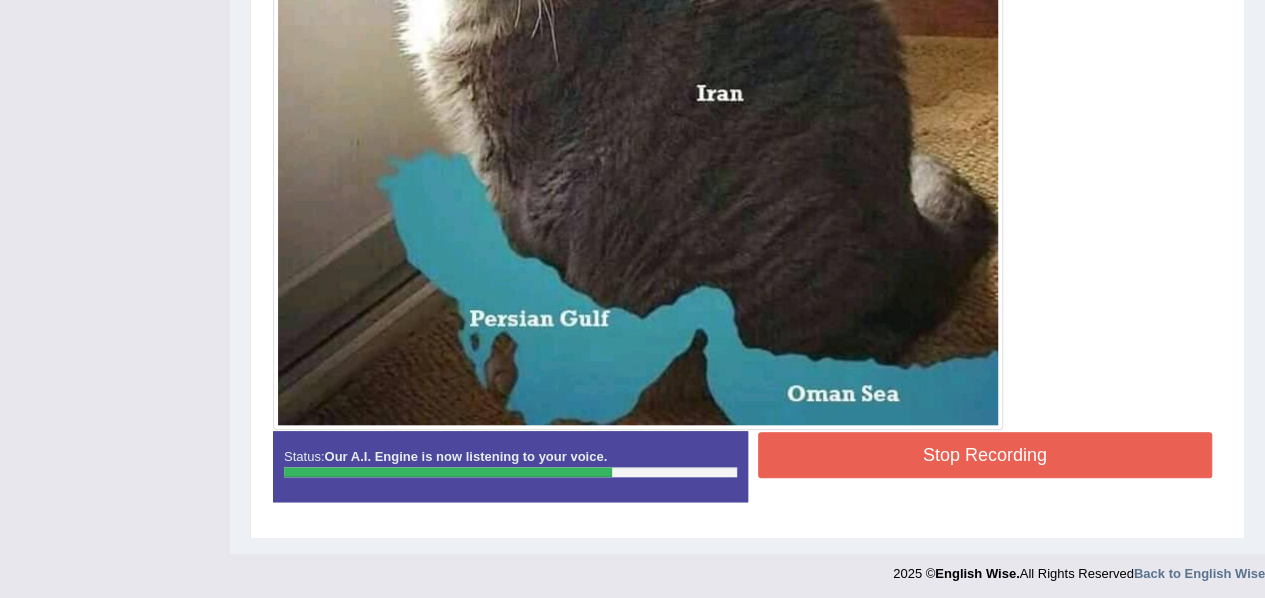 scroll, scrollTop: 744, scrollLeft: 0, axis: vertical 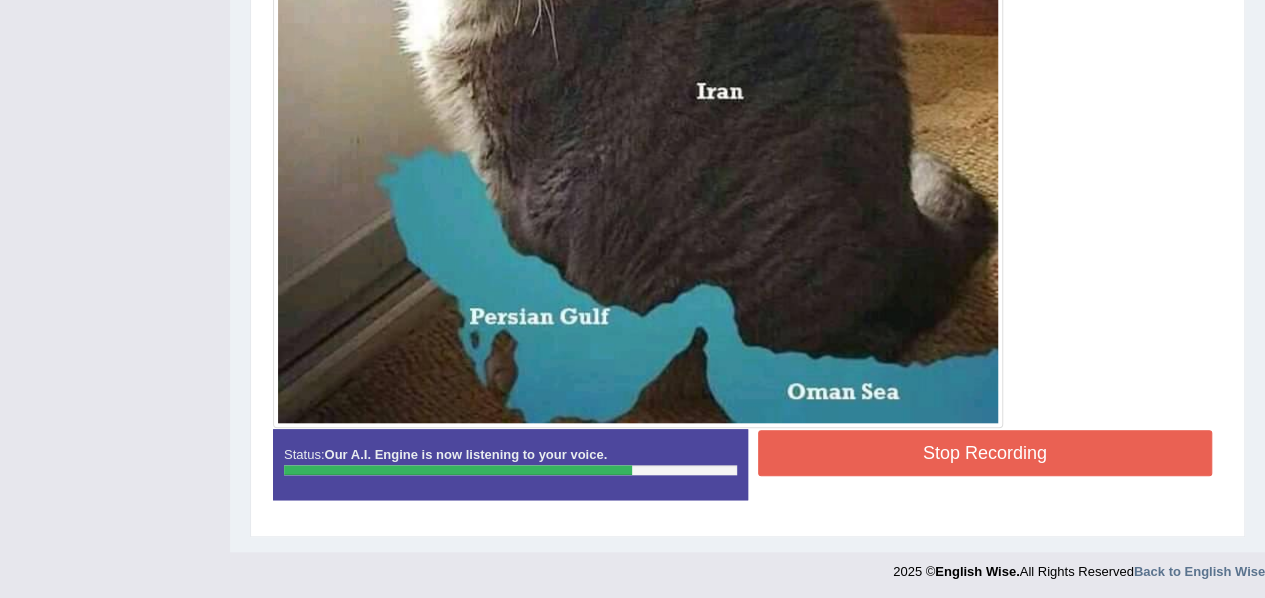 click on "Stop Recording" at bounding box center [985, 453] 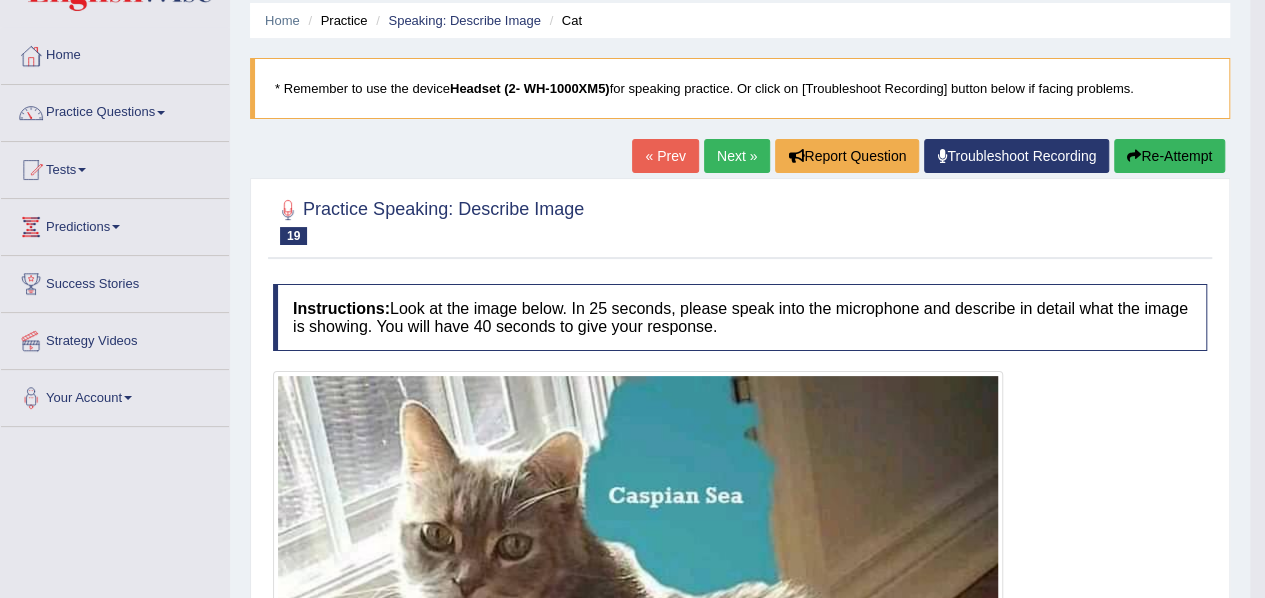 scroll, scrollTop: 67, scrollLeft: 0, axis: vertical 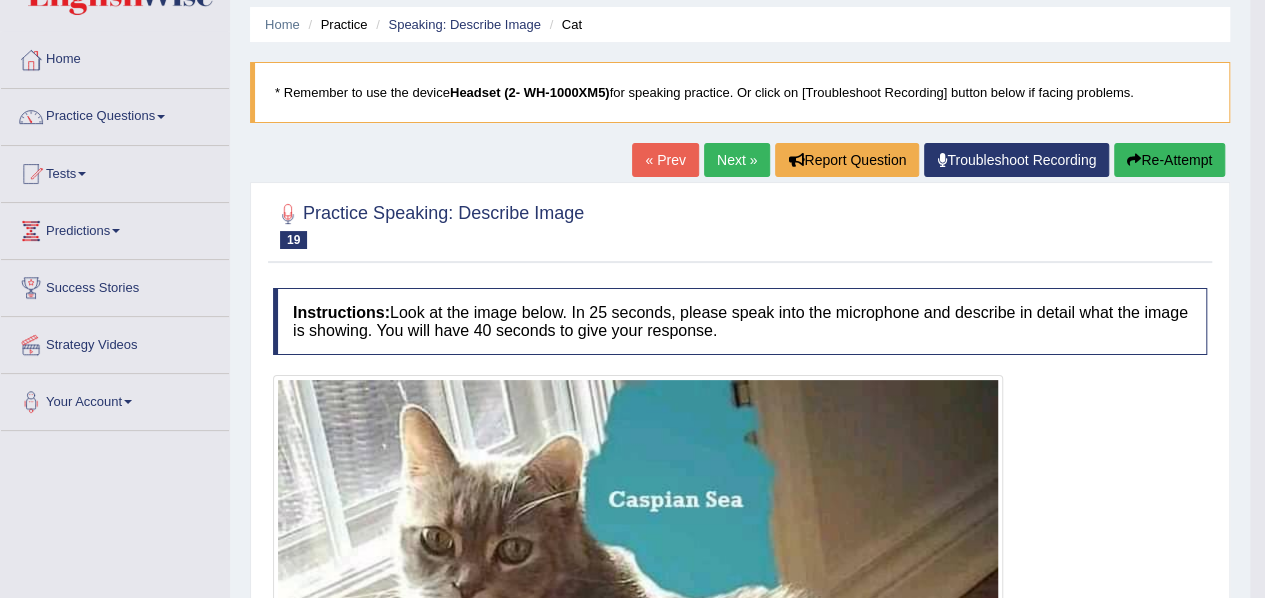 click on "Next »" at bounding box center (737, 160) 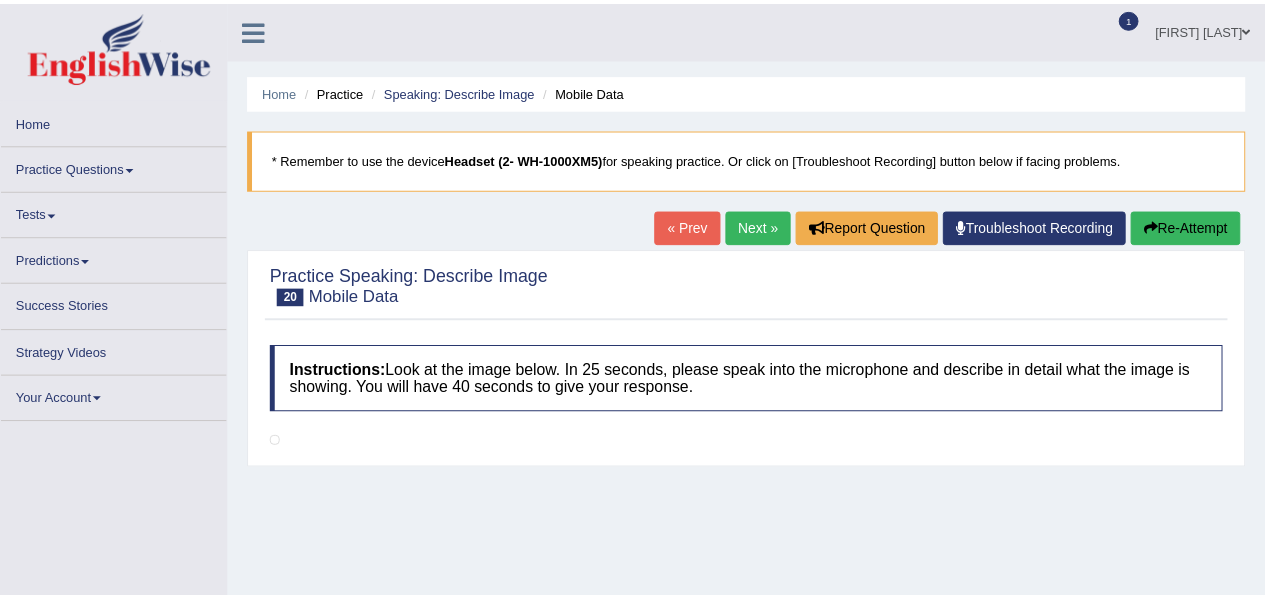 scroll, scrollTop: 0, scrollLeft: 0, axis: both 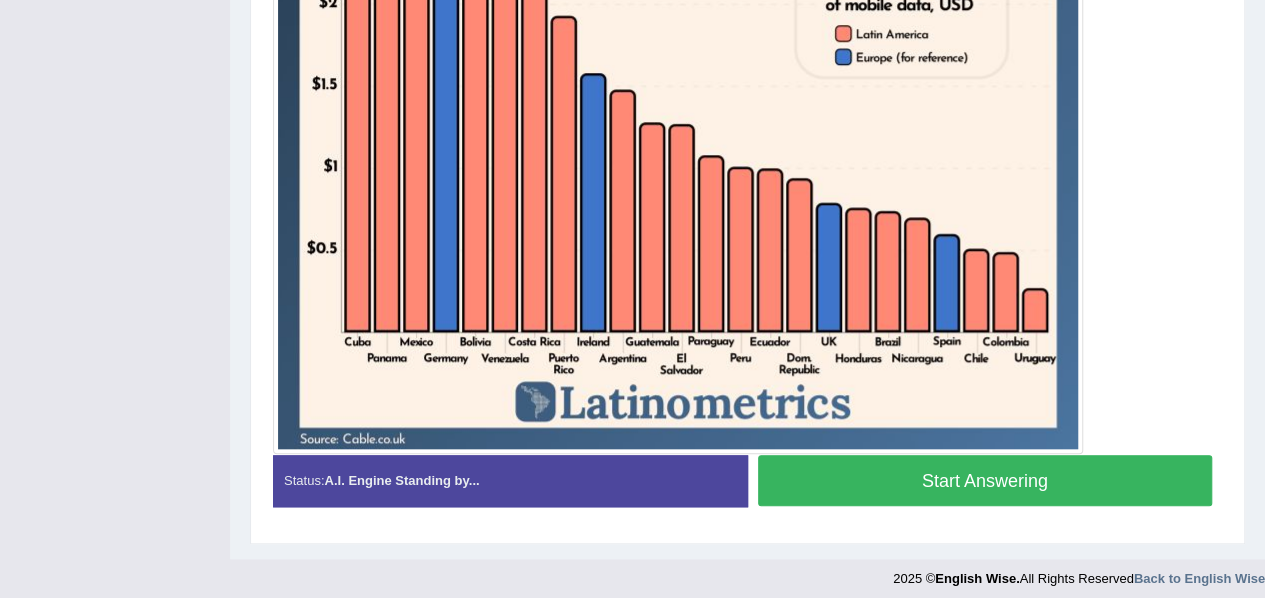click on "Start Answering" at bounding box center [985, 480] 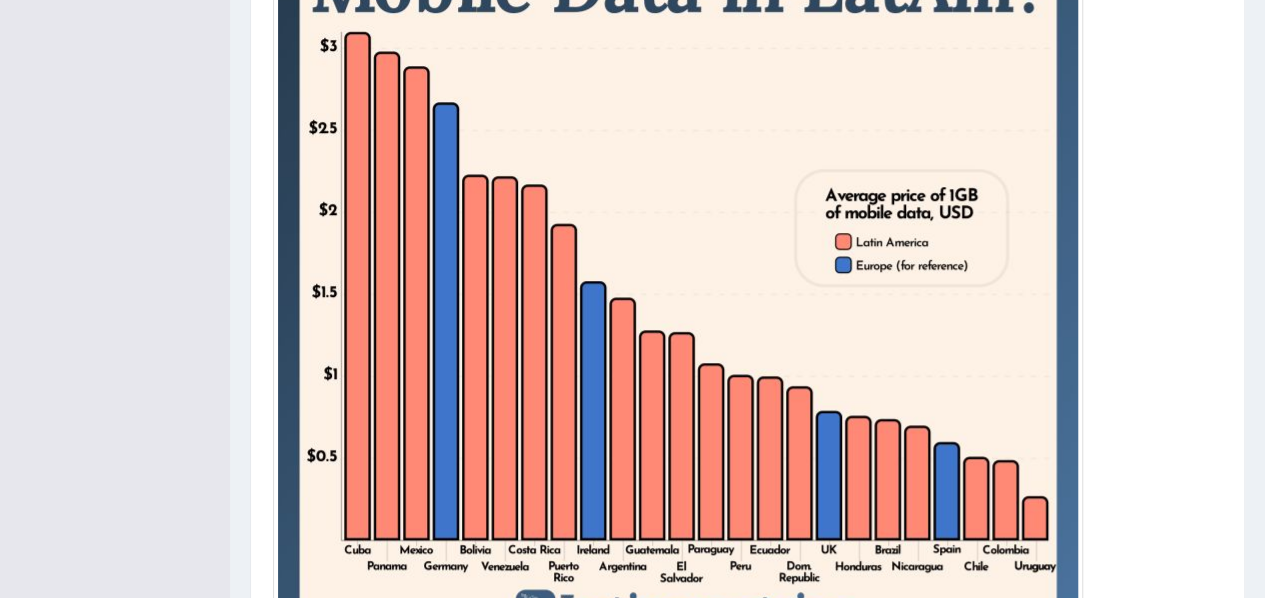 scroll, scrollTop: 592, scrollLeft: 0, axis: vertical 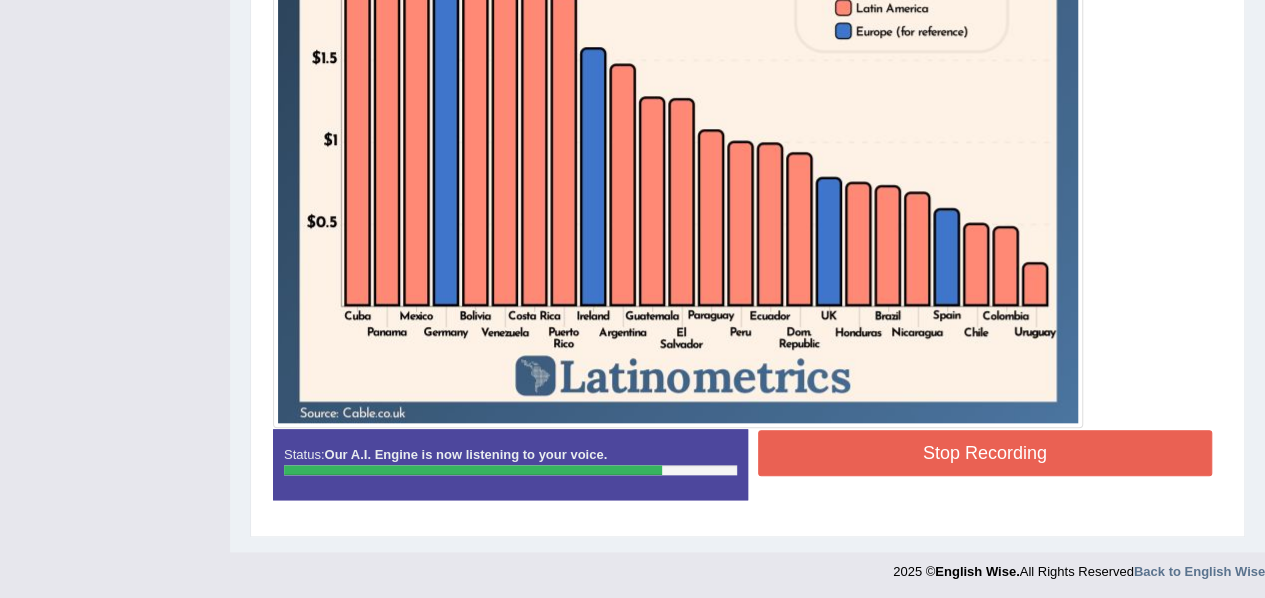 click on "Stop Recording" at bounding box center [985, 453] 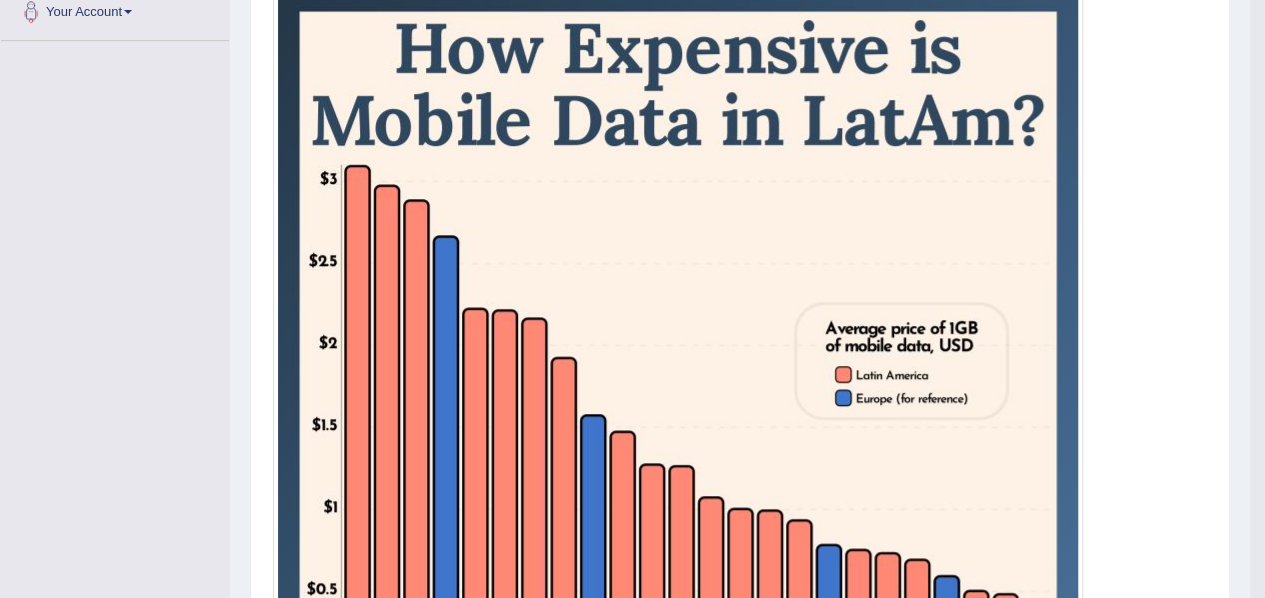 scroll, scrollTop: 0, scrollLeft: 0, axis: both 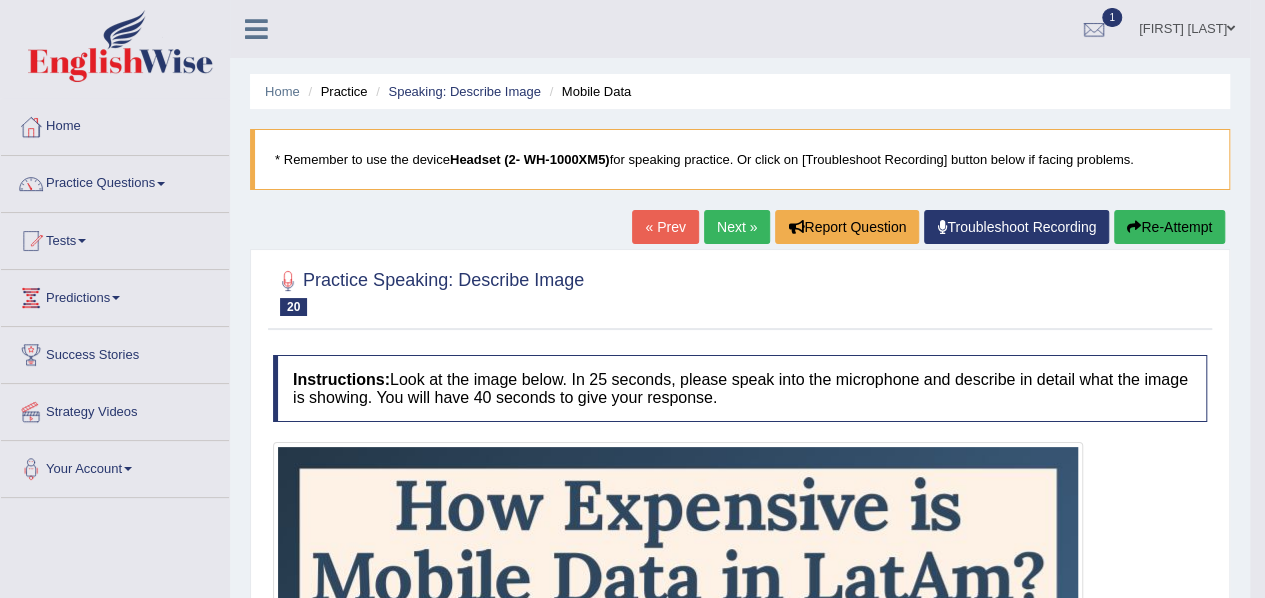 click on "Next »" at bounding box center (737, 227) 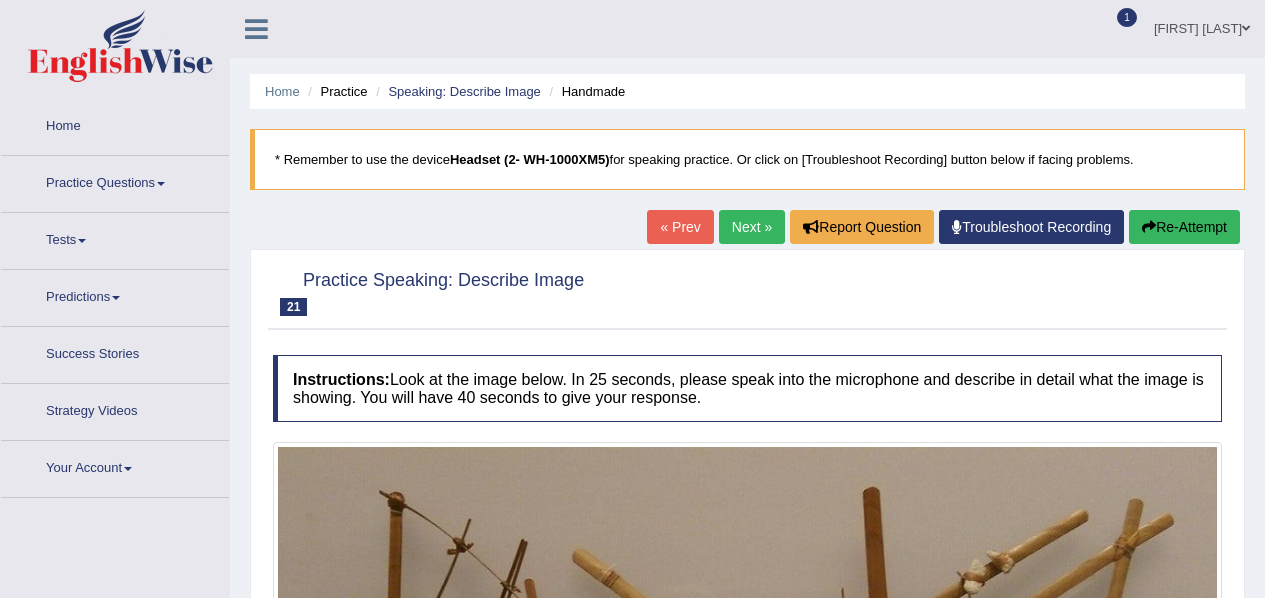 scroll, scrollTop: 0, scrollLeft: 0, axis: both 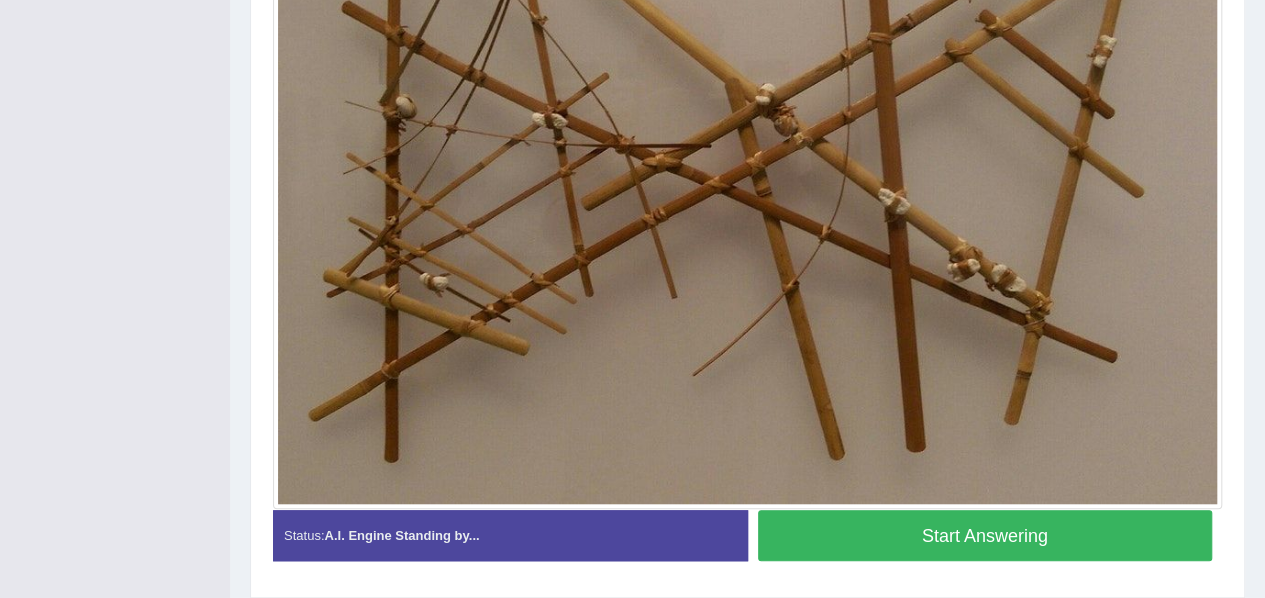 click on "Start Answering" at bounding box center [985, 535] 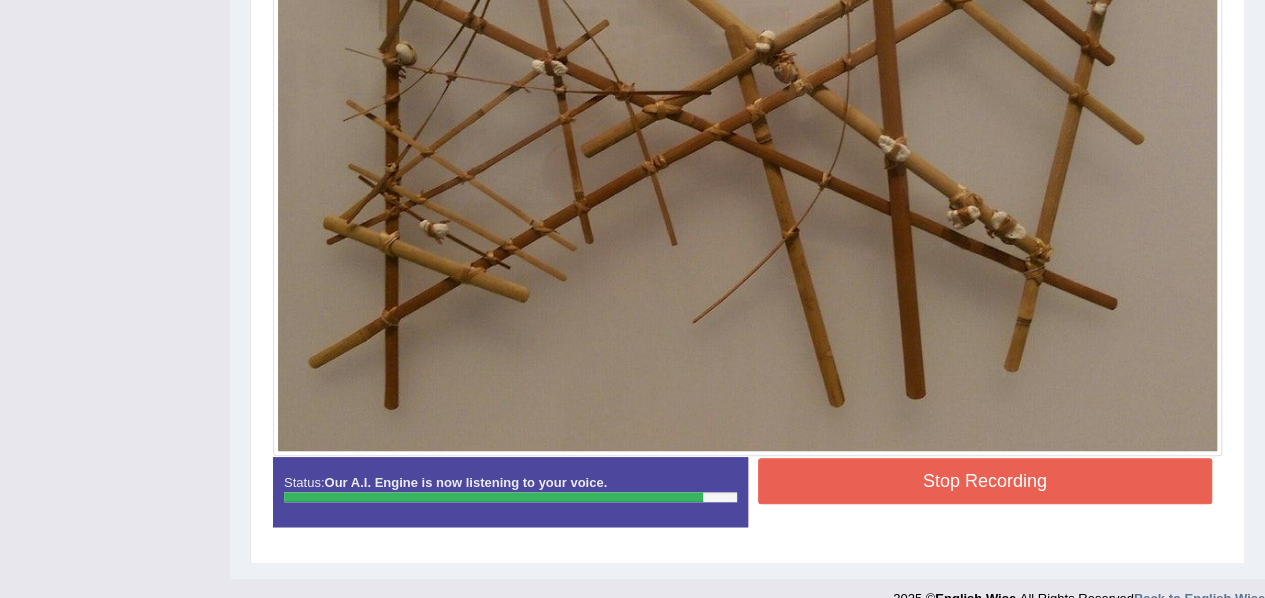 scroll, scrollTop: 651, scrollLeft: 0, axis: vertical 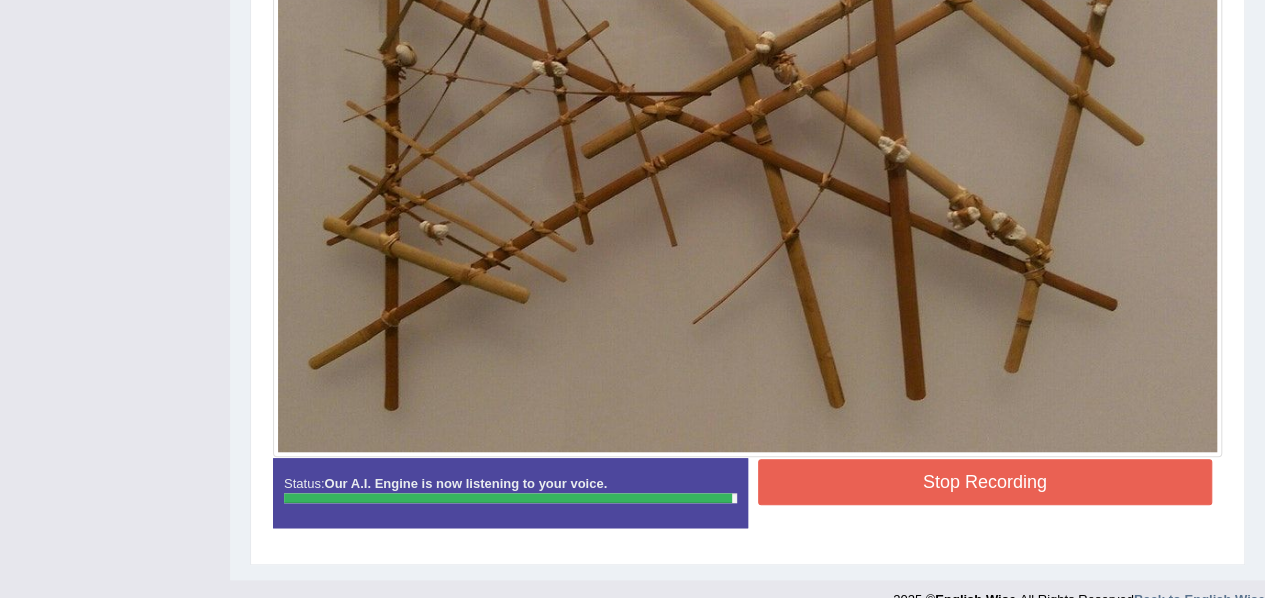 click on "Stop Recording" at bounding box center (985, 482) 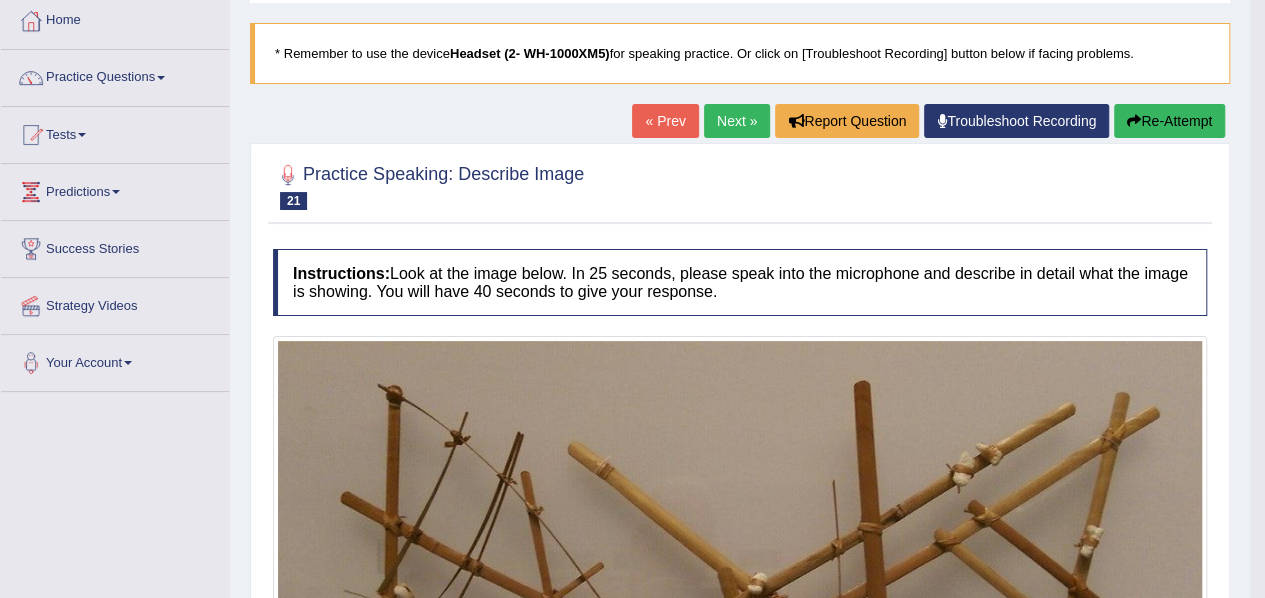 scroll, scrollTop: 0, scrollLeft: 0, axis: both 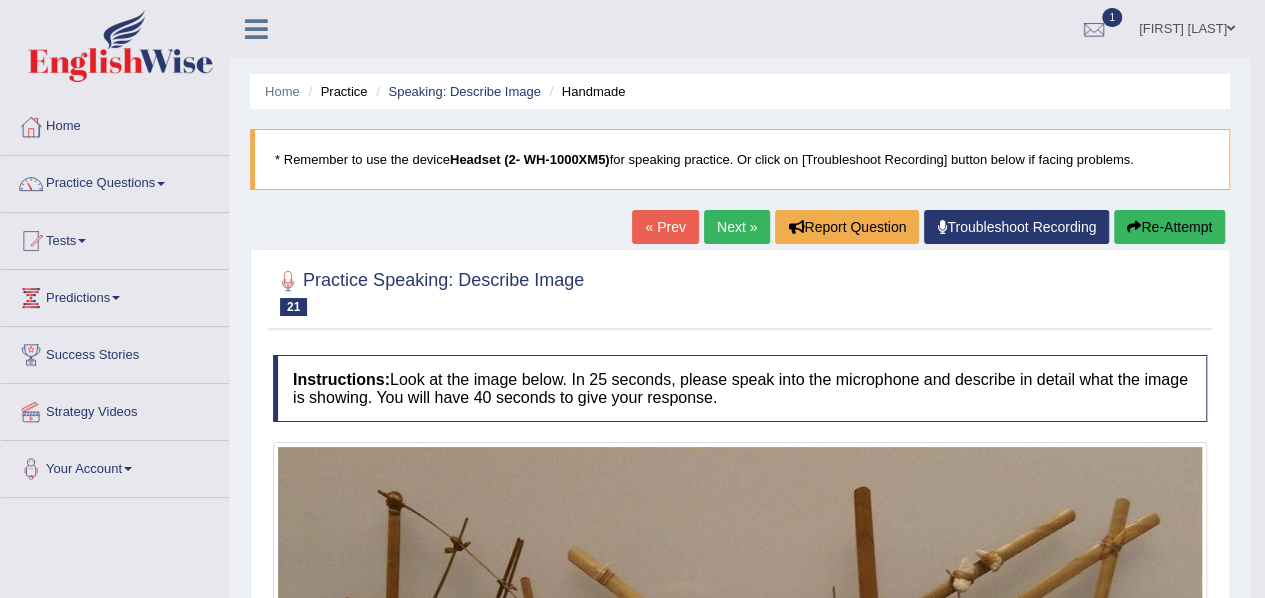 click on "Next »" at bounding box center (737, 227) 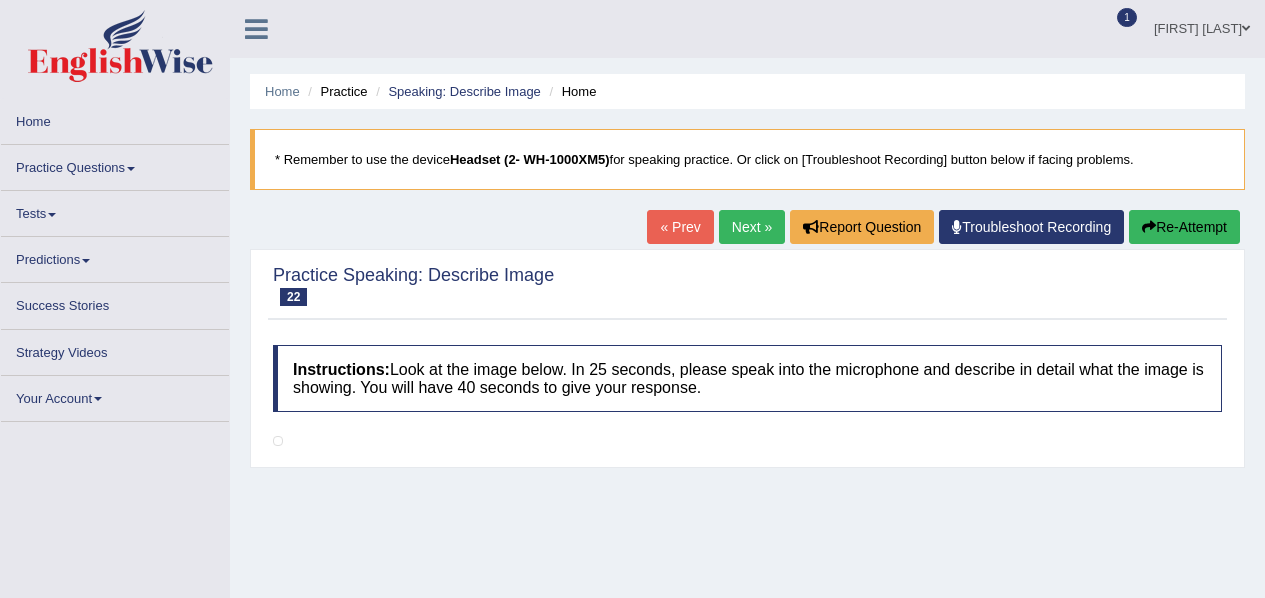 scroll, scrollTop: 0, scrollLeft: 0, axis: both 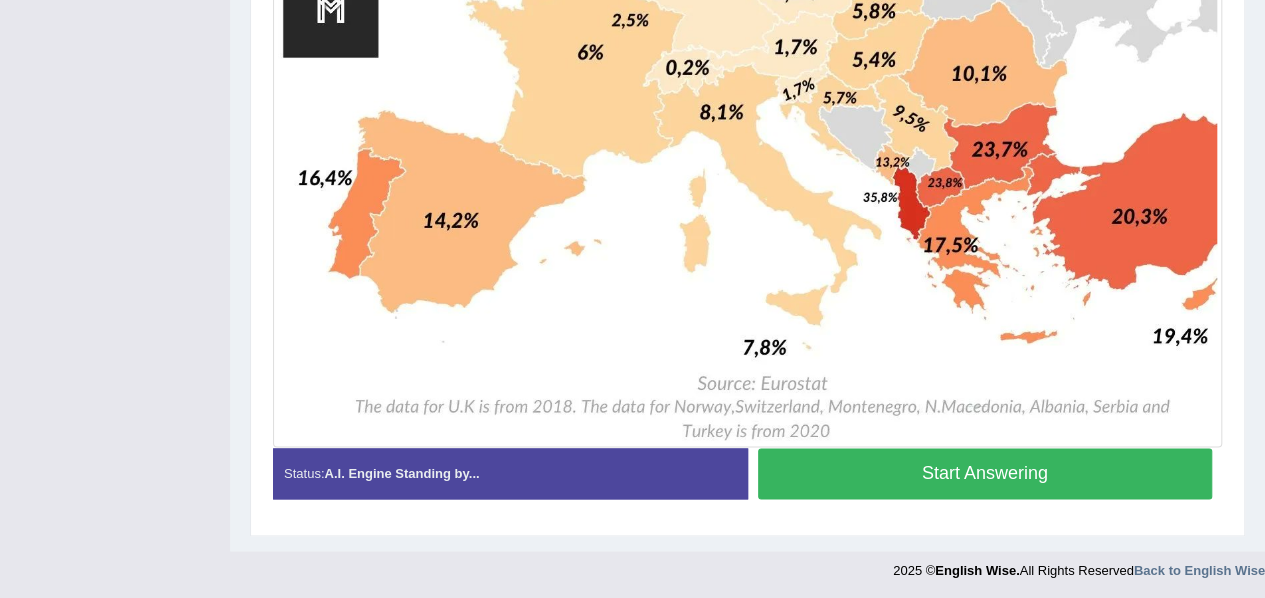 click on "Start Answering" at bounding box center [985, 473] 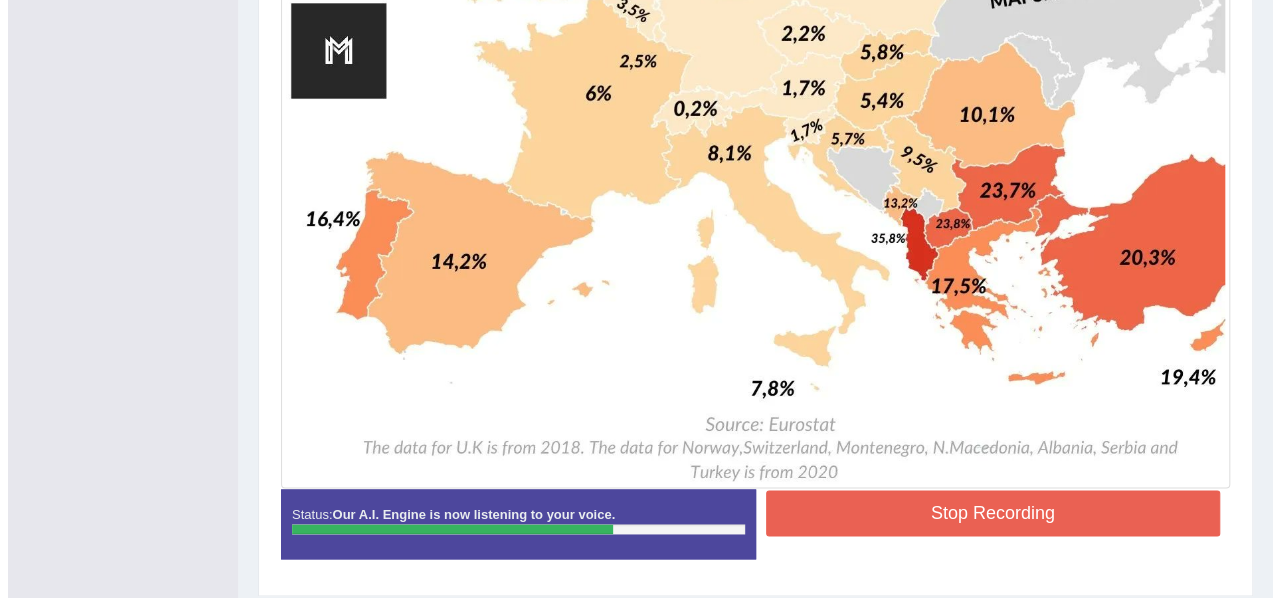 scroll, scrollTop: 1152, scrollLeft: 0, axis: vertical 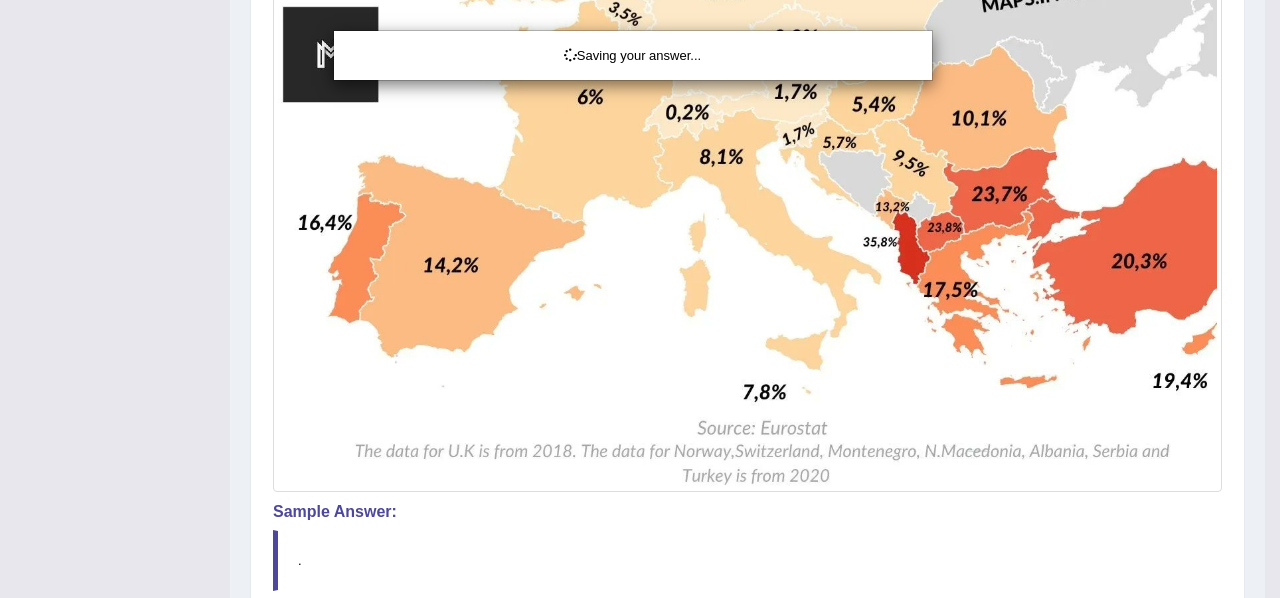 click on "Saving your answer..." at bounding box center [640, 299] 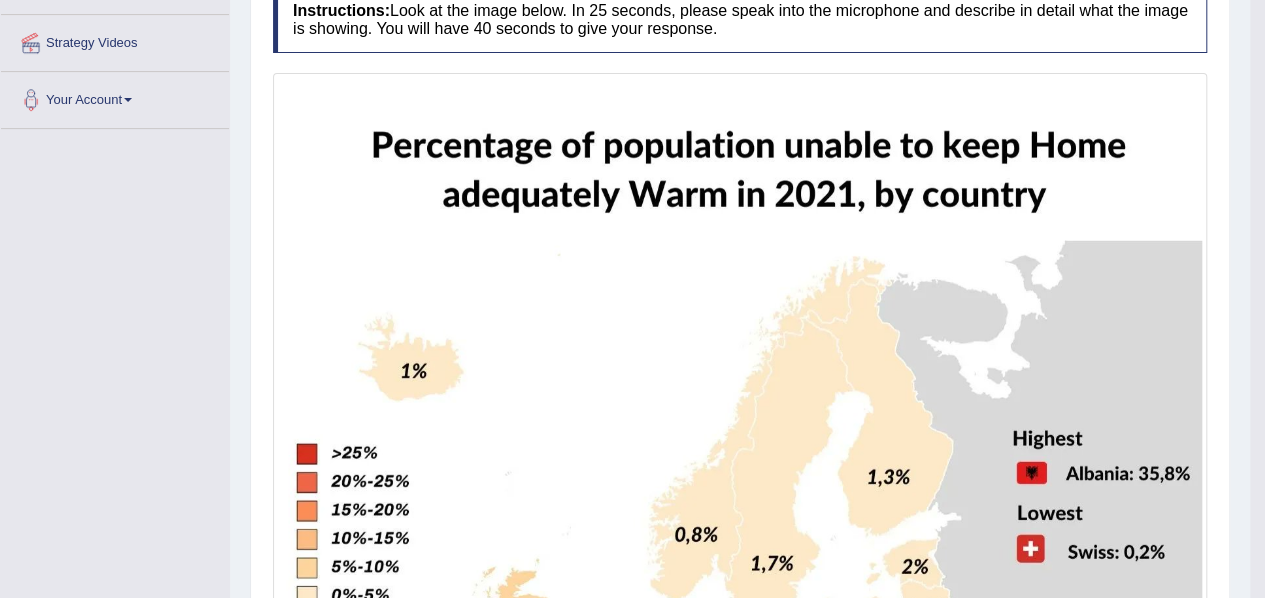 scroll, scrollTop: 0, scrollLeft: 0, axis: both 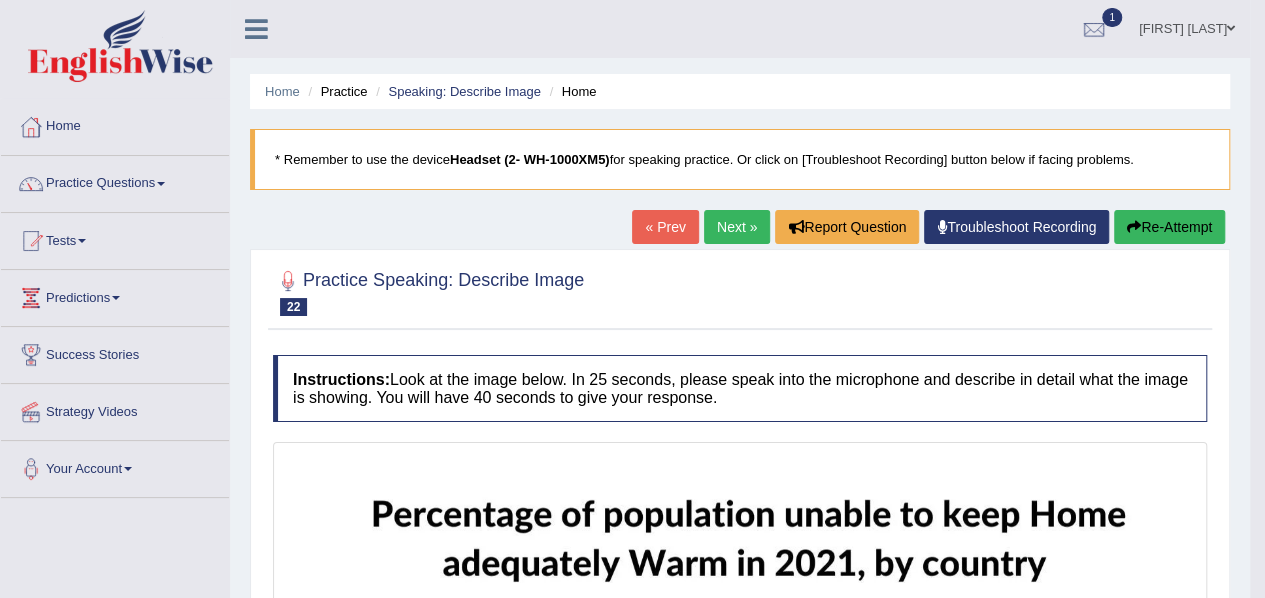 click on "Next »" at bounding box center [737, 227] 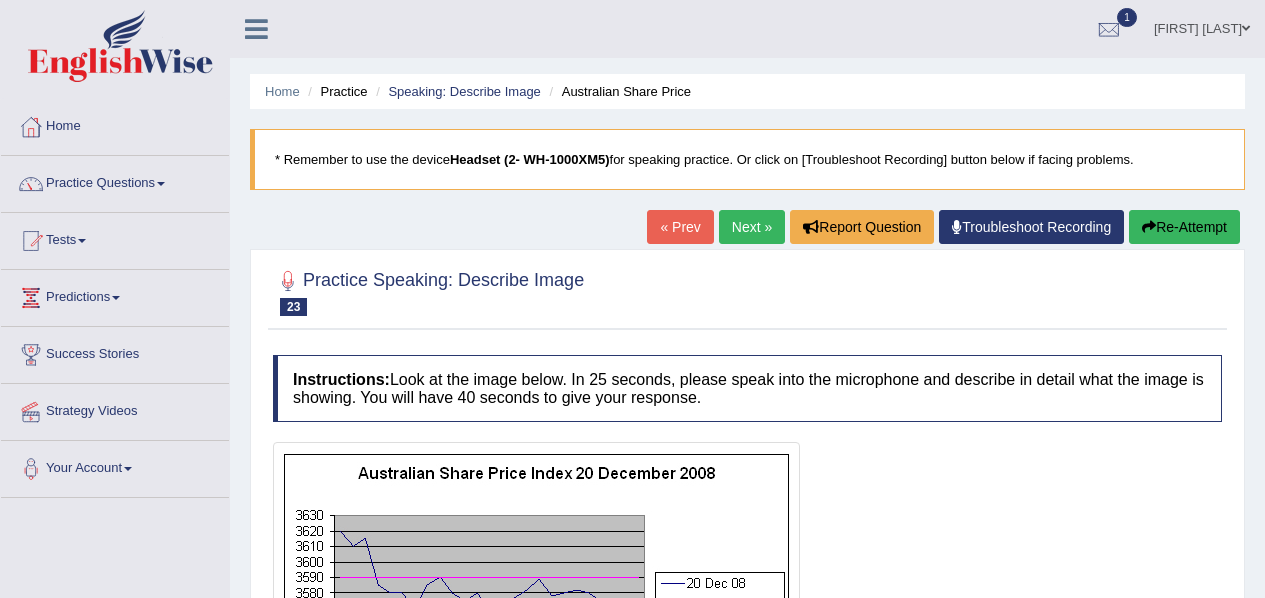 scroll, scrollTop: 0, scrollLeft: 0, axis: both 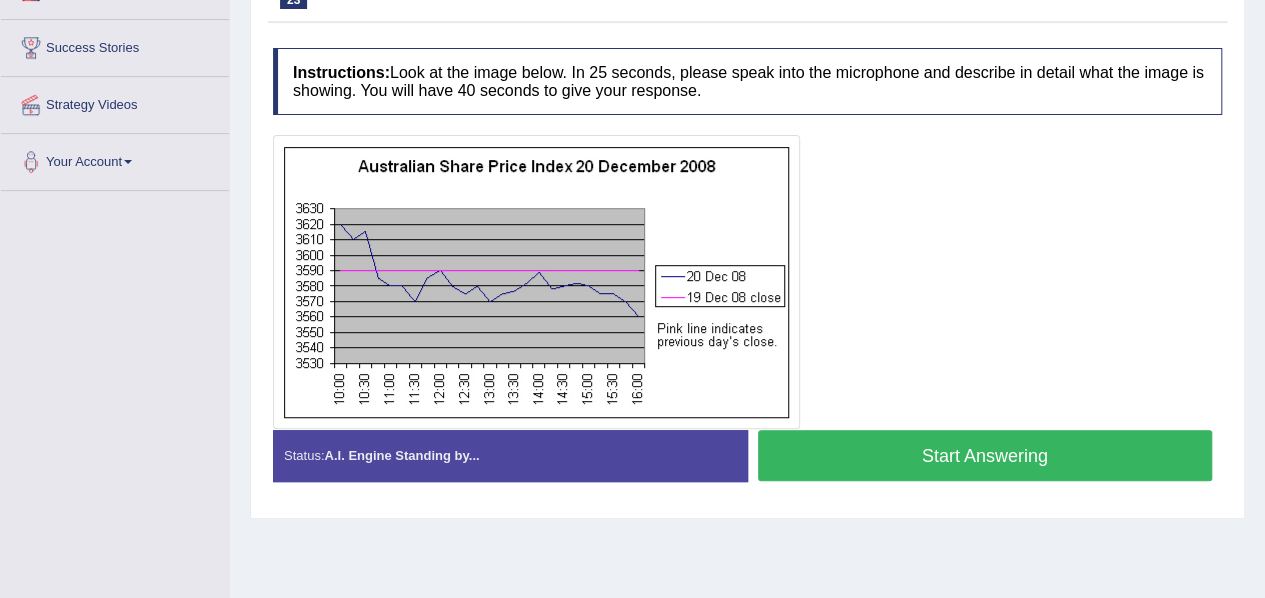 click on "Start Answering" at bounding box center (985, 455) 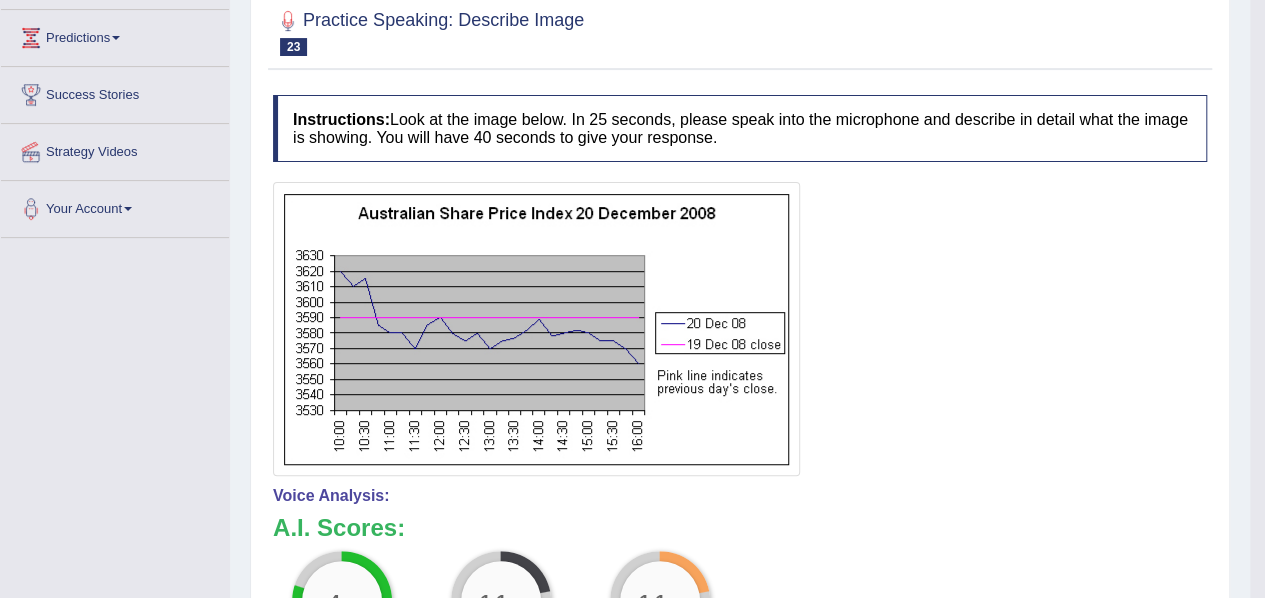 scroll, scrollTop: 0, scrollLeft: 0, axis: both 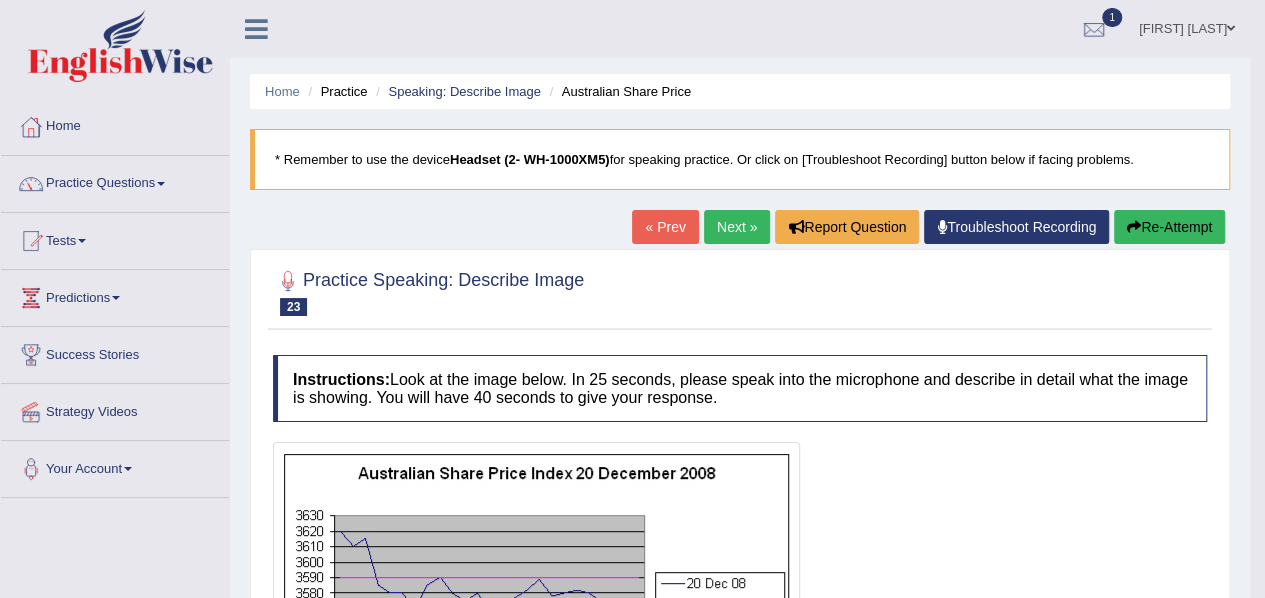 click on "Next »" at bounding box center (737, 227) 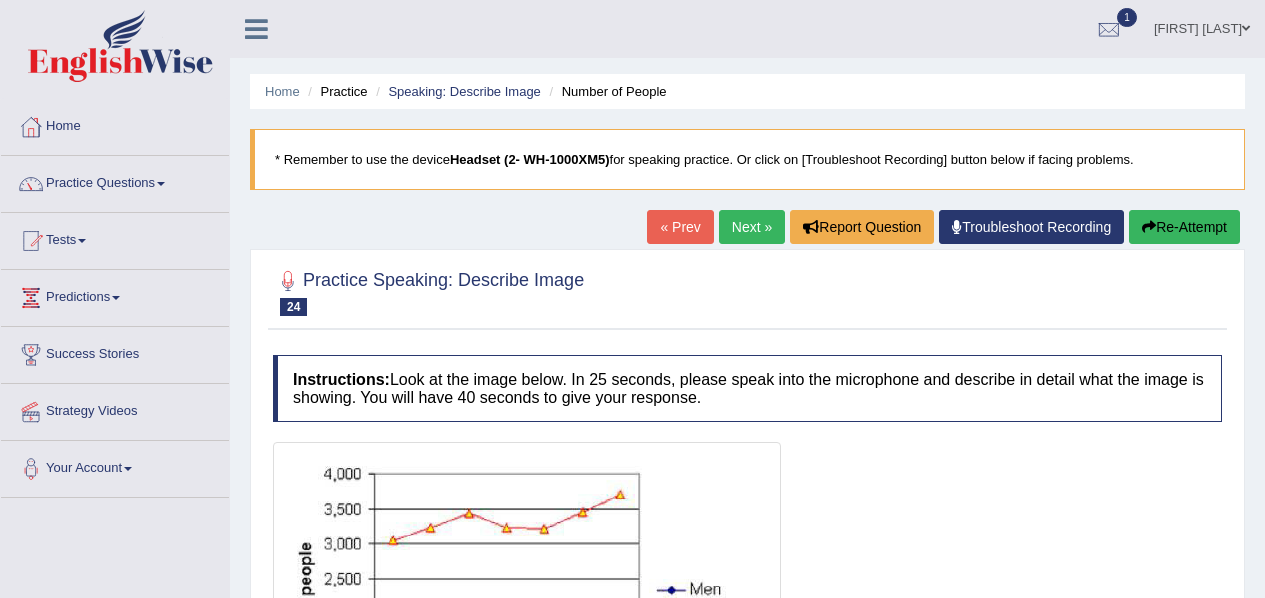 scroll, scrollTop: 0, scrollLeft: 0, axis: both 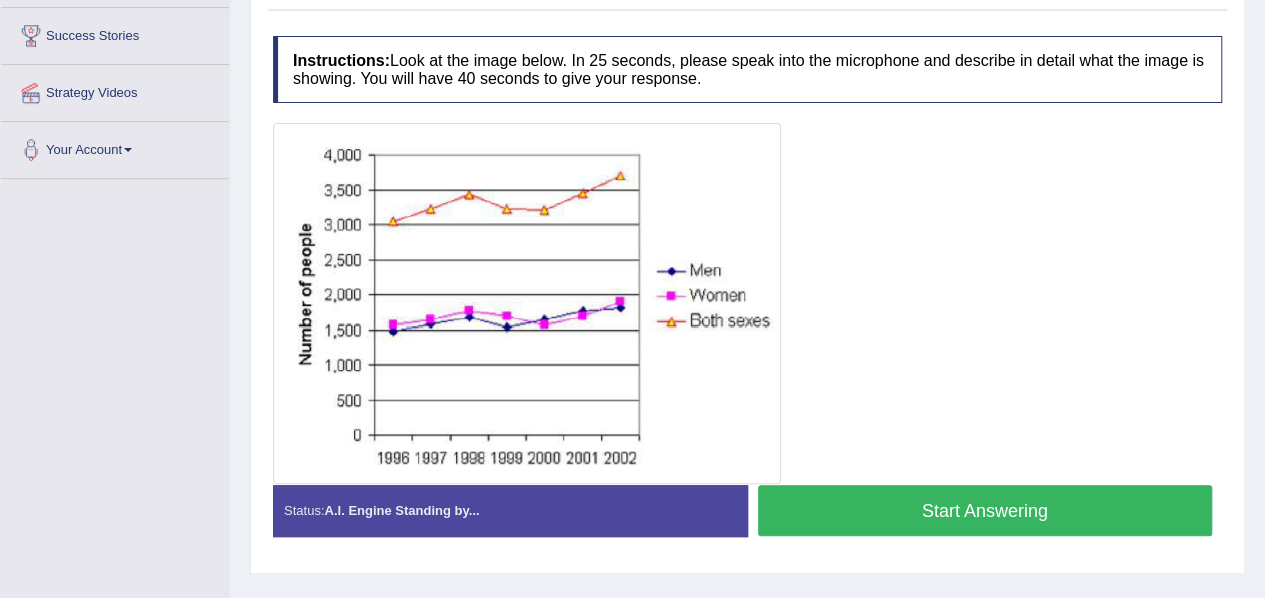 click on "Start Answering" at bounding box center (985, 510) 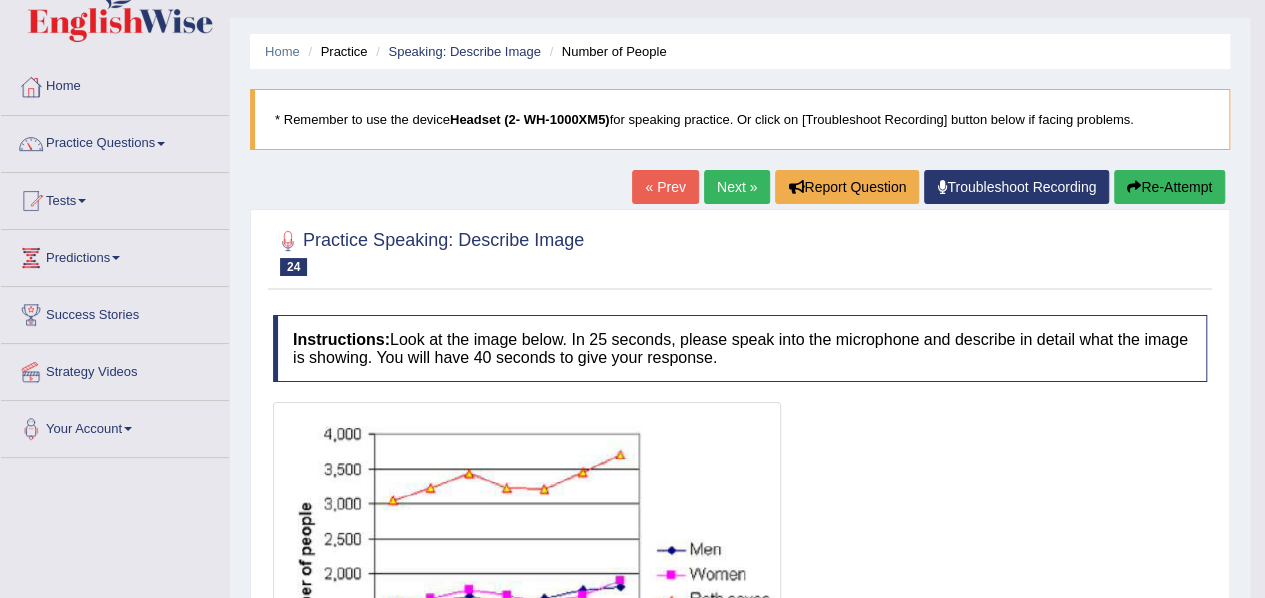 scroll, scrollTop: 33, scrollLeft: 0, axis: vertical 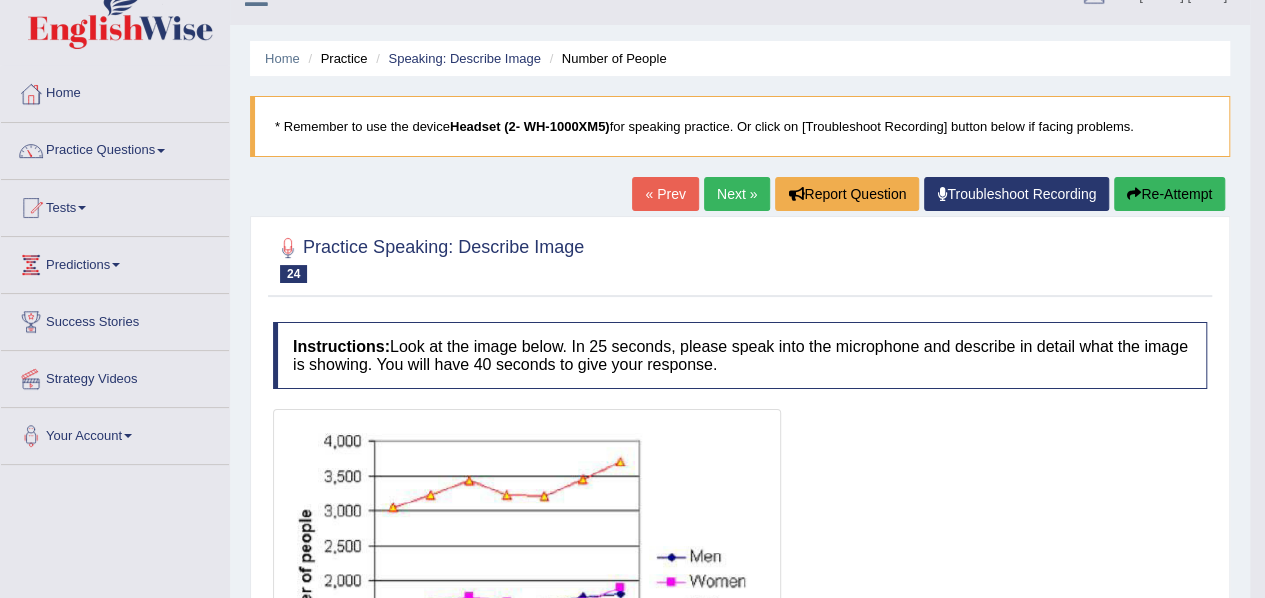 click on "Next »" at bounding box center (737, 194) 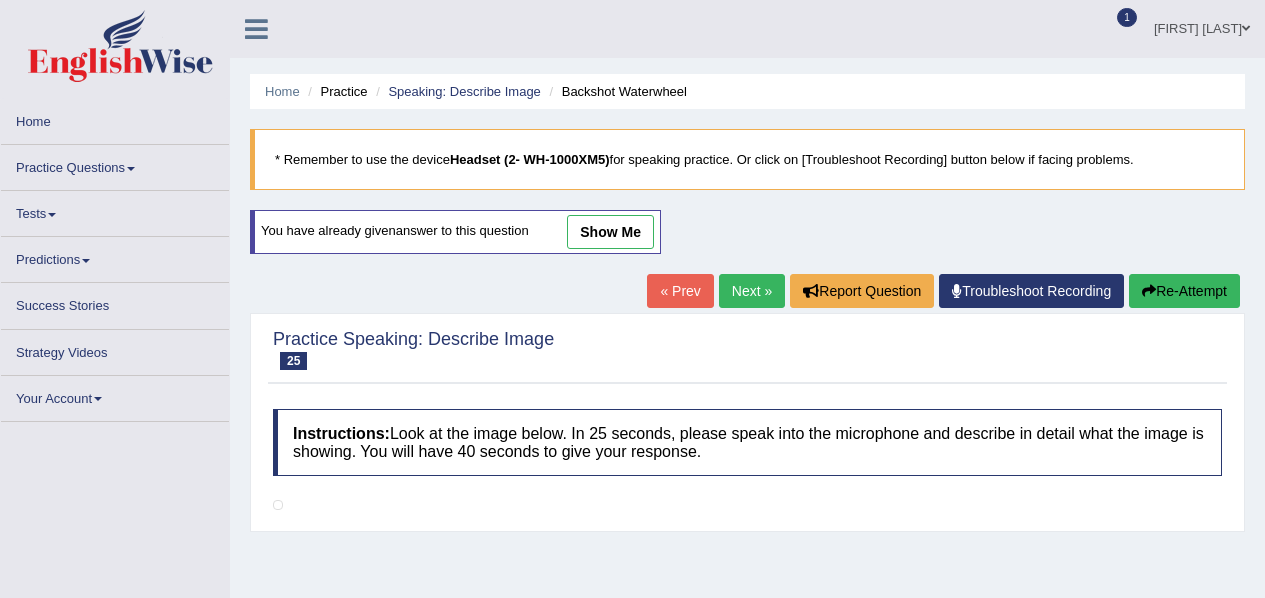 scroll, scrollTop: 0, scrollLeft: 0, axis: both 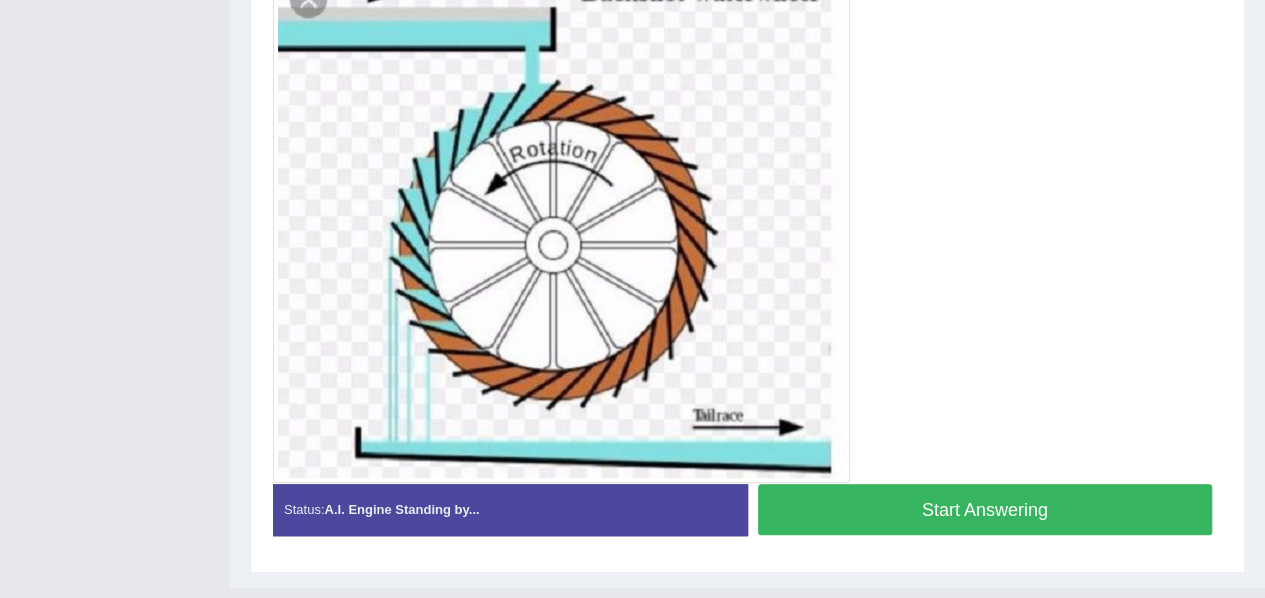 click on "Start Answering" at bounding box center [985, 509] 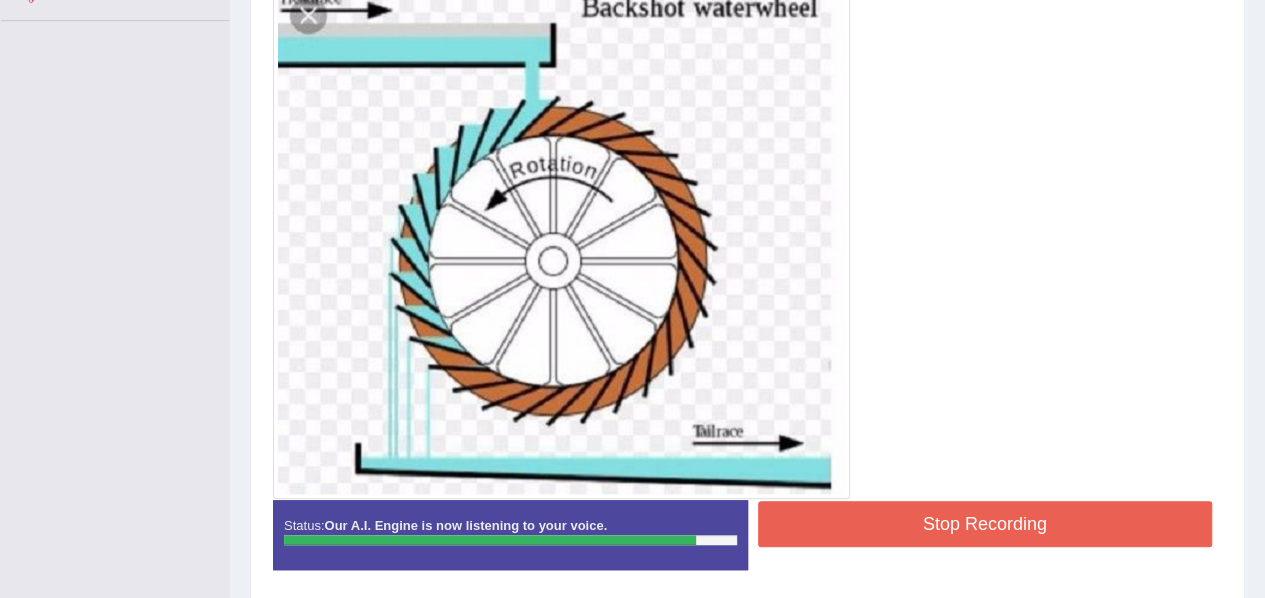 scroll, scrollTop: 478, scrollLeft: 0, axis: vertical 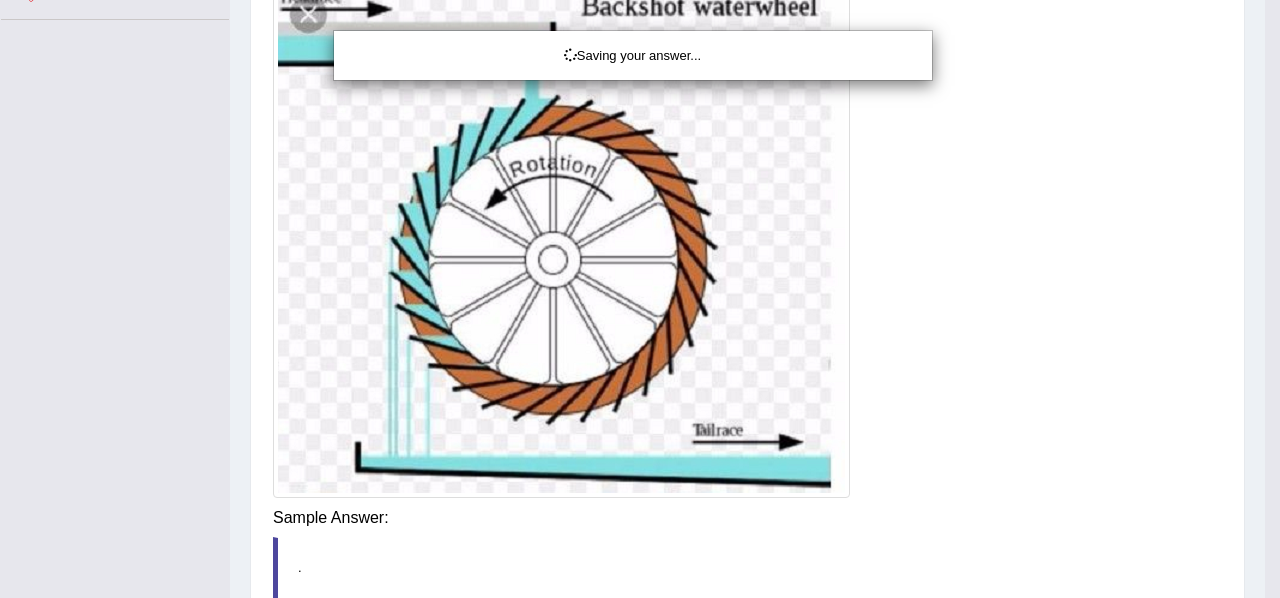 click on "Saving your answer..." at bounding box center (640, 299) 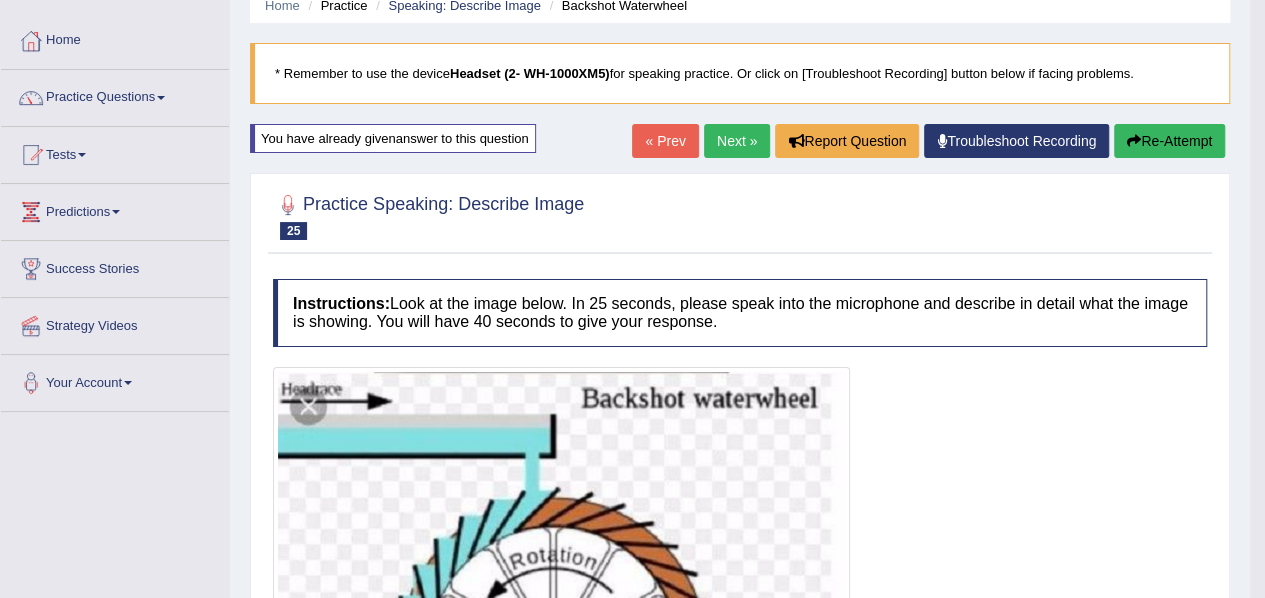 scroll, scrollTop: 0, scrollLeft: 0, axis: both 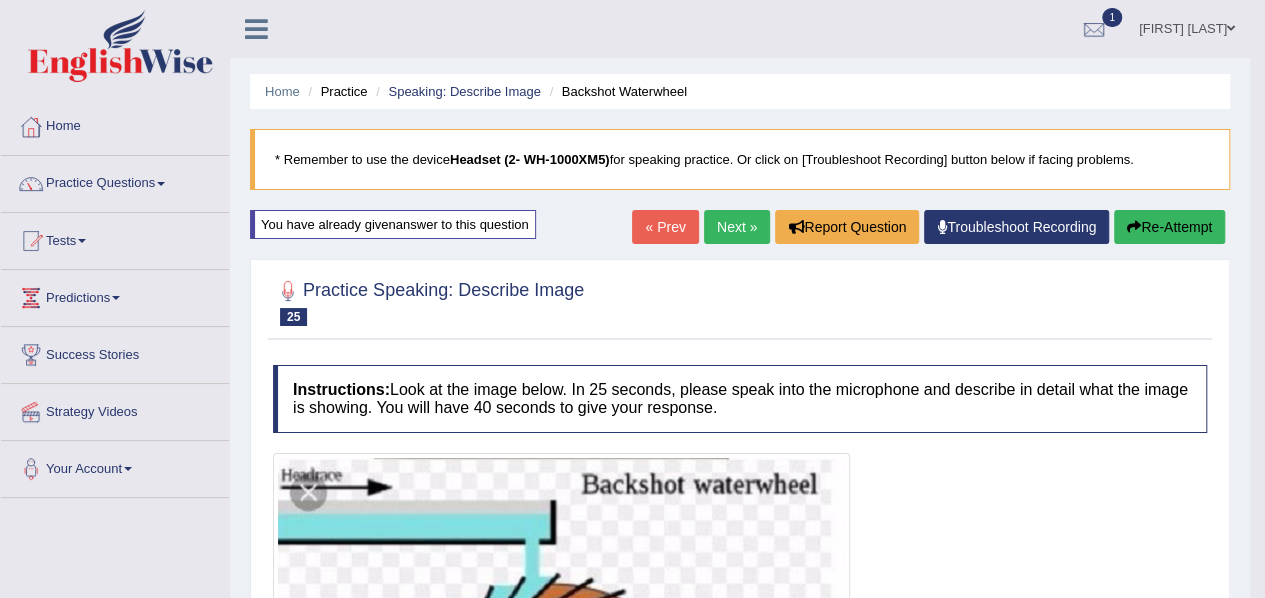 click on "Next »" at bounding box center (737, 227) 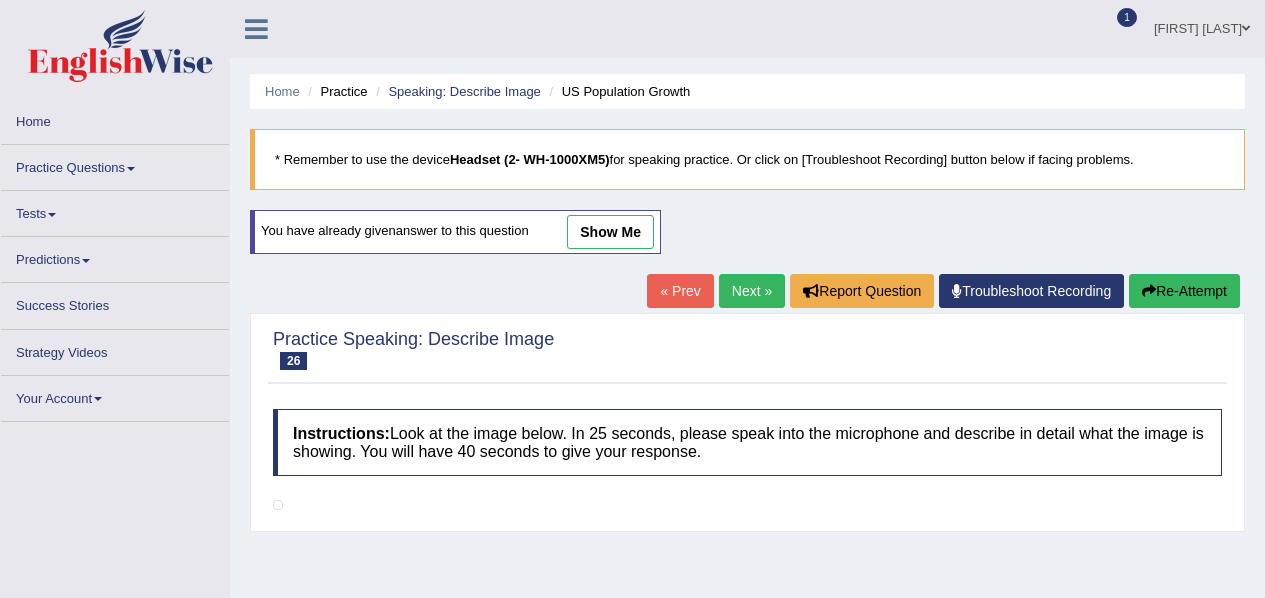 scroll, scrollTop: 0, scrollLeft: 0, axis: both 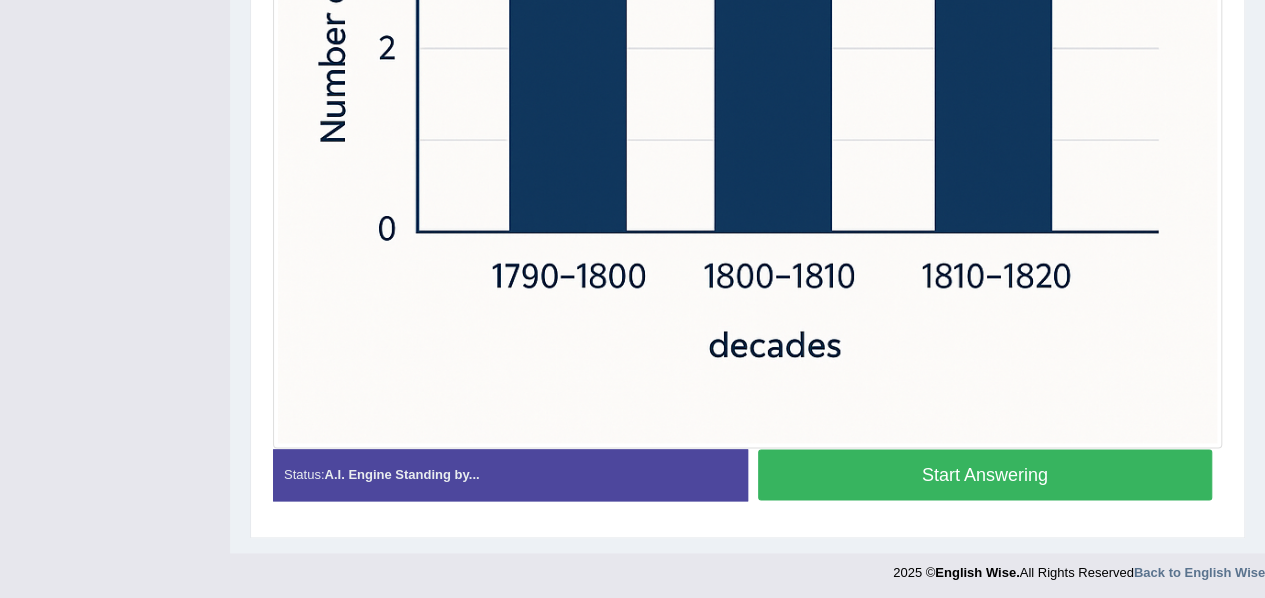 click on "Start Answering" at bounding box center (985, 474) 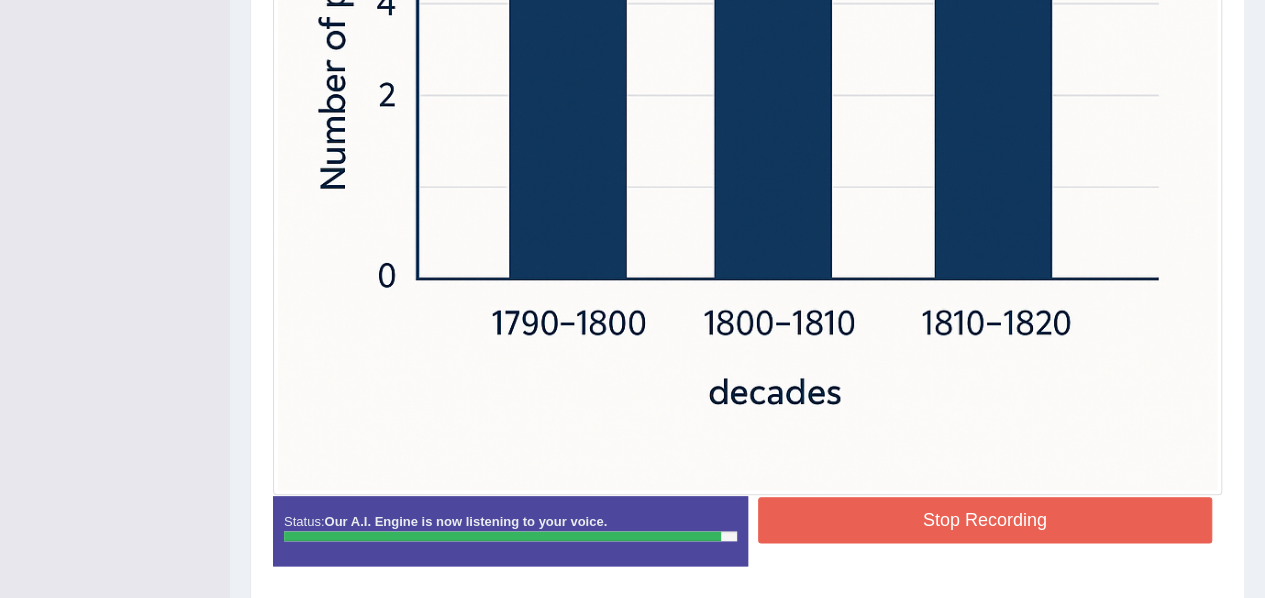 scroll, scrollTop: 906, scrollLeft: 0, axis: vertical 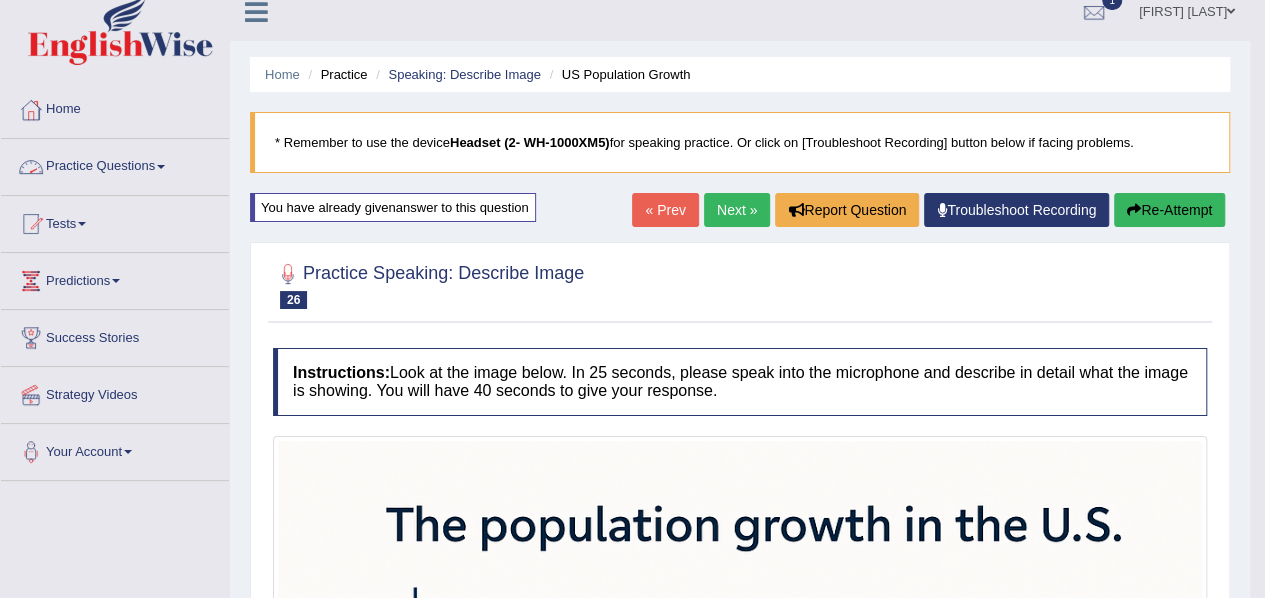 click at bounding box center (161, 167) 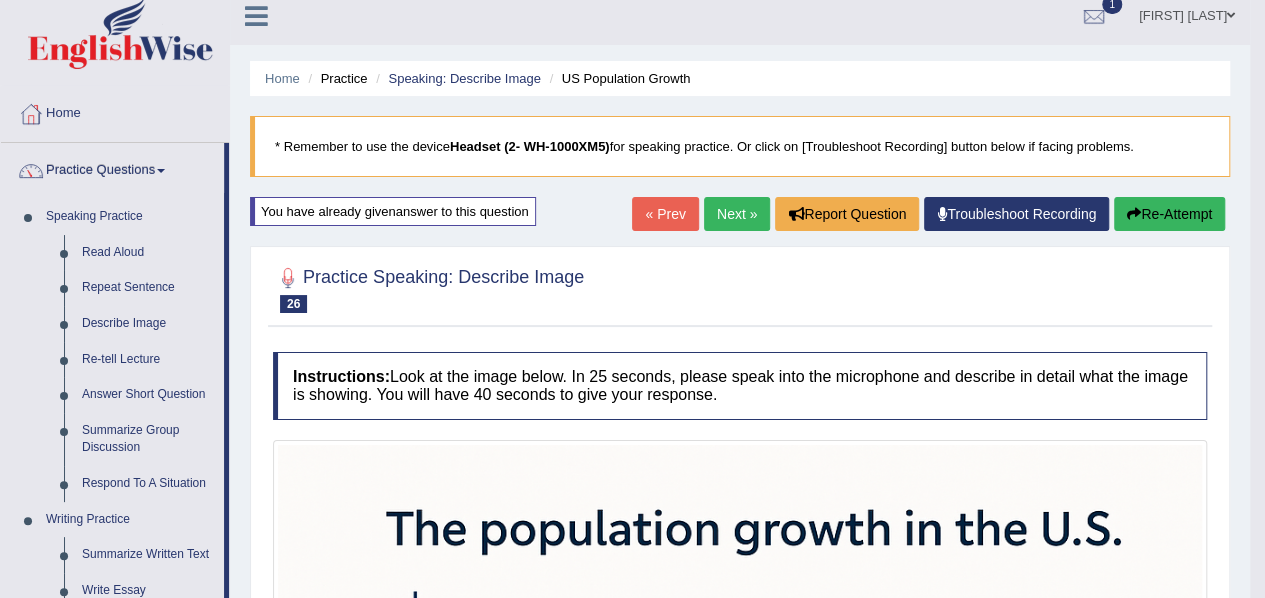 scroll, scrollTop: 0, scrollLeft: 0, axis: both 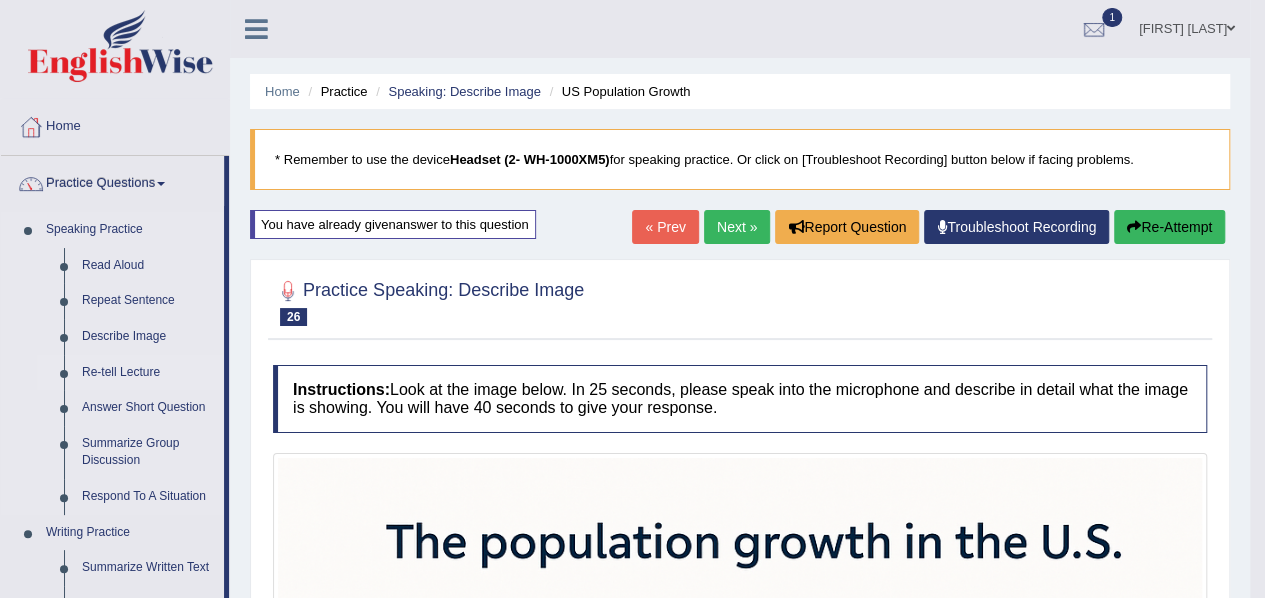 click on "Re-tell Lecture" at bounding box center [148, 373] 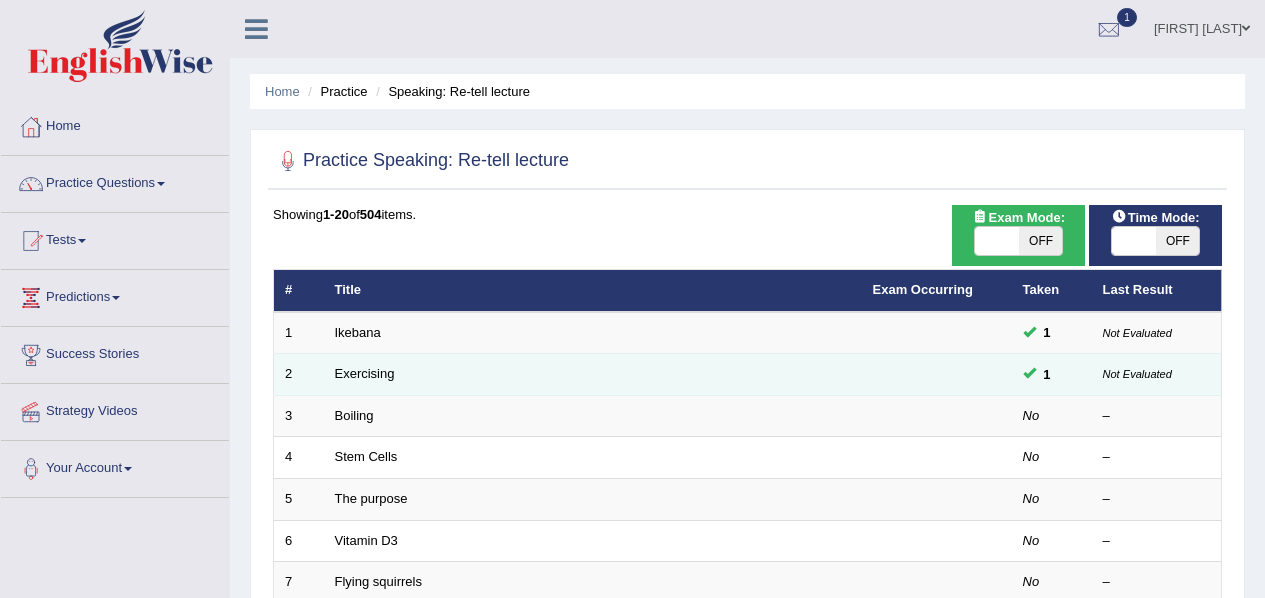 scroll, scrollTop: 0, scrollLeft: 0, axis: both 